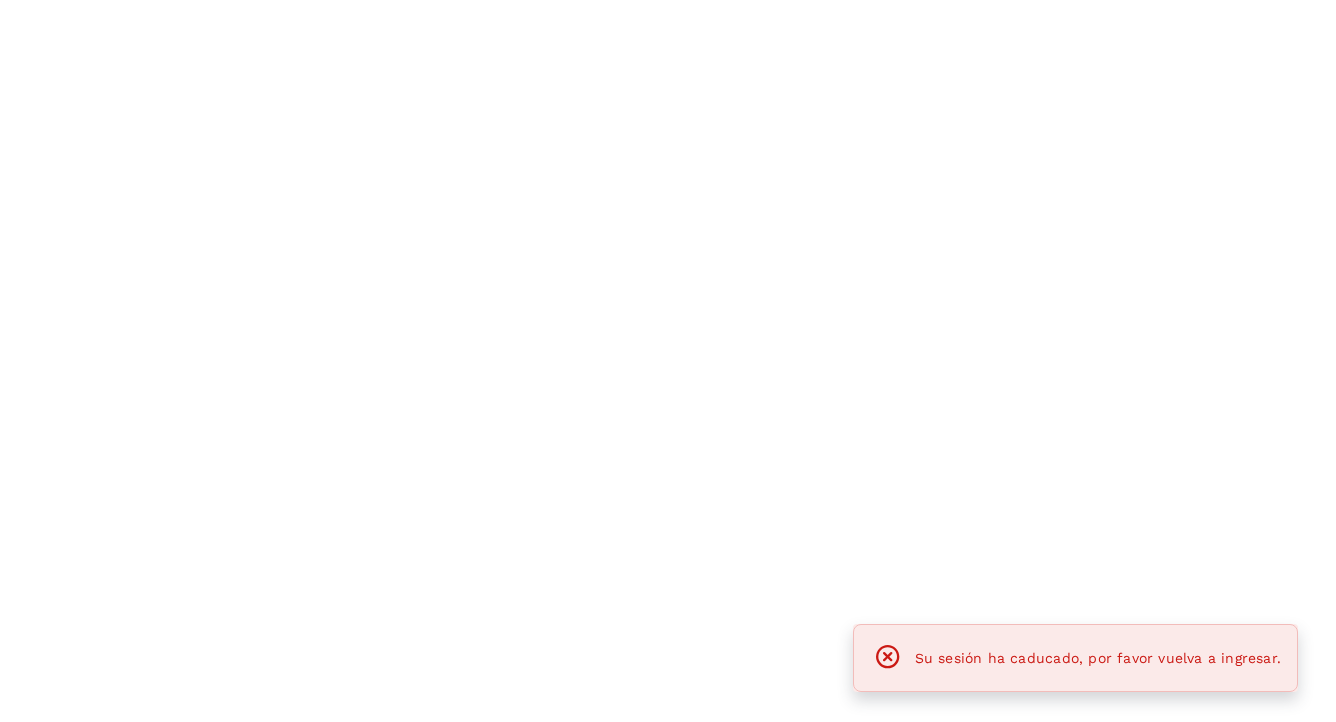 scroll, scrollTop: 0, scrollLeft: 0, axis: both 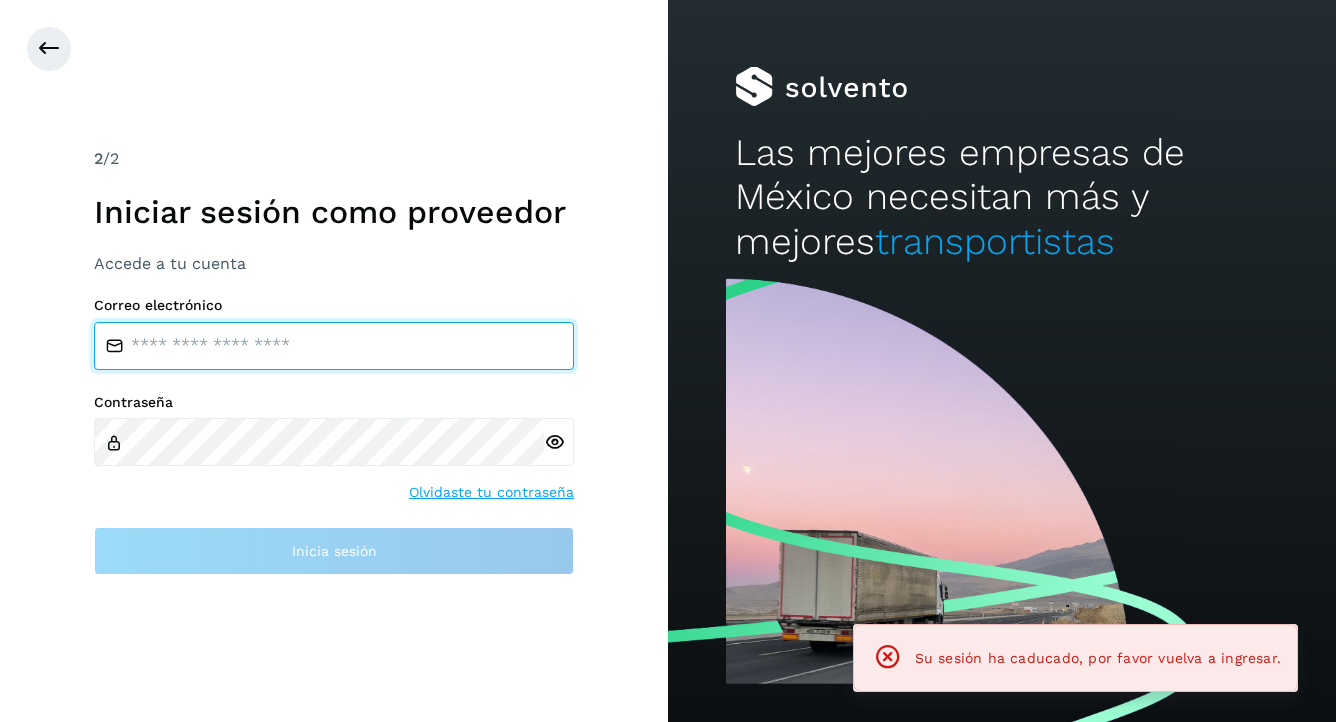 type on "**********" 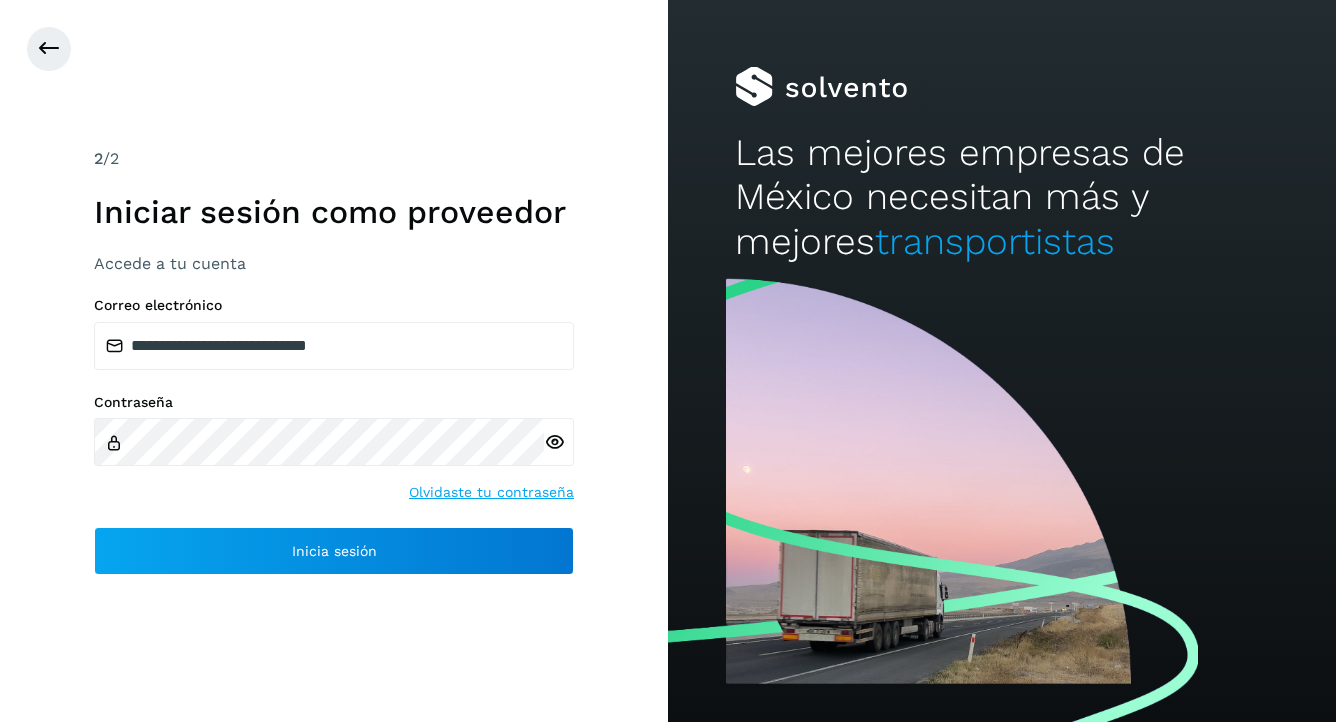 click on "**********" at bounding box center [334, 361] 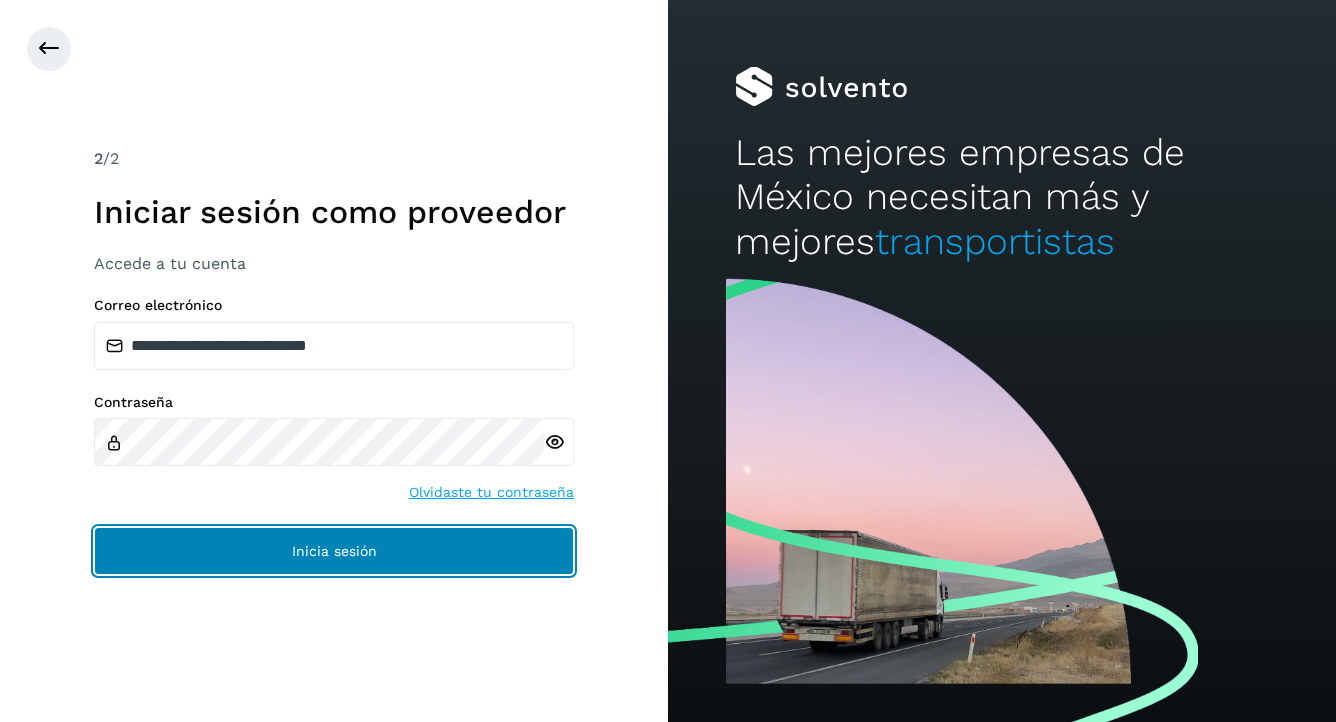 click on "Inicia sesión" 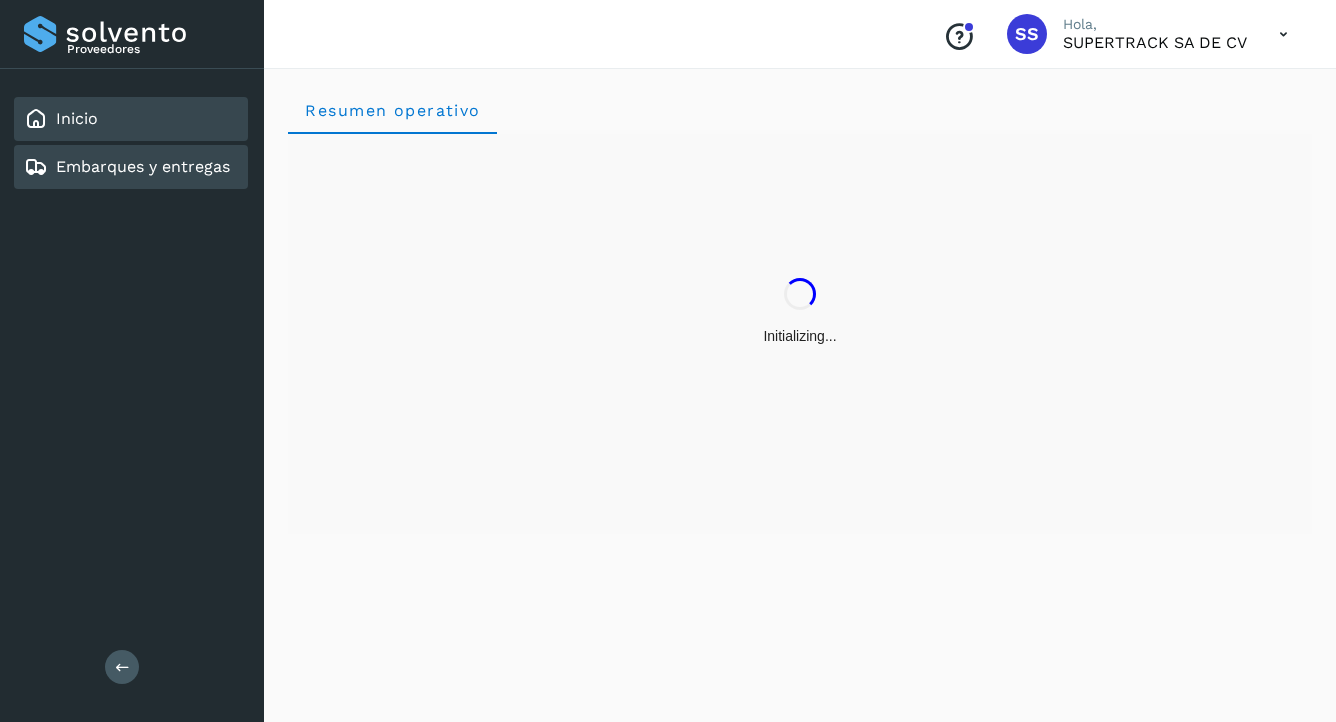 click on "Embarques y entregas" 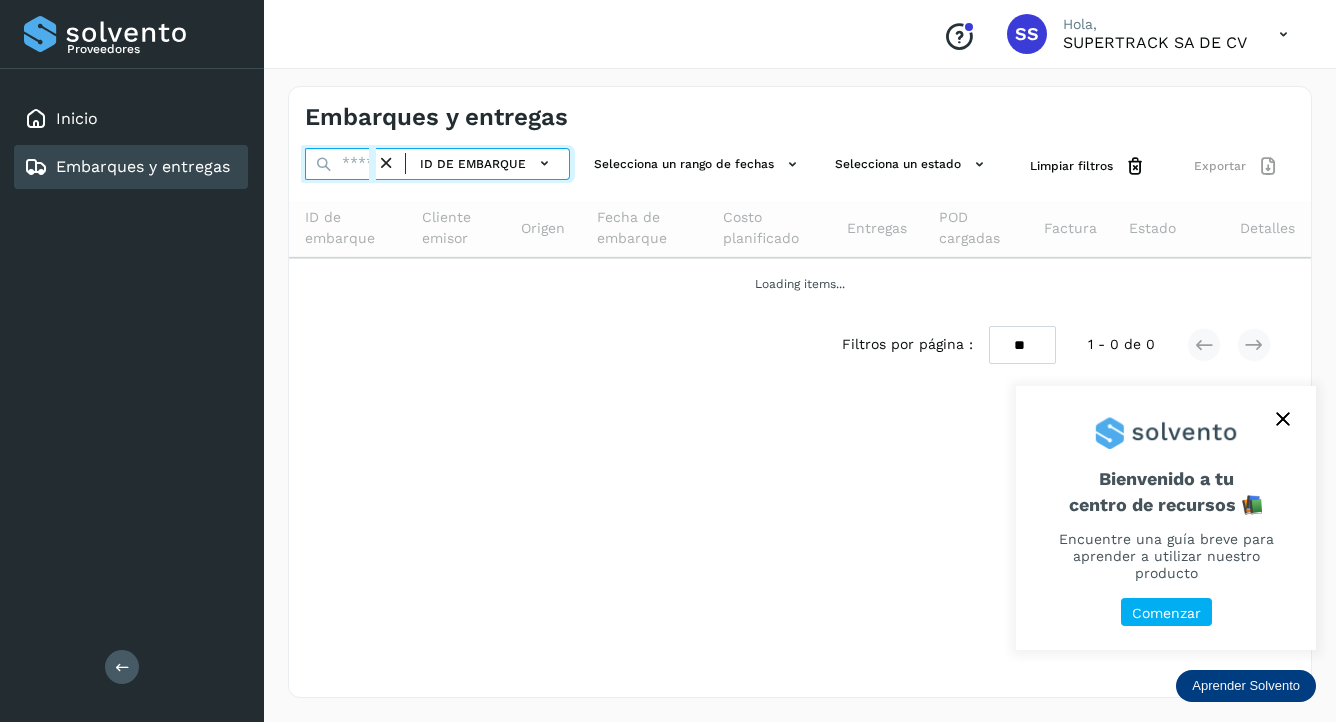 click at bounding box center [340, 164] 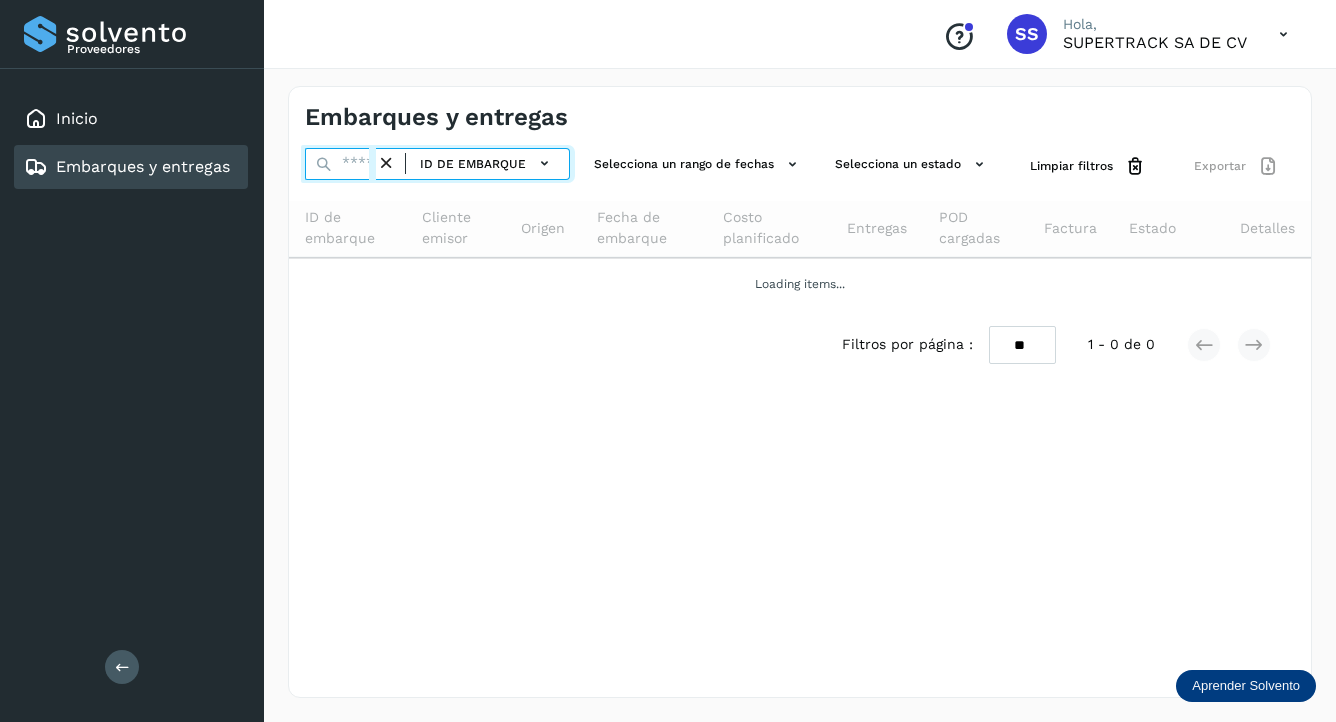 click at bounding box center (340, 164) 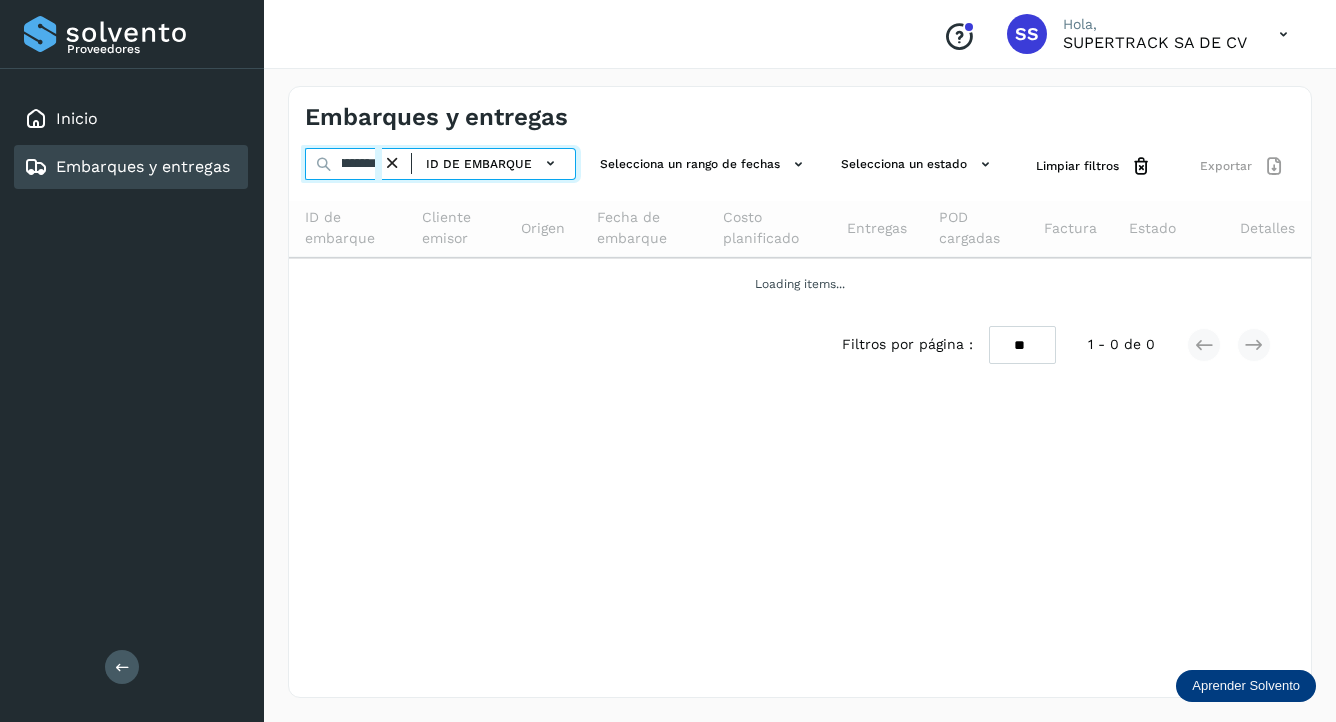 scroll, scrollTop: 0, scrollLeft: 48, axis: horizontal 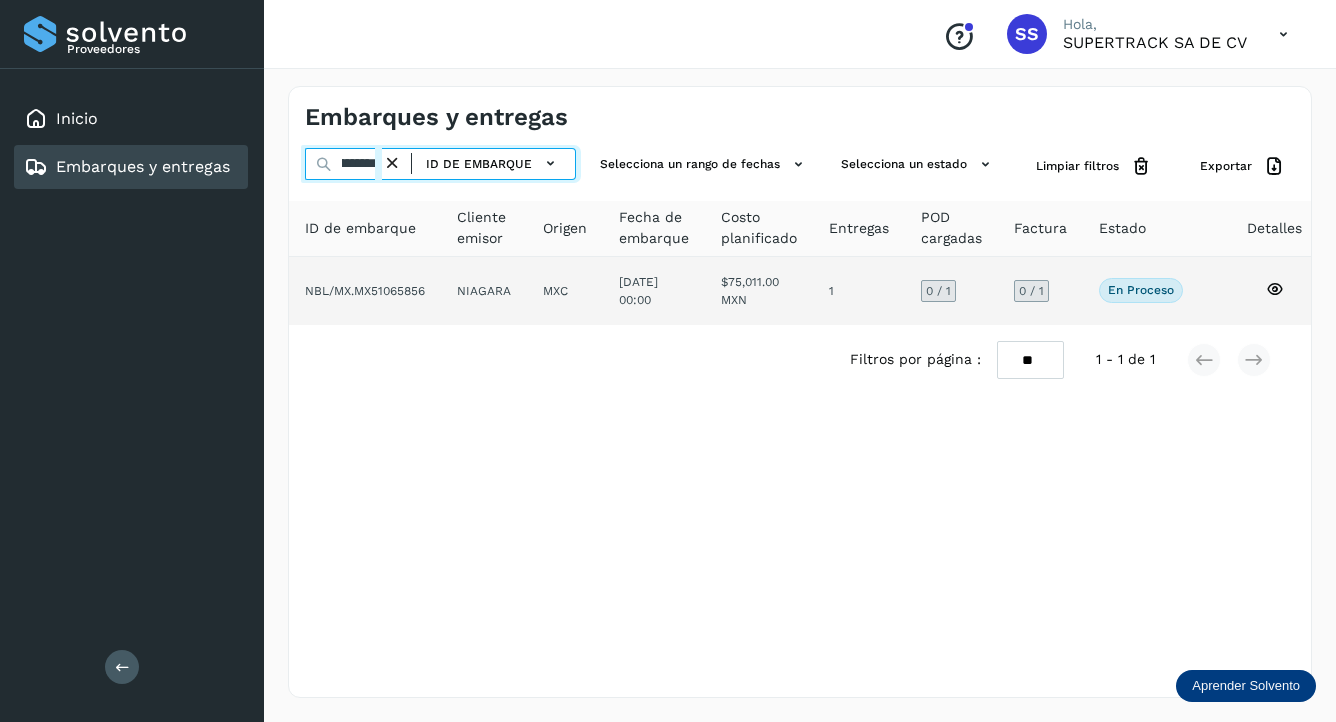 type on "**********" 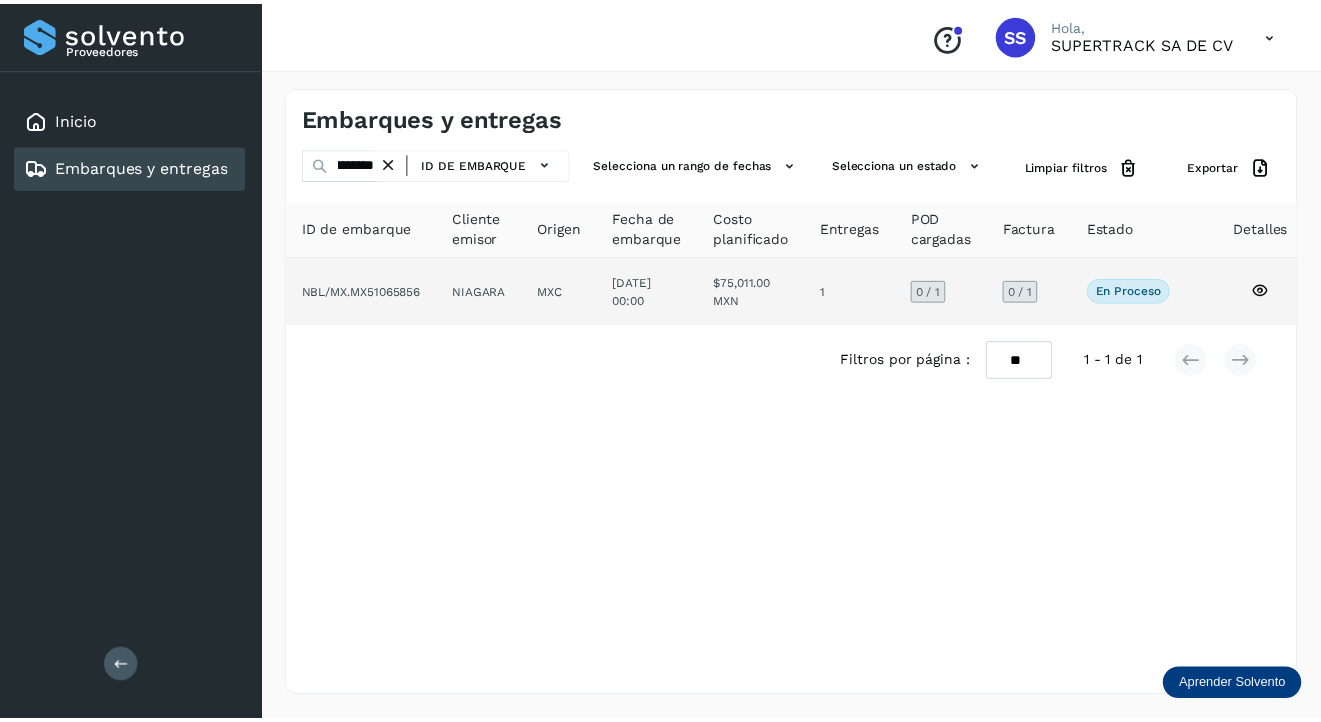 scroll, scrollTop: 0, scrollLeft: 0, axis: both 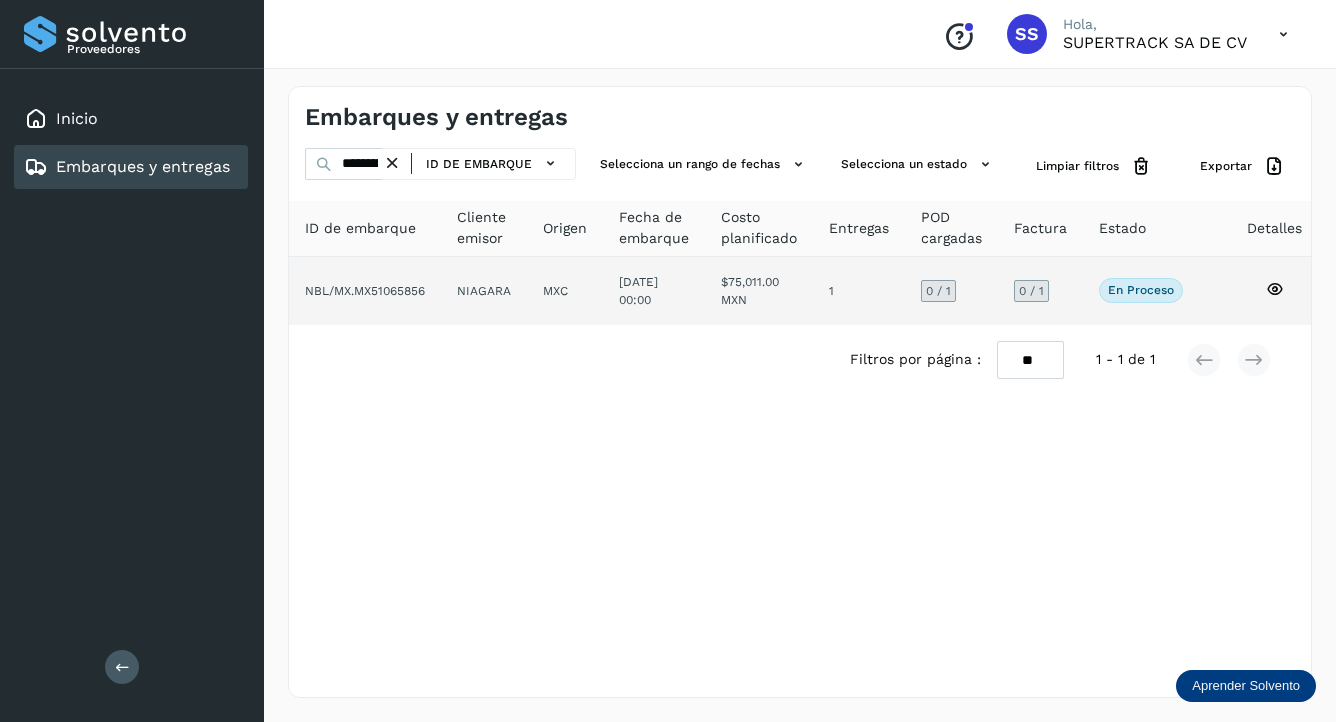 click on "NIAGARA" 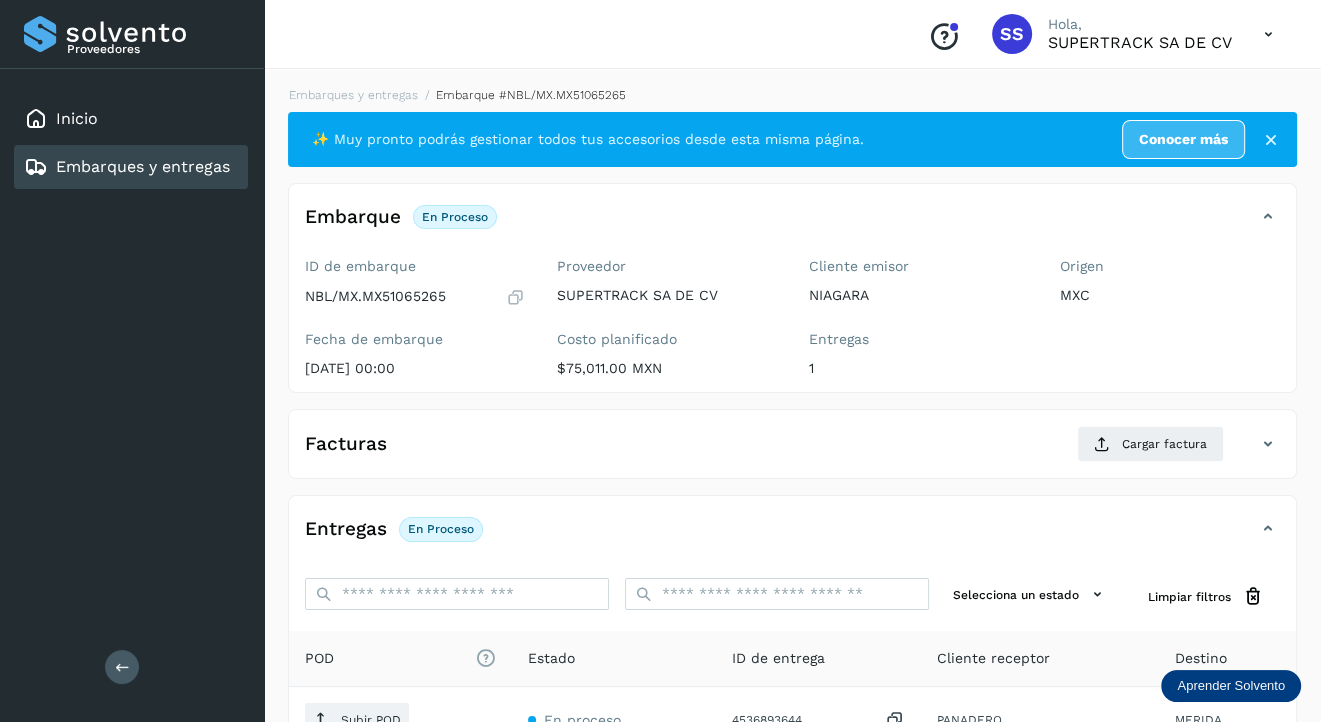 click on "Embarques y entregas" at bounding box center [143, 166] 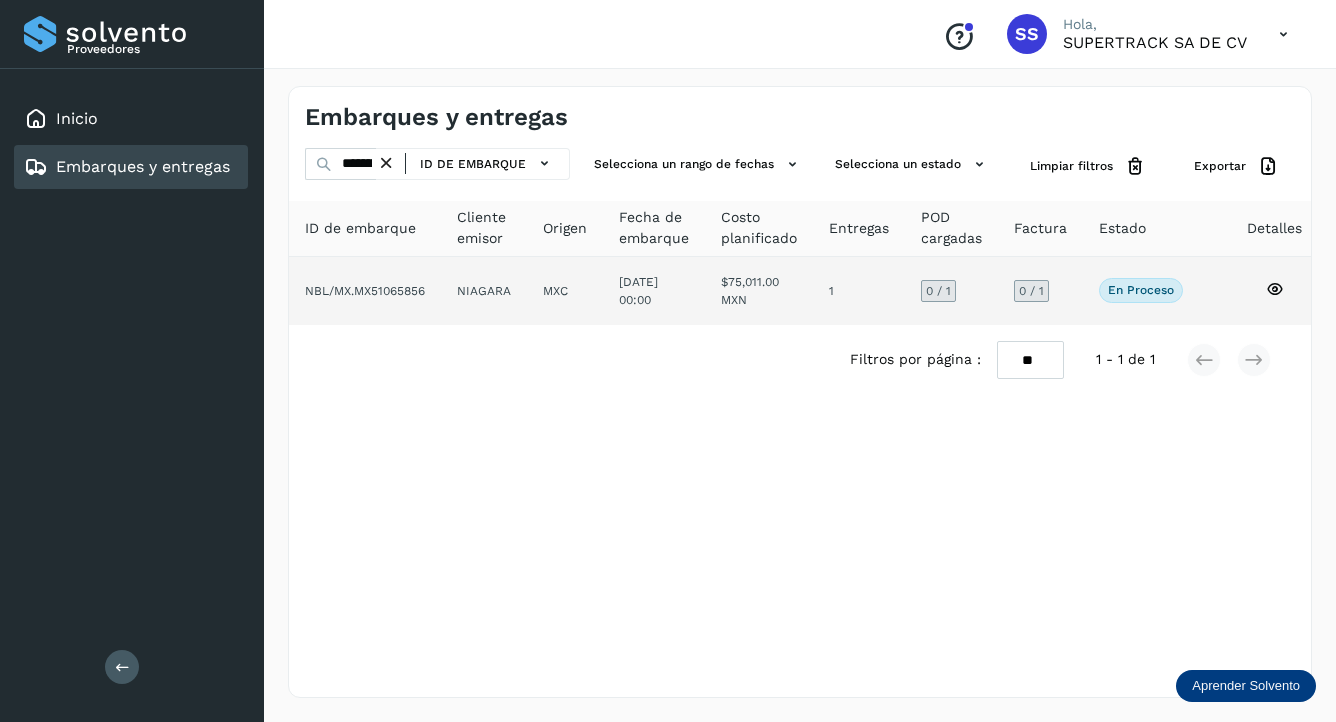 click on "NBL/MX.MX51065856" 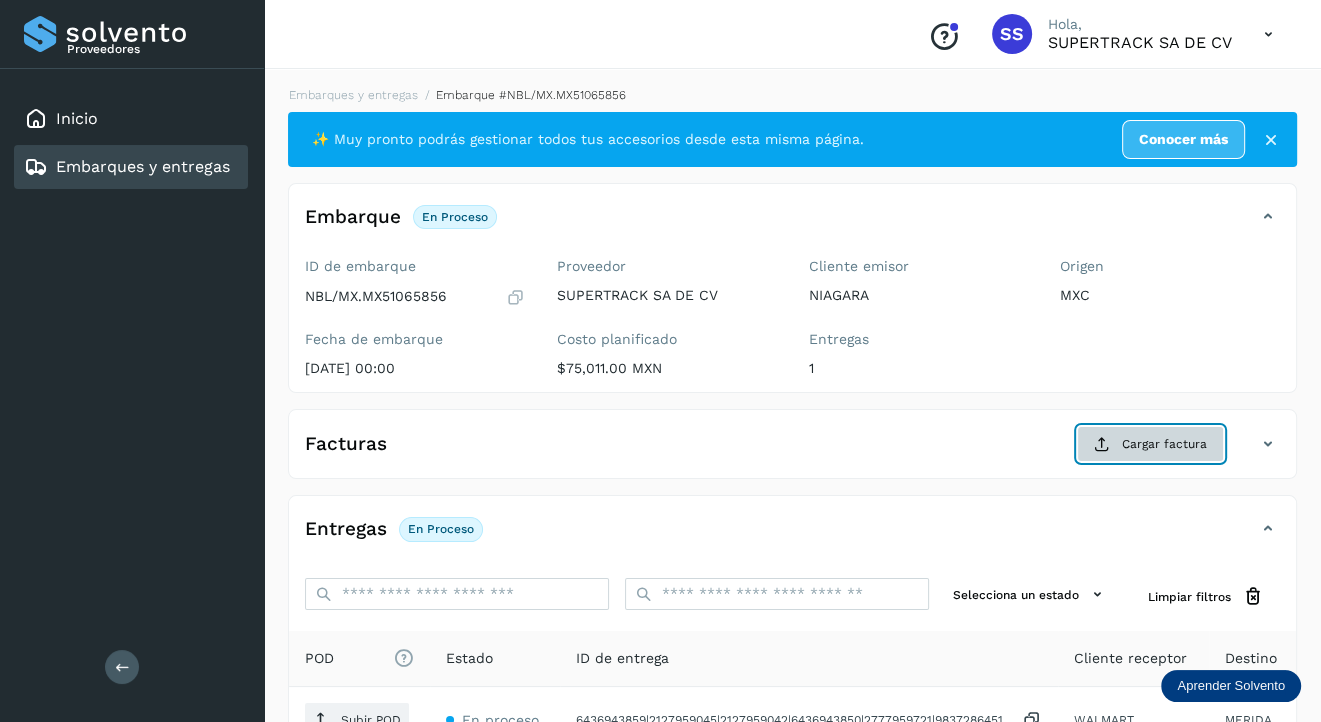 click on "Cargar factura" 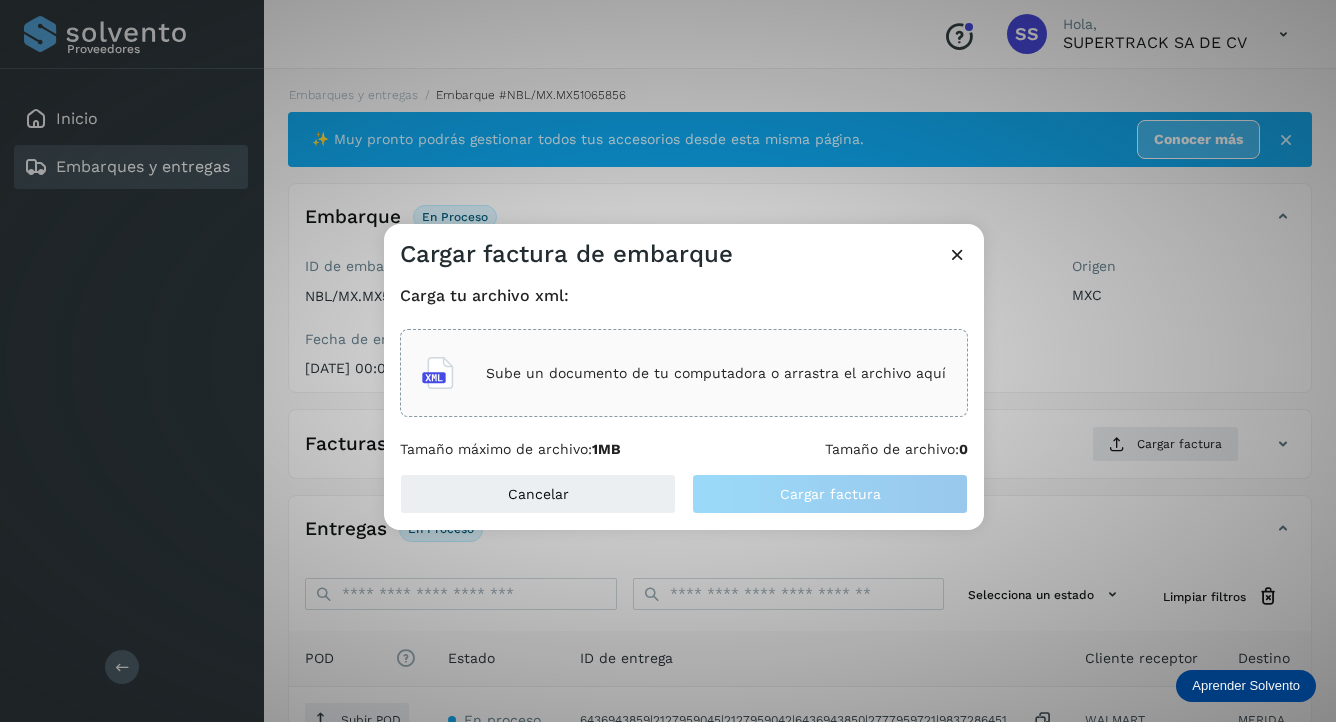 click on "Sube un documento de tu computadora o arrastra el archivo aquí" 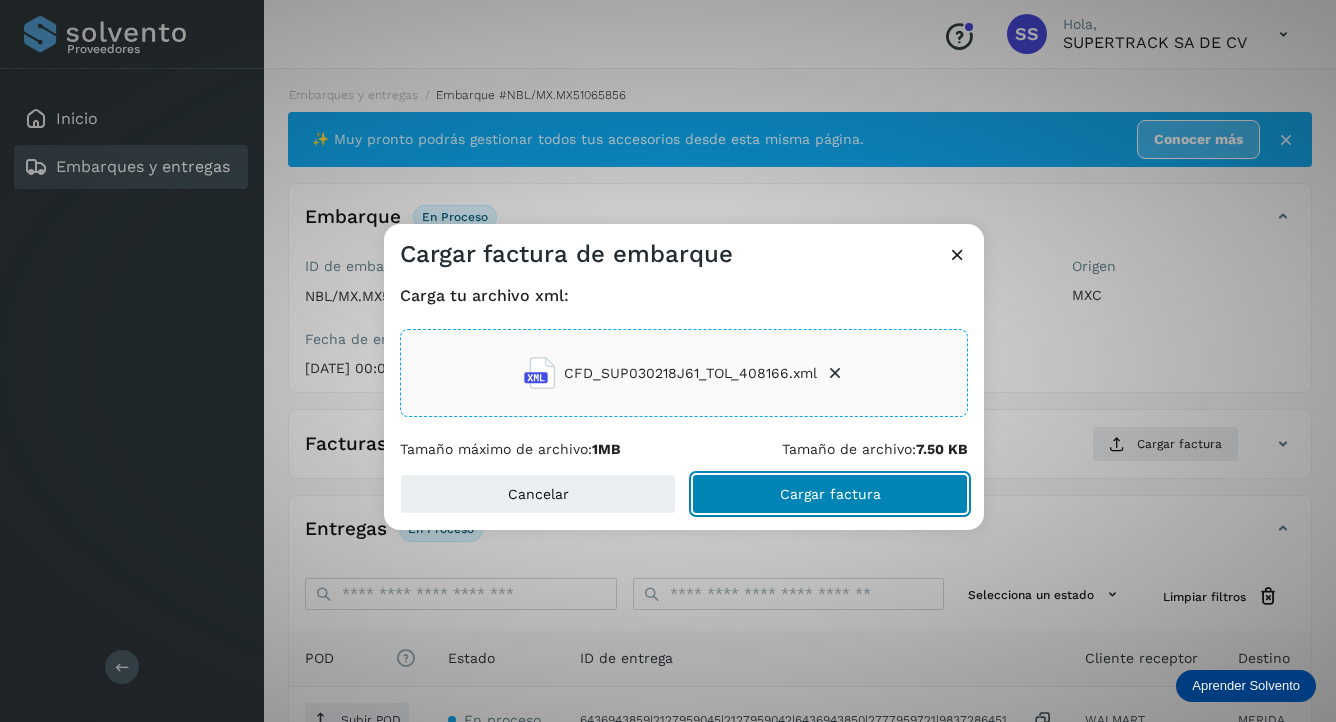 click on "Cargar factura" 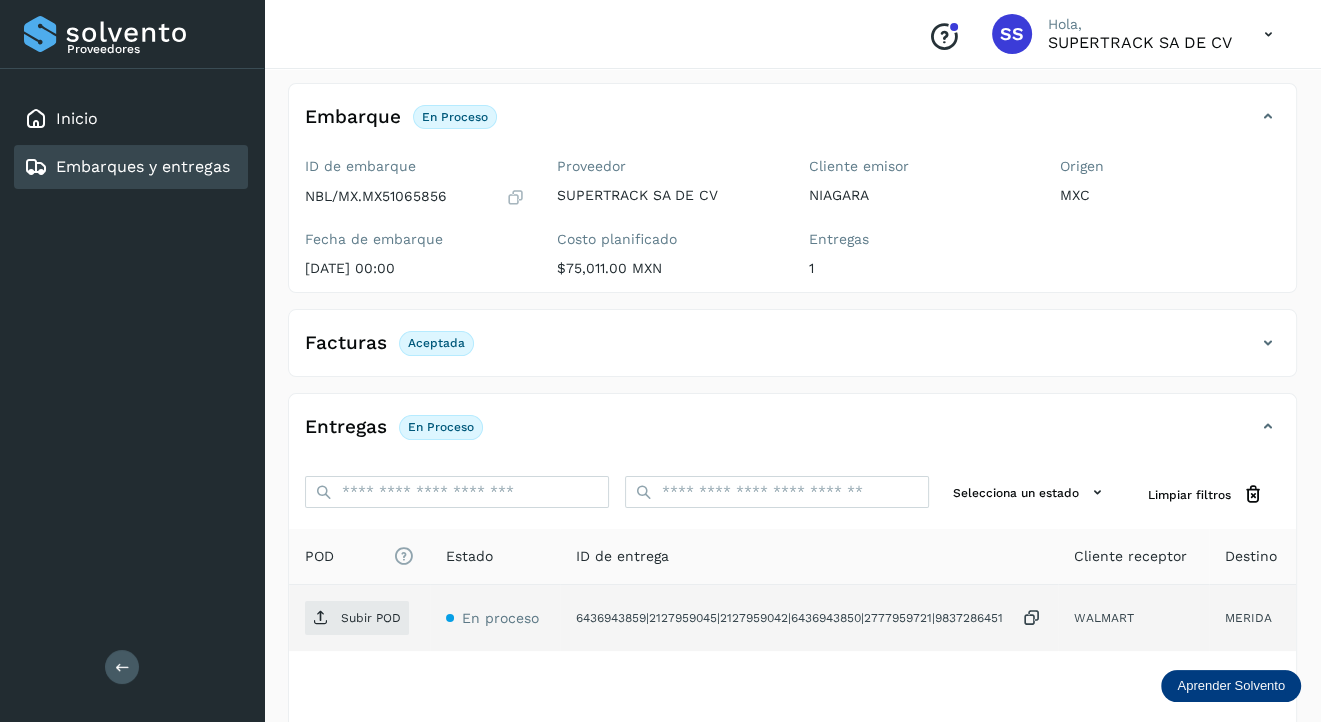 scroll, scrollTop: 200, scrollLeft: 0, axis: vertical 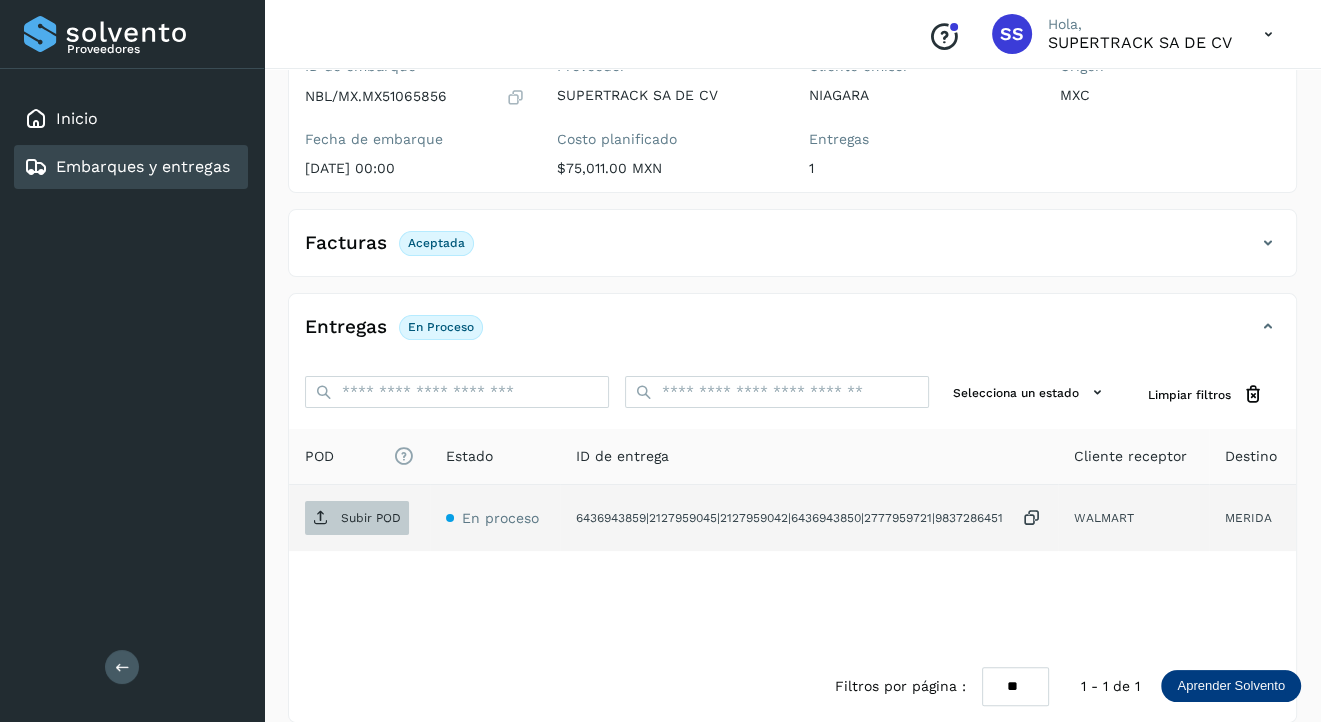 click on "Subir POD" at bounding box center [371, 518] 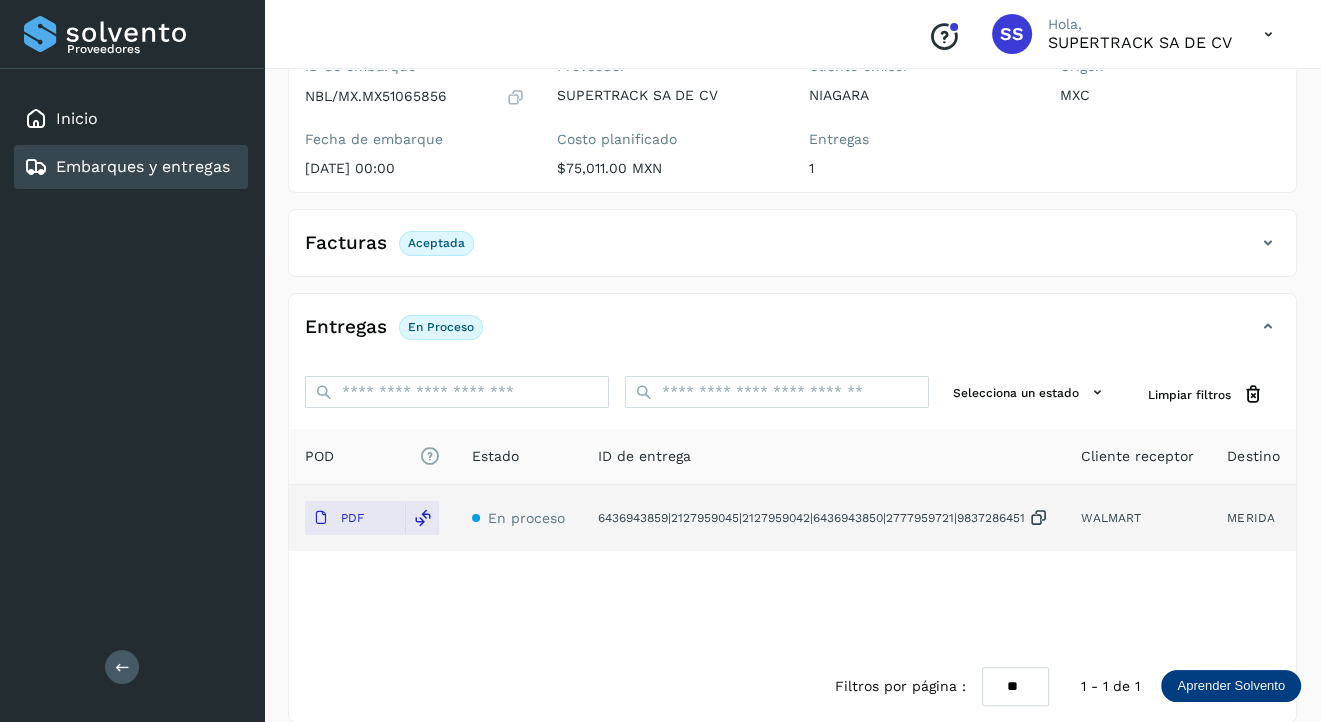 click on "Embarques y entregas" at bounding box center [143, 166] 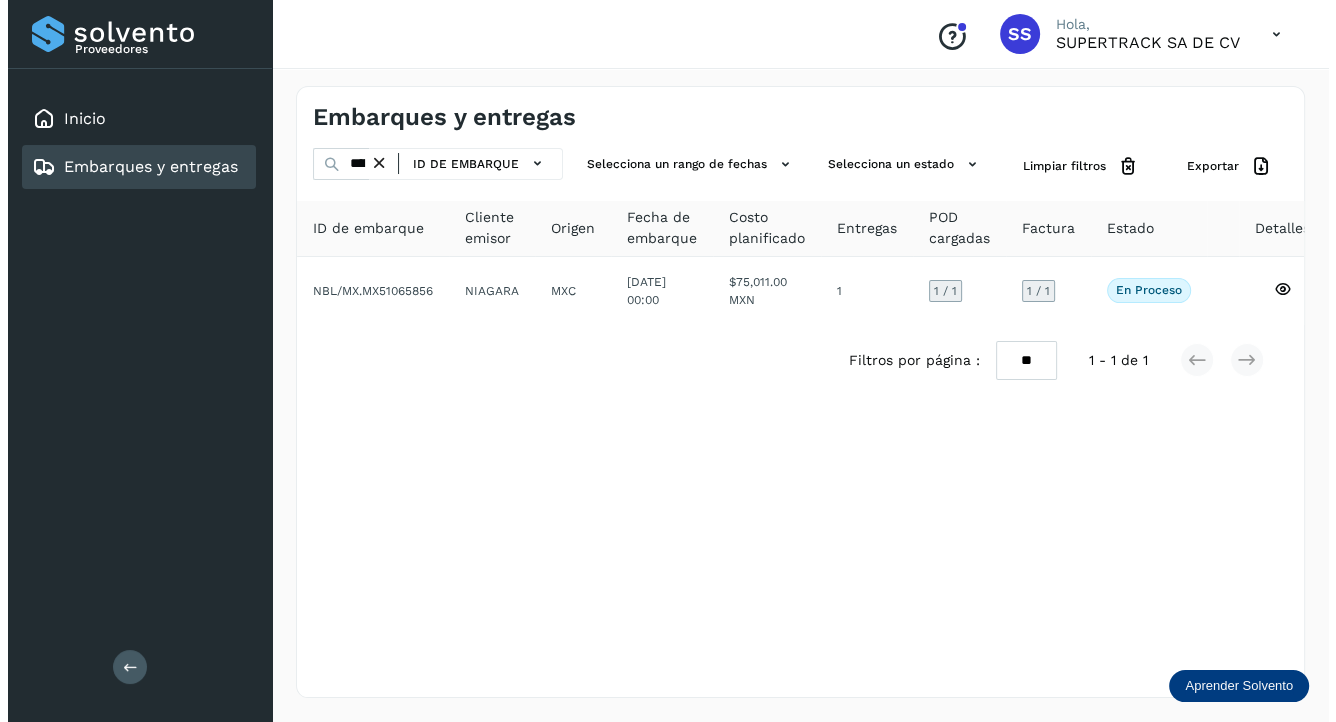 scroll, scrollTop: 0, scrollLeft: 0, axis: both 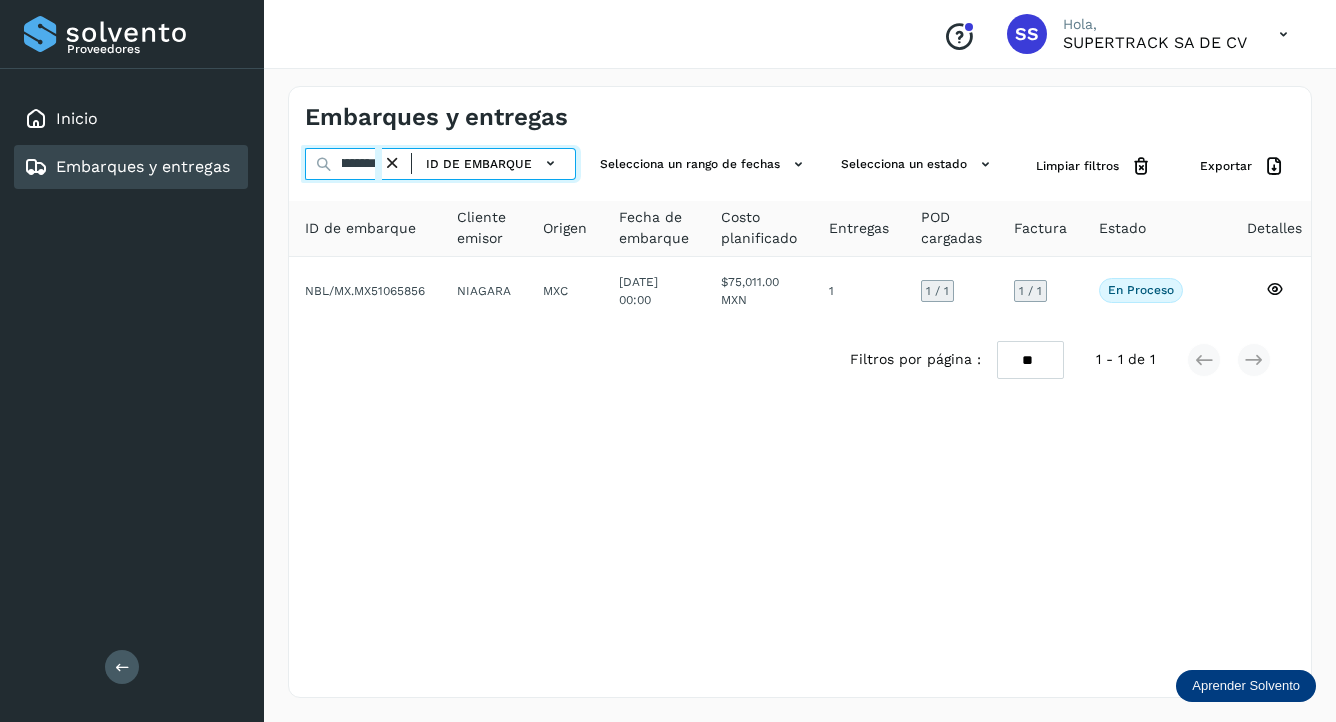 drag, startPoint x: 362, startPoint y: 167, endPoint x: 576, endPoint y: 186, distance: 214.8418 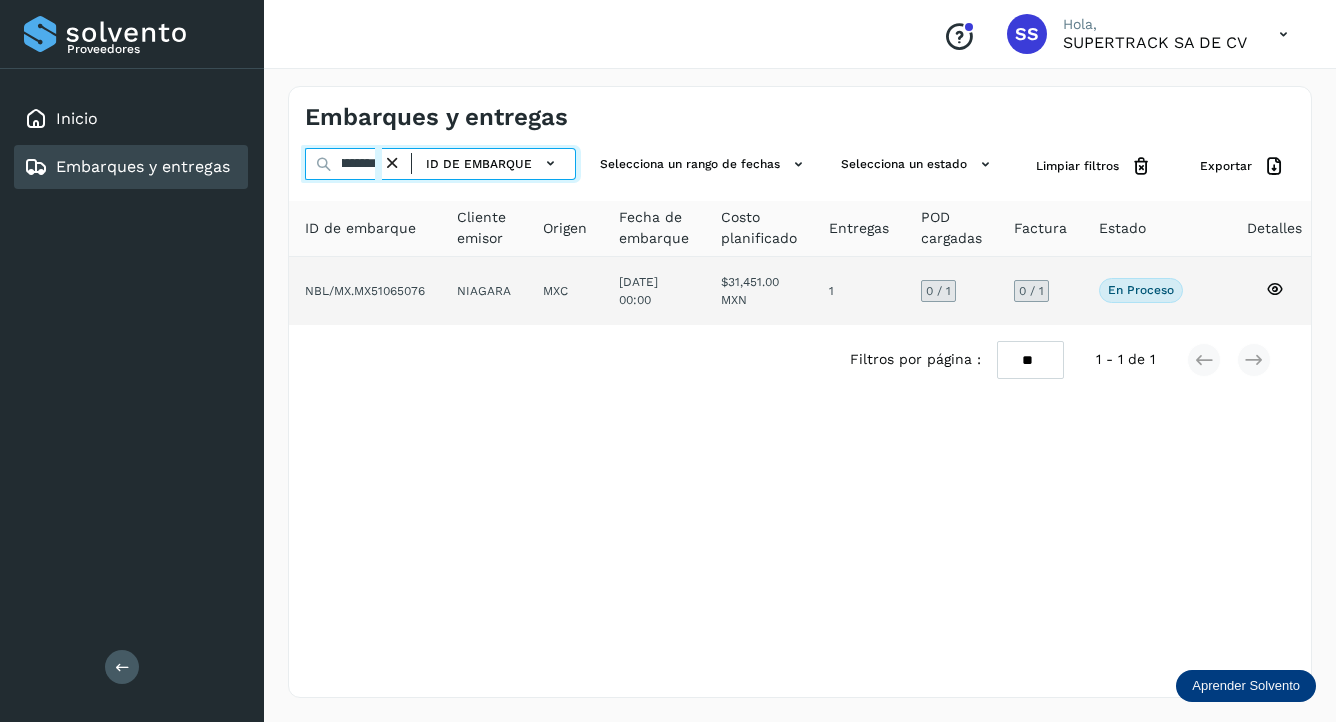 type on "**********" 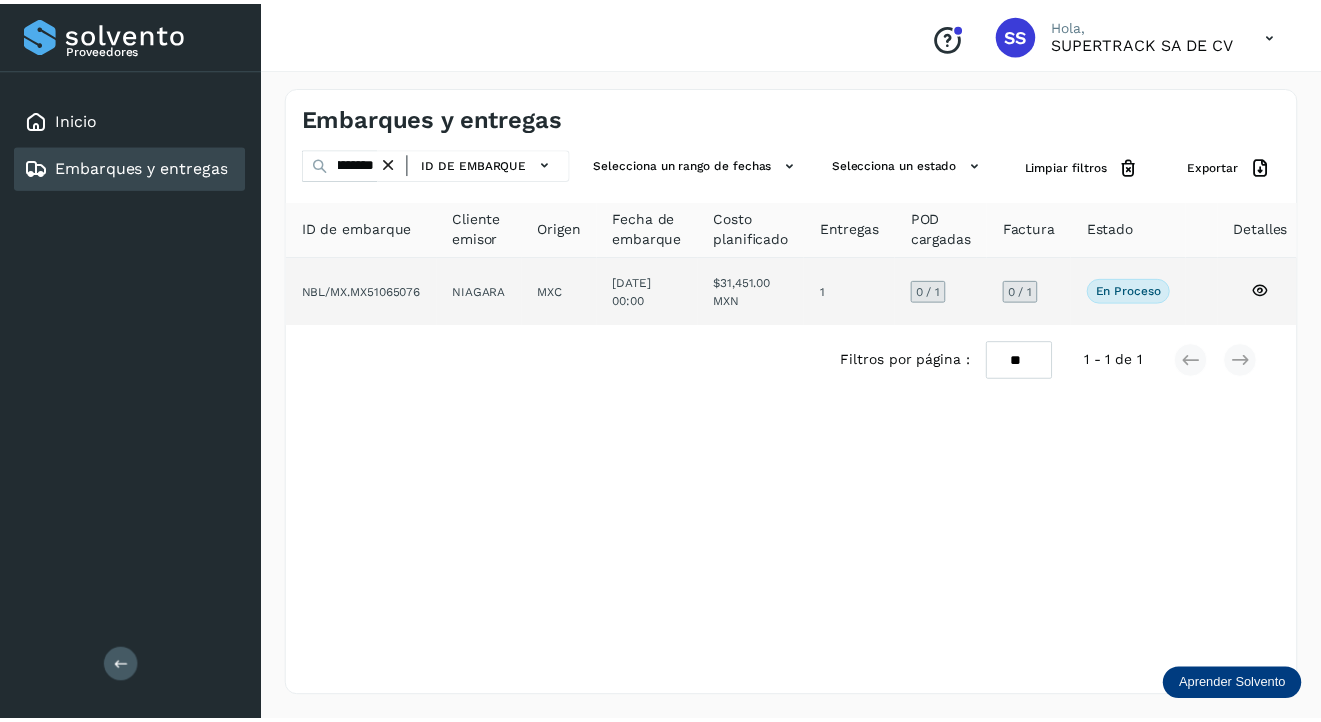 scroll, scrollTop: 0, scrollLeft: 0, axis: both 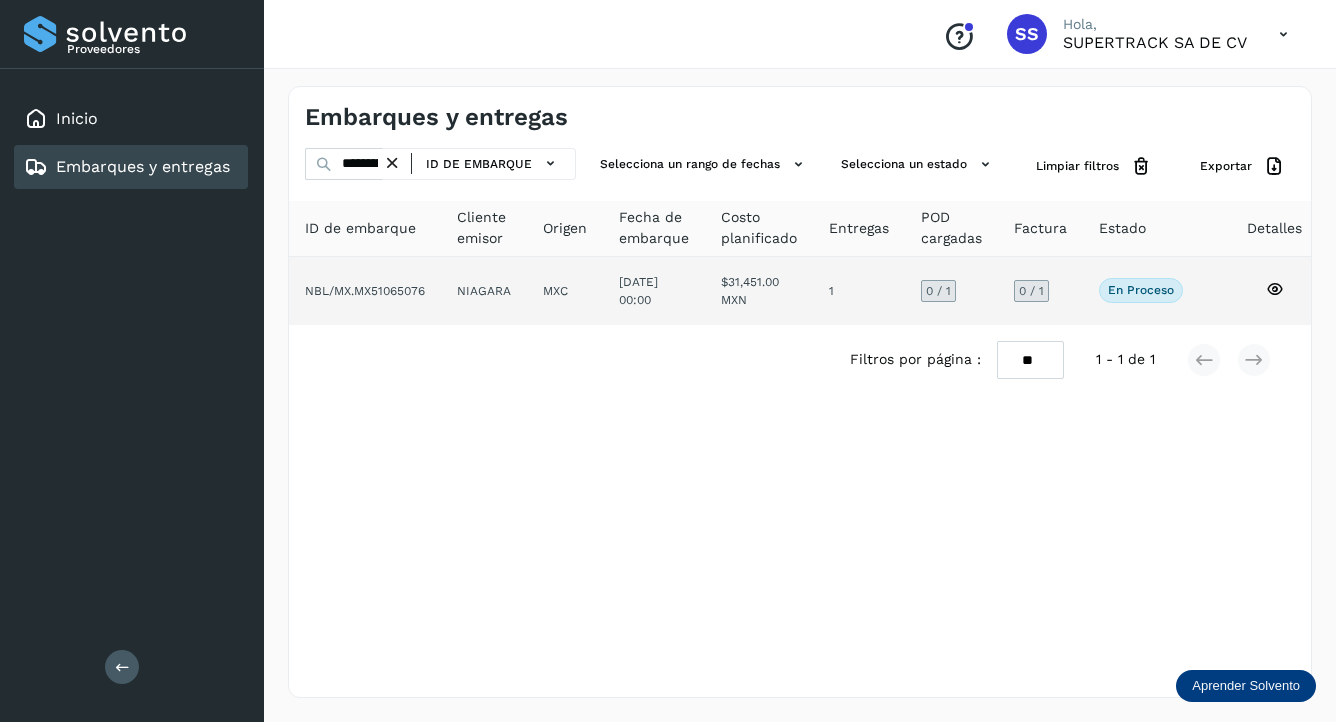 click on "NBL/MX.MX51065076" 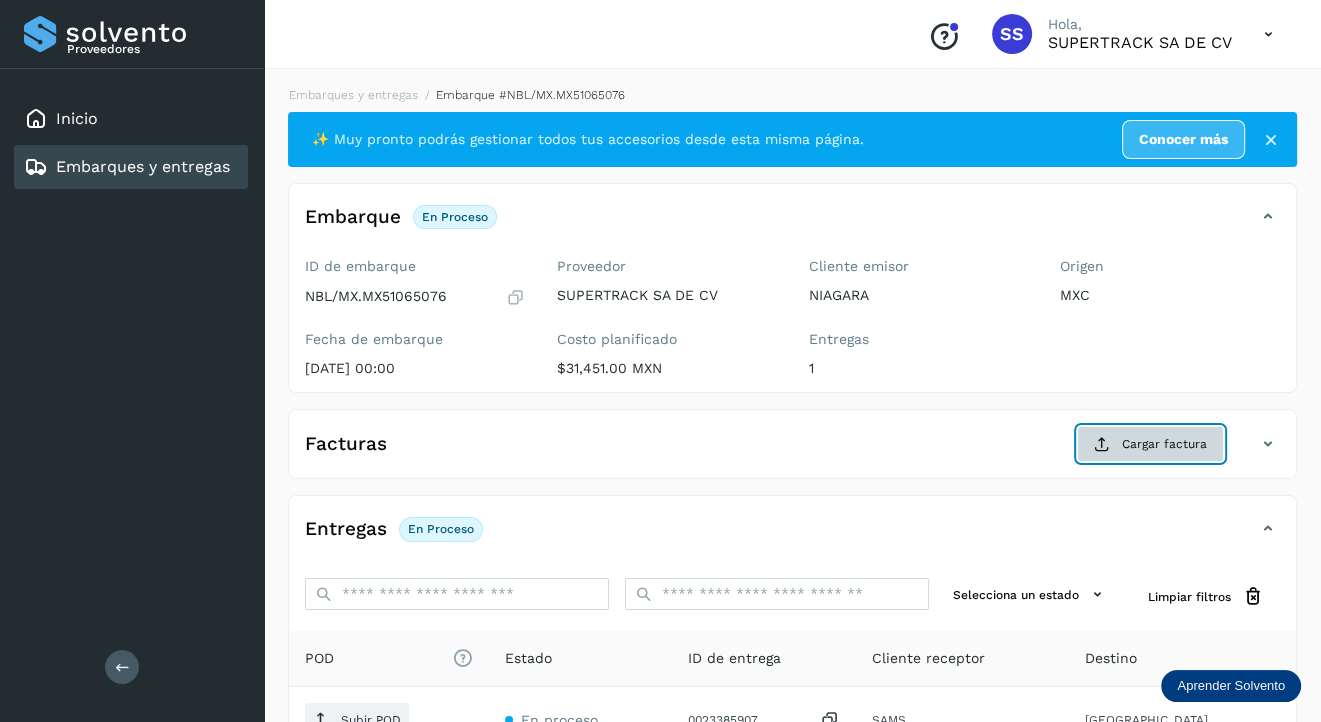 click on "Cargar factura" 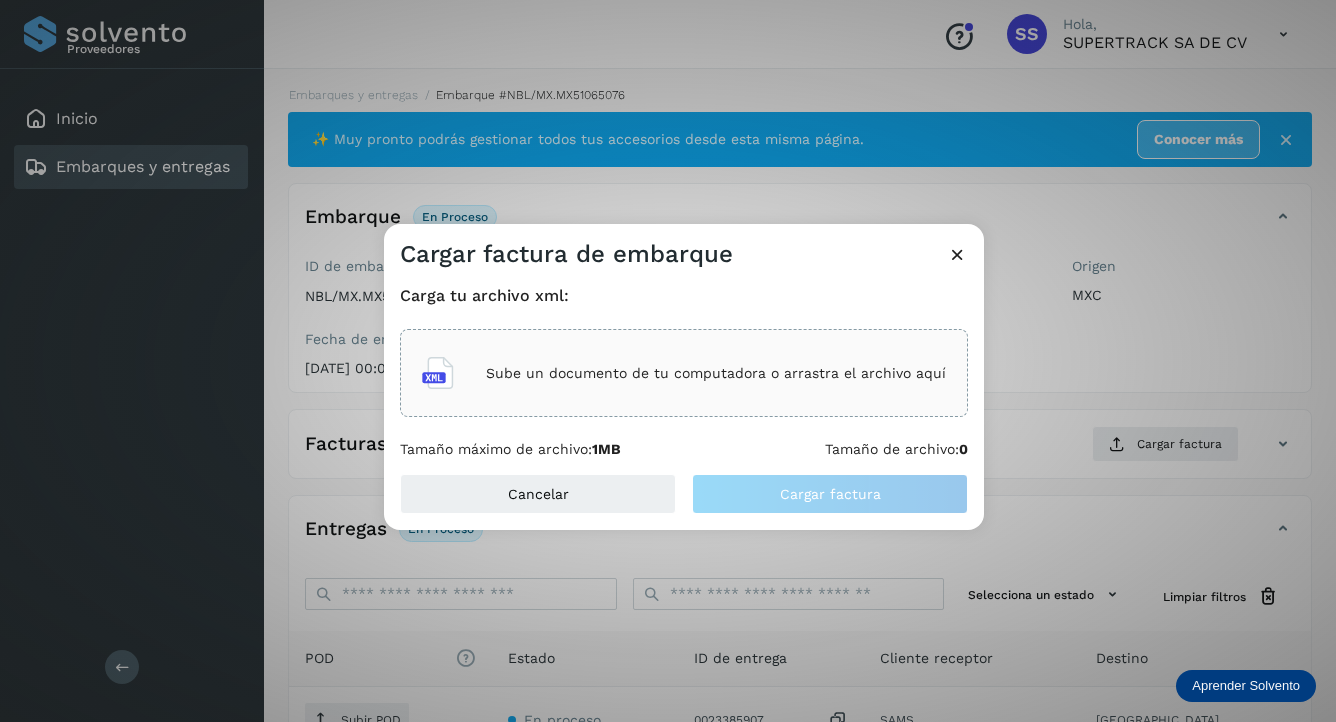 click on "Sube un documento de tu computadora o arrastra el archivo aquí" at bounding box center (716, 373) 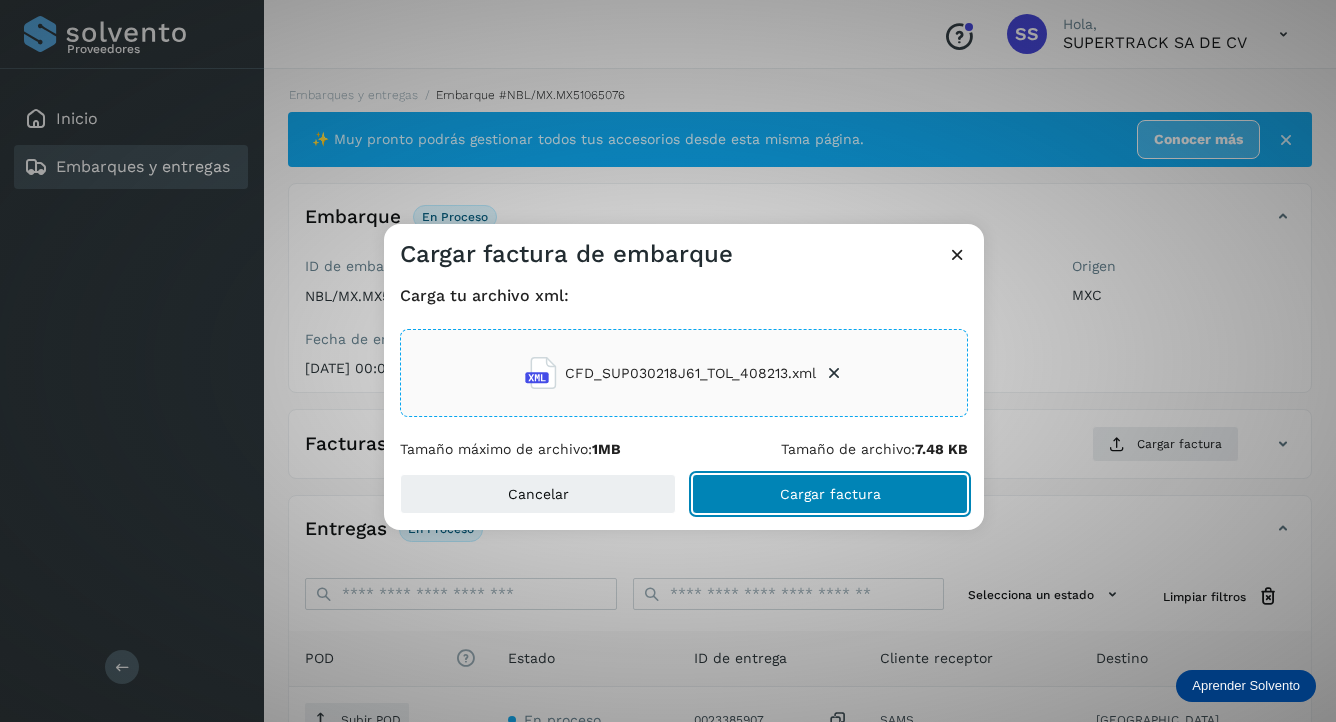 click on "Cargar factura" 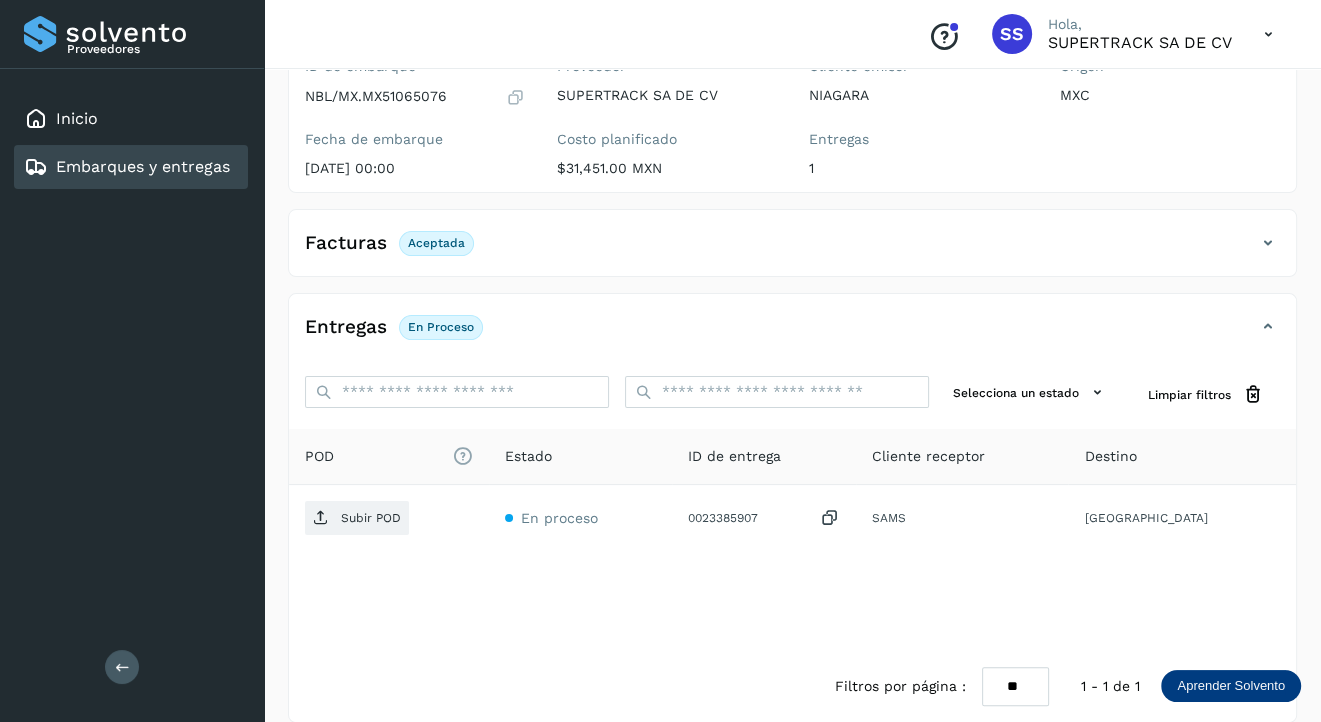 scroll, scrollTop: 223, scrollLeft: 0, axis: vertical 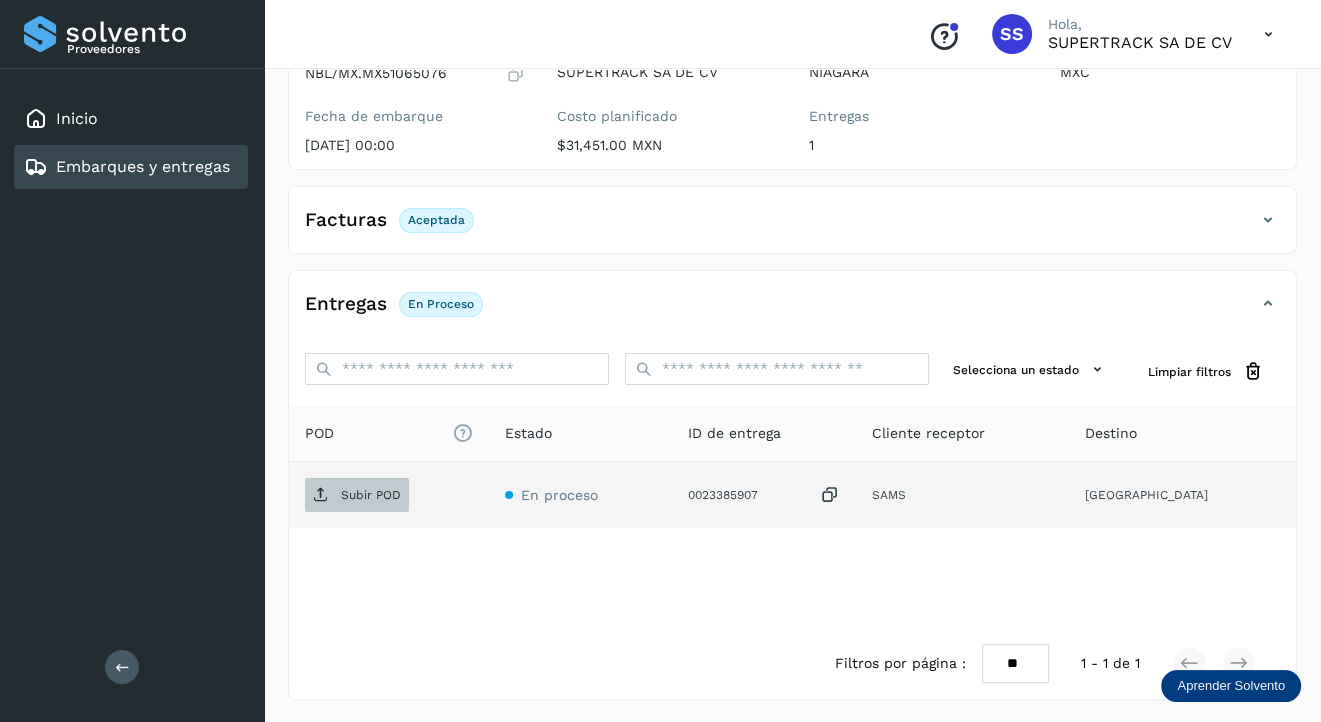 click on "Subir POD" at bounding box center [371, 495] 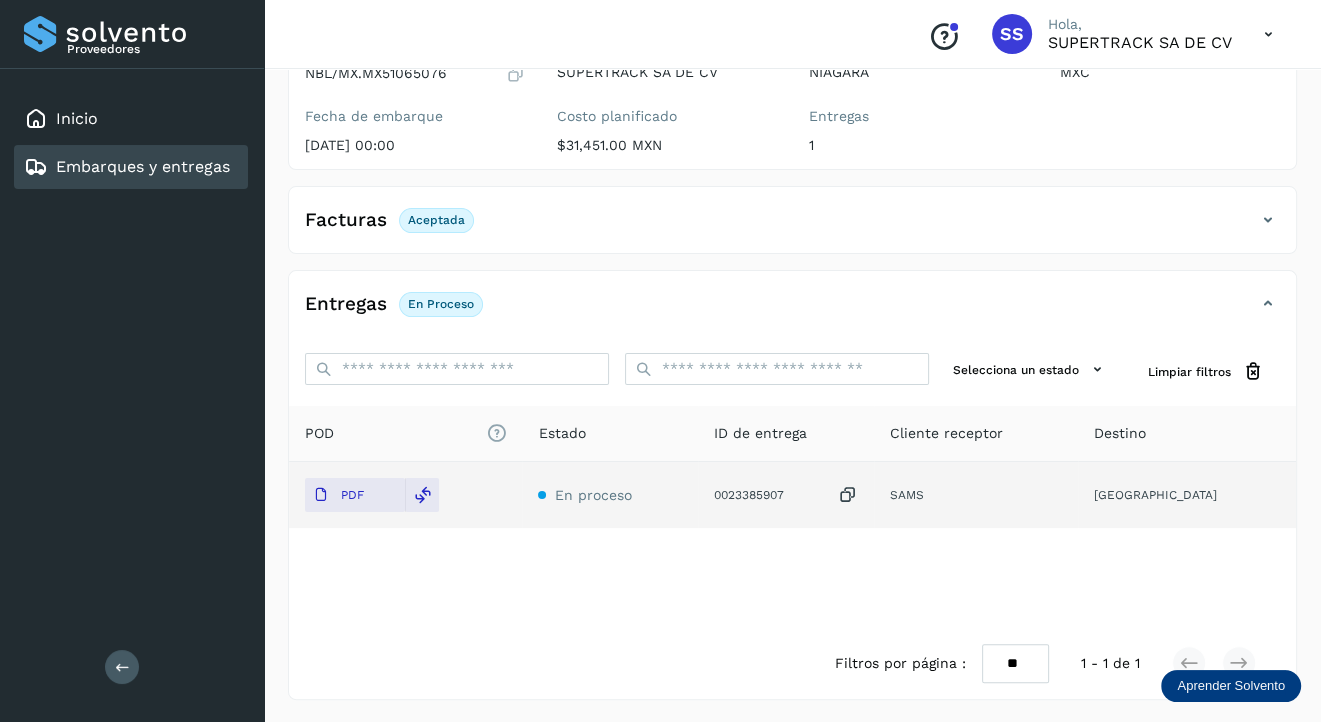 click on "Embarques y entregas" at bounding box center [143, 166] 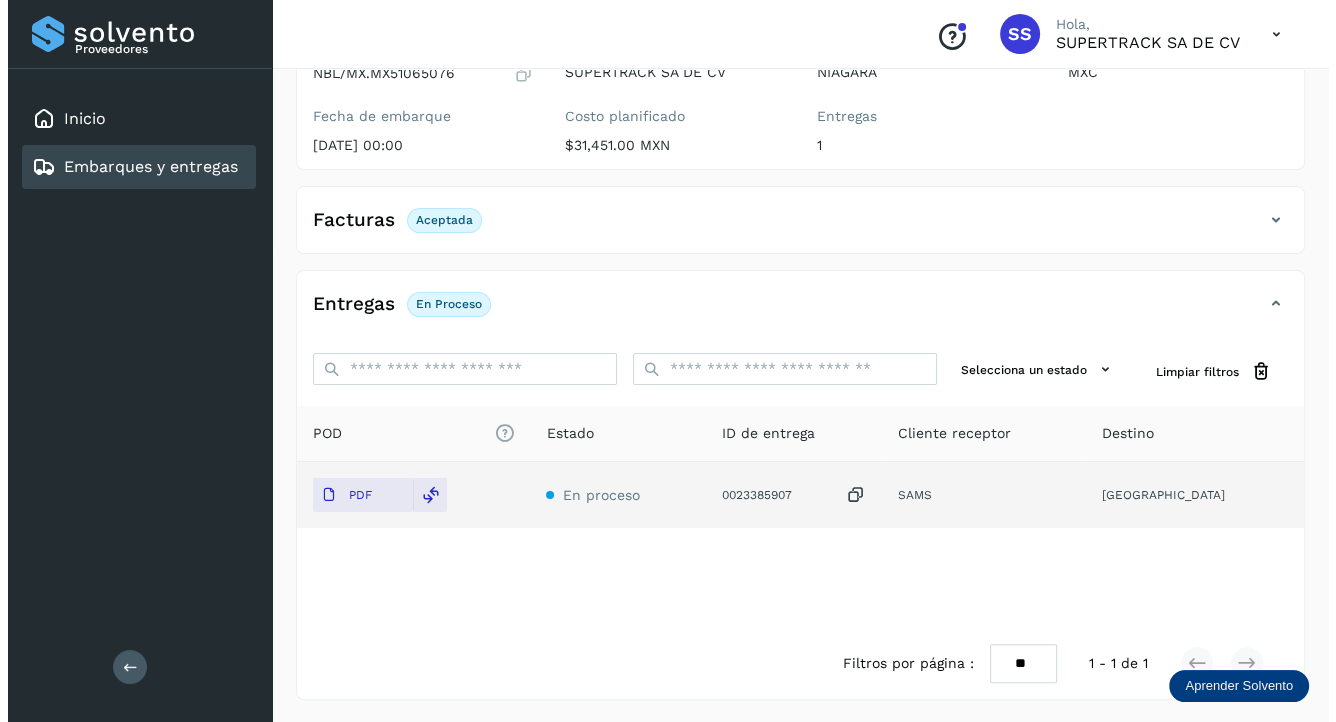 scroll, scrollTop: 0, scrollLeft: 0, axis: both 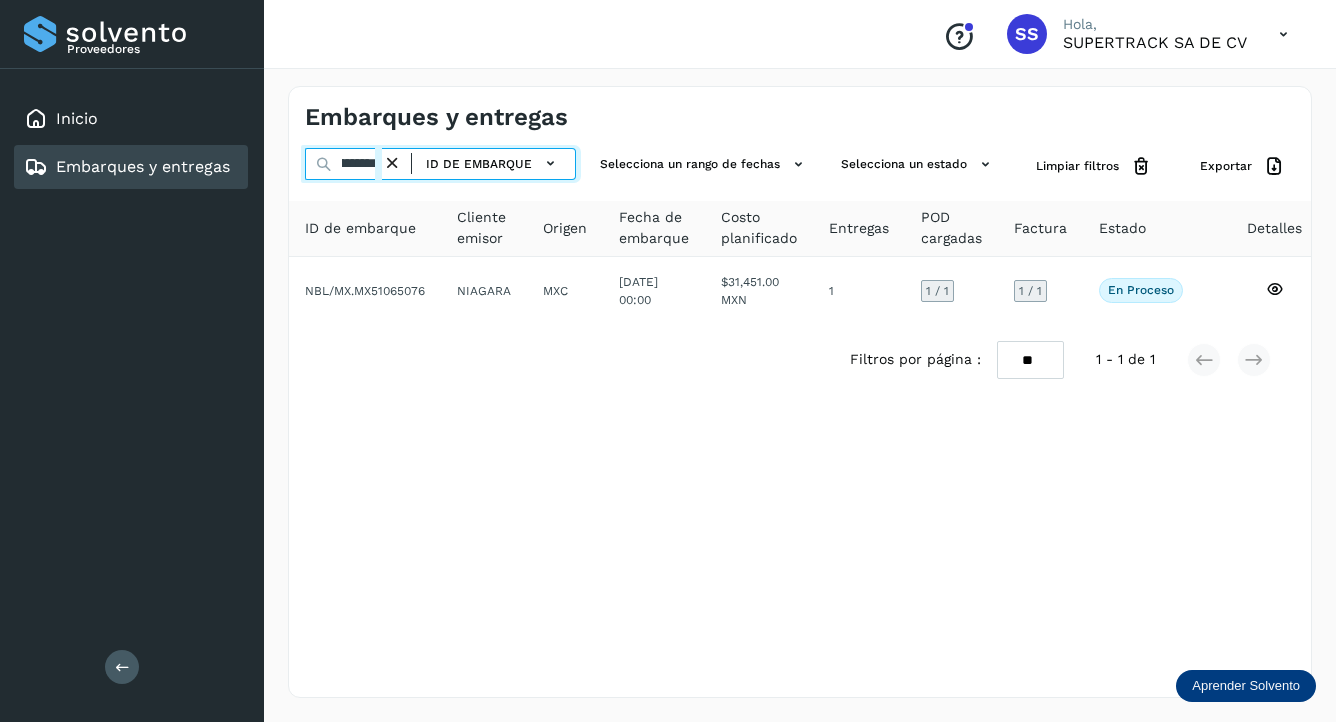 drag, startPoint x: 364, startPoint y: 164, endPoint x: 778, endPoint y: 206, distance: 416.12497 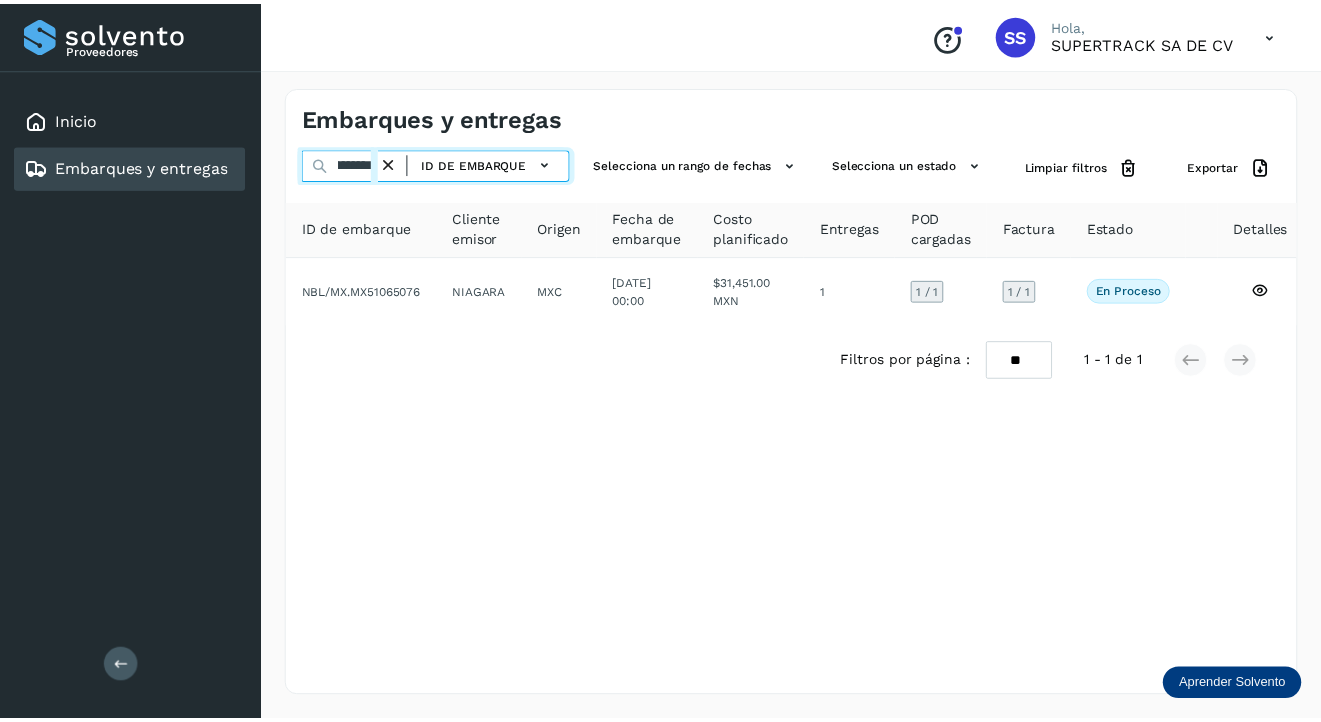 scroll, scrollTop: 0, scrollLeft: 48, axis: horizontal 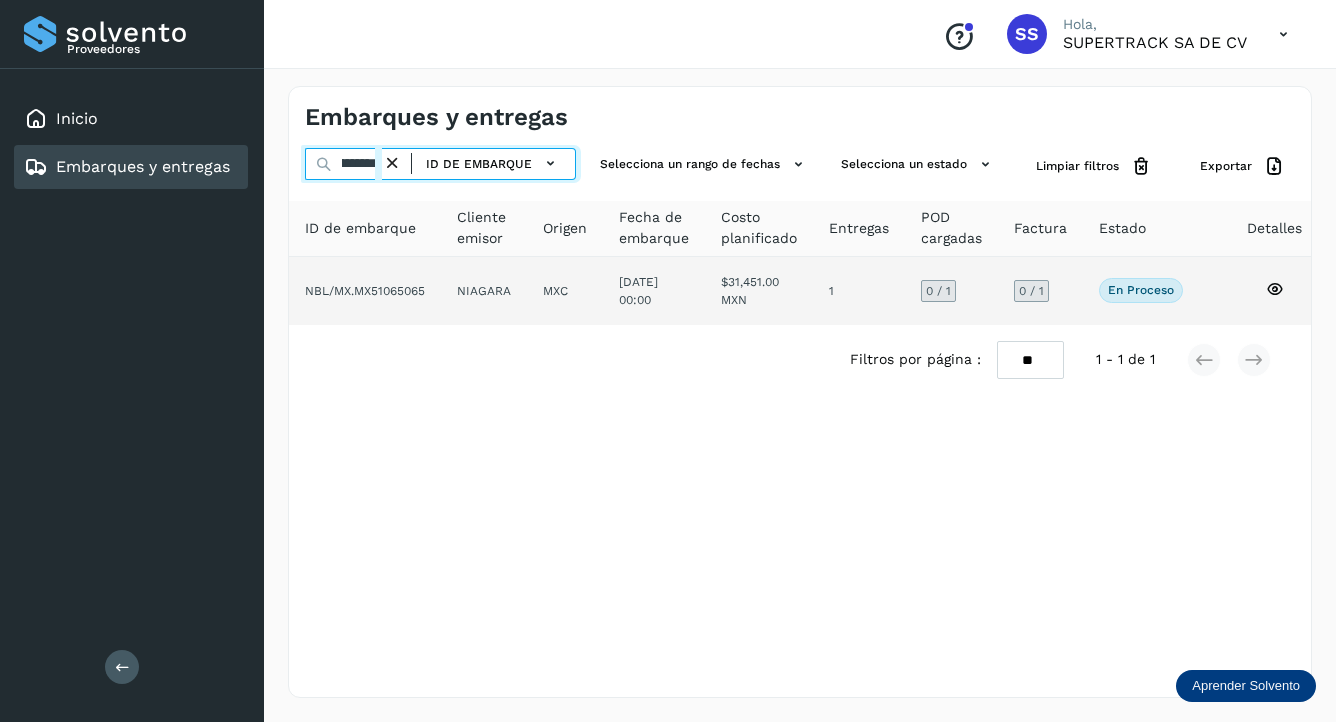 type on "**********" 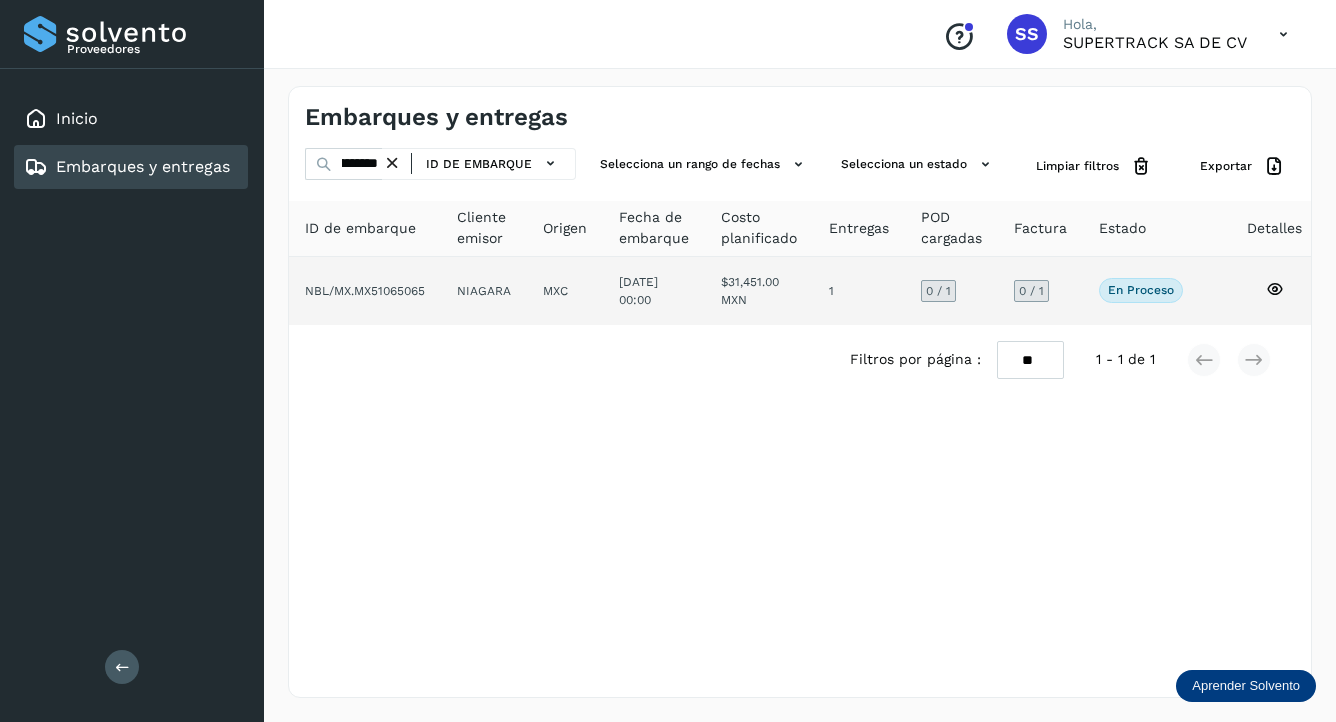 click on "NBL/MX.MX51065065" 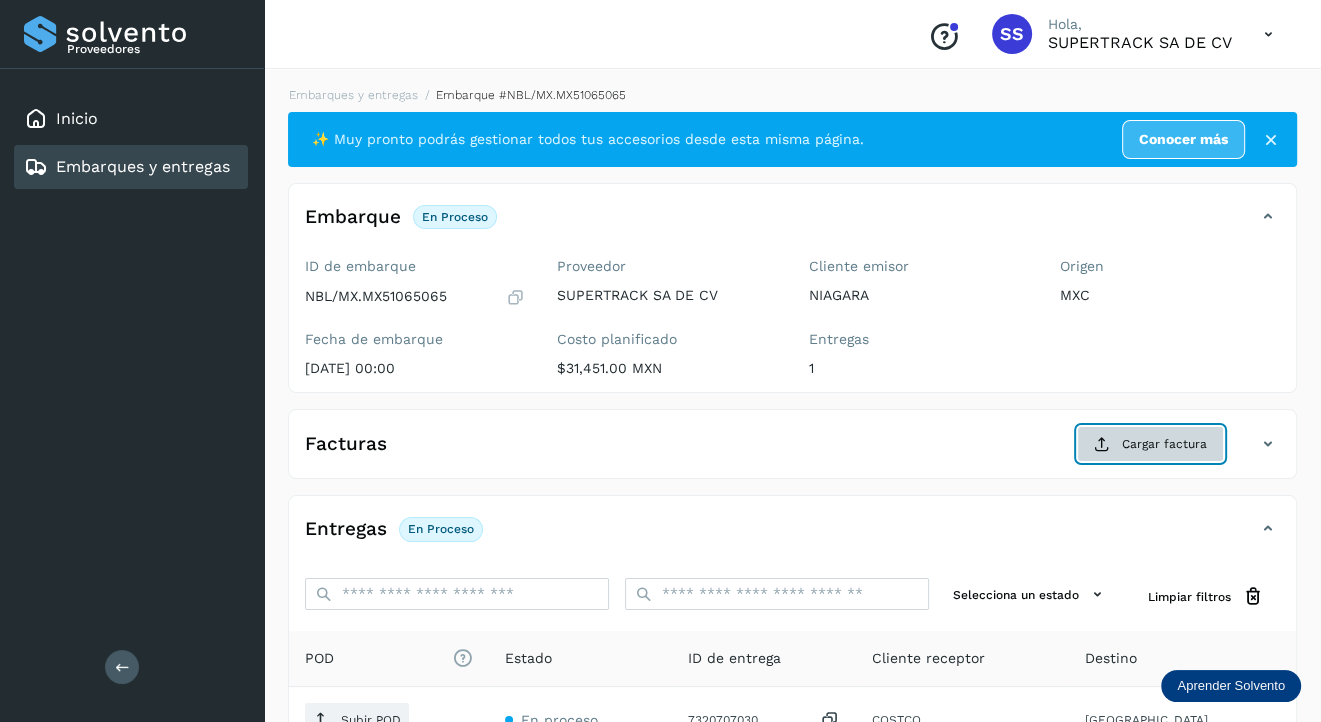click on "Cargar factura" 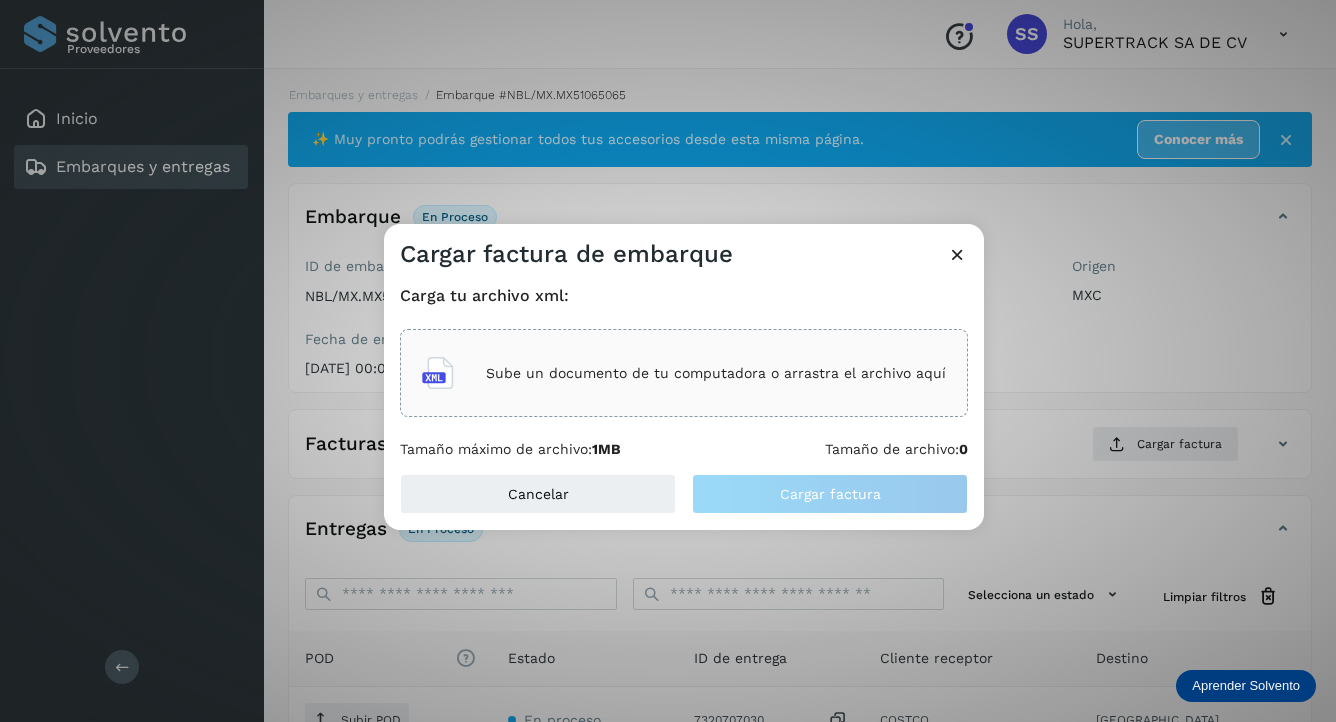 click on "Sube un documento de tu computadora o arrastra el archivo aquí" at bounding box center (716, 373) 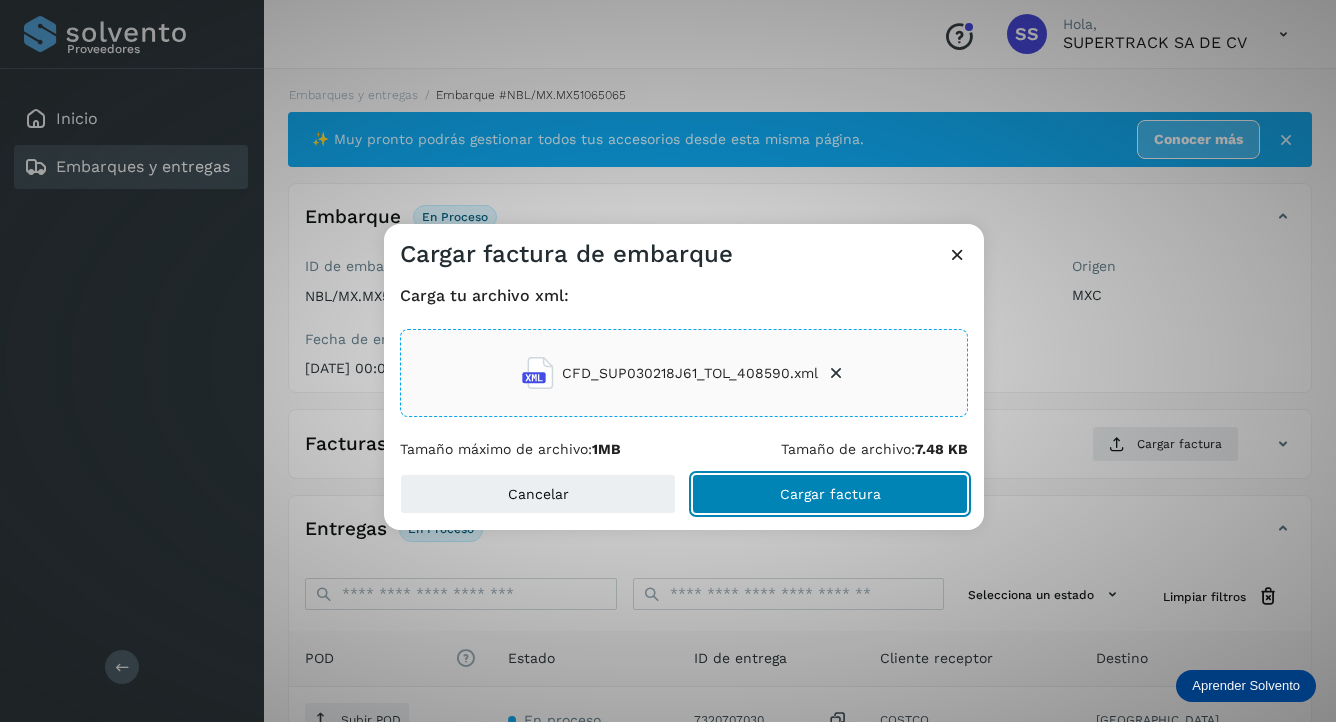 click on "Cargar factura" 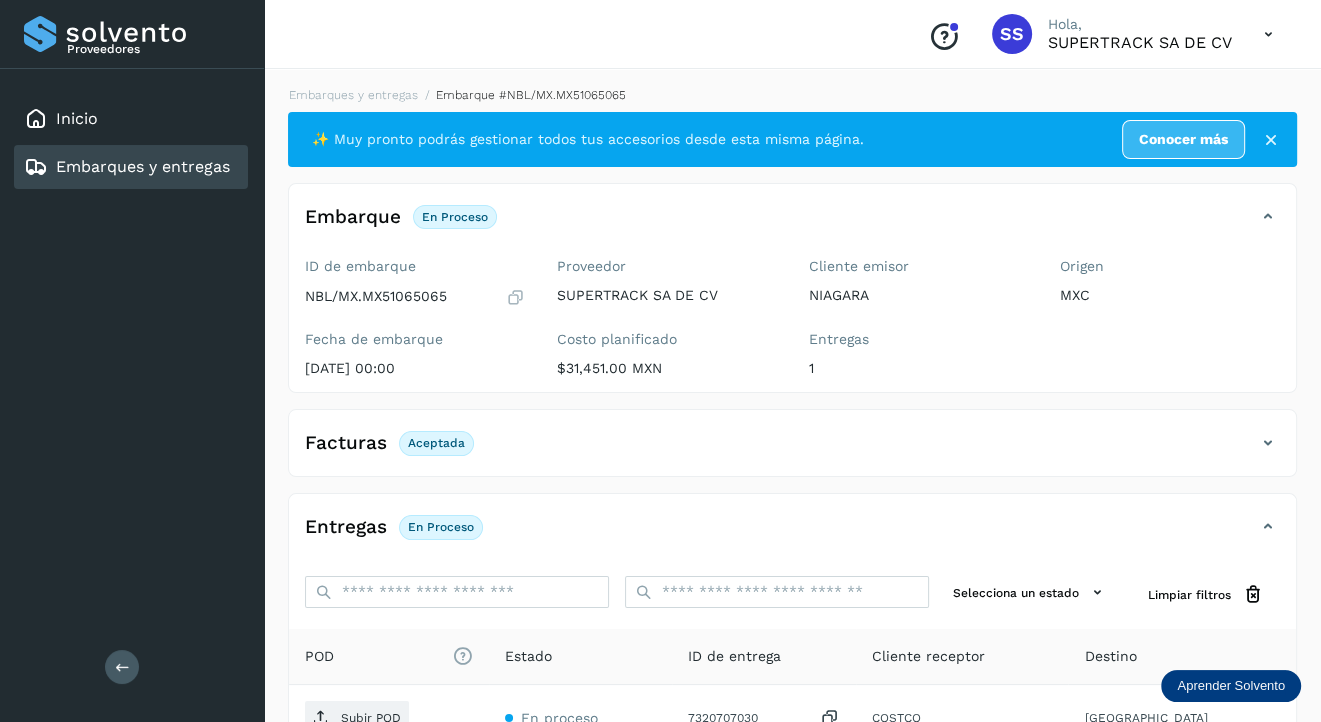 scroll, scrollTop: 200, scrollLeft: 0, axis: vertical 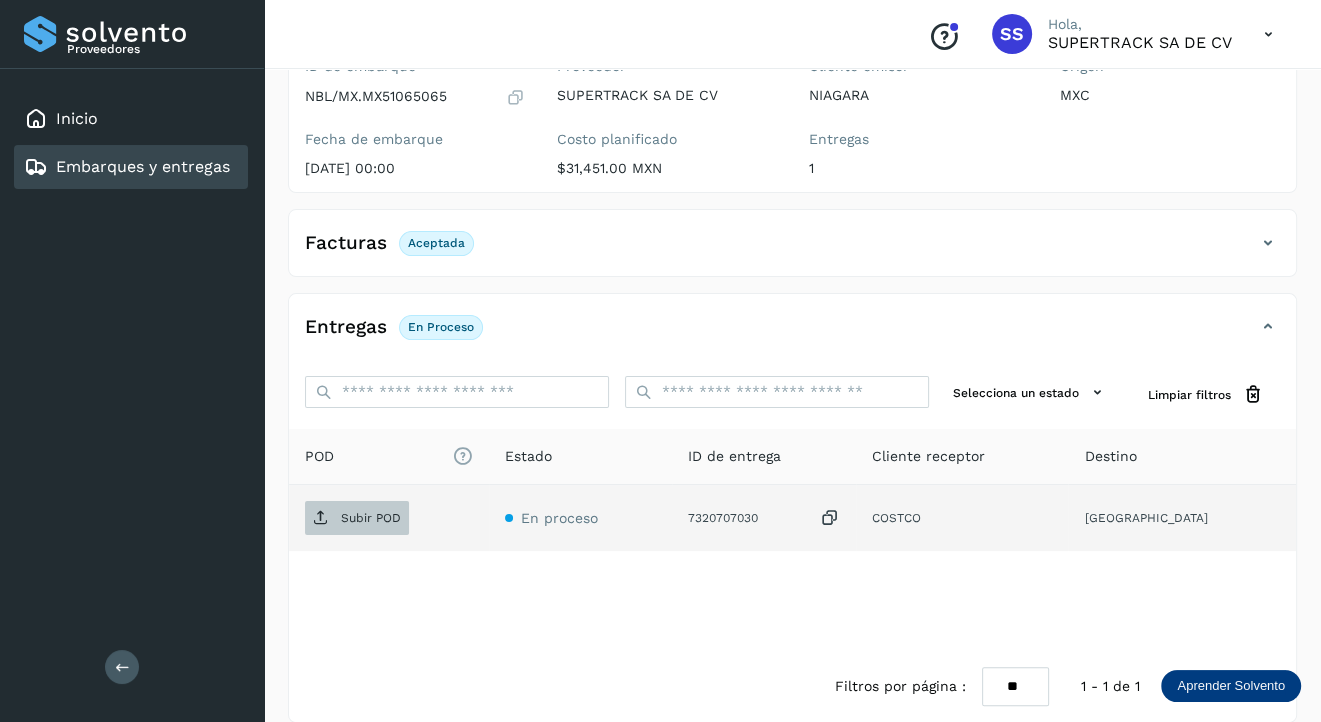click on "Subir POD" at bounding box center (371, 518) 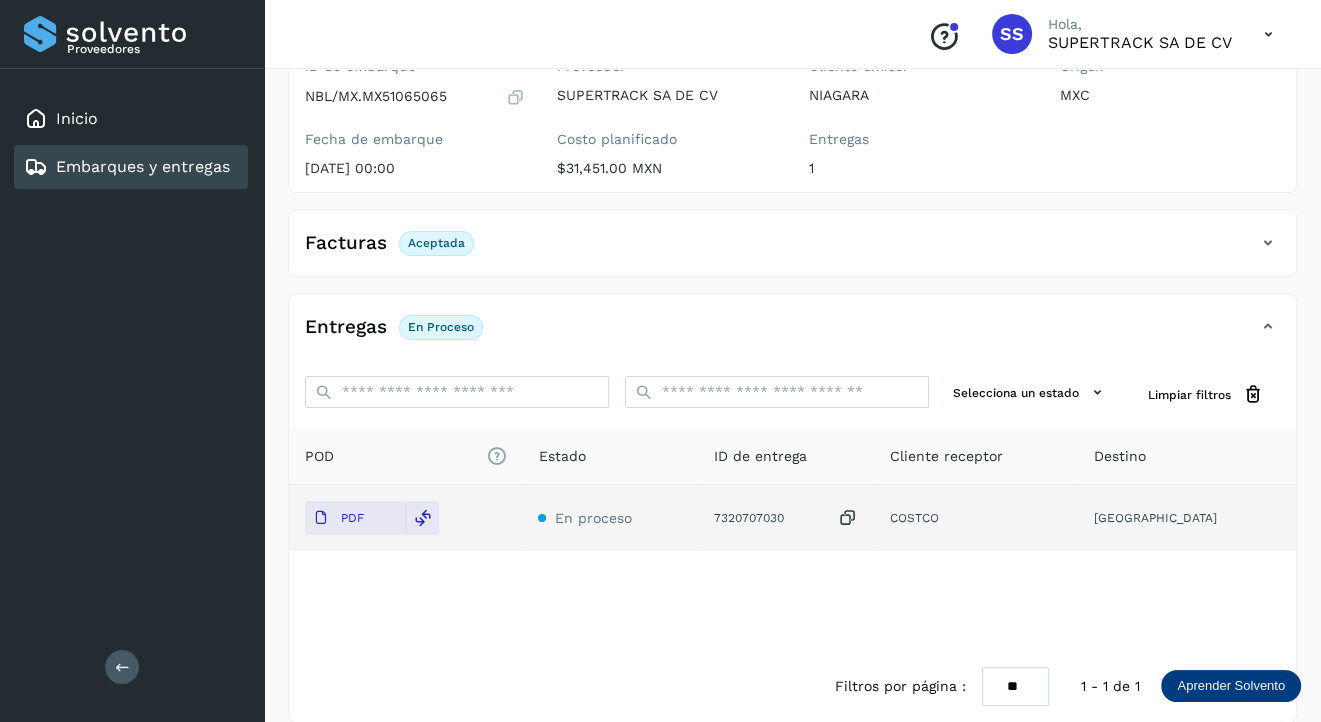 click on "Embarques y entregas" at bounding box center [143, 166] 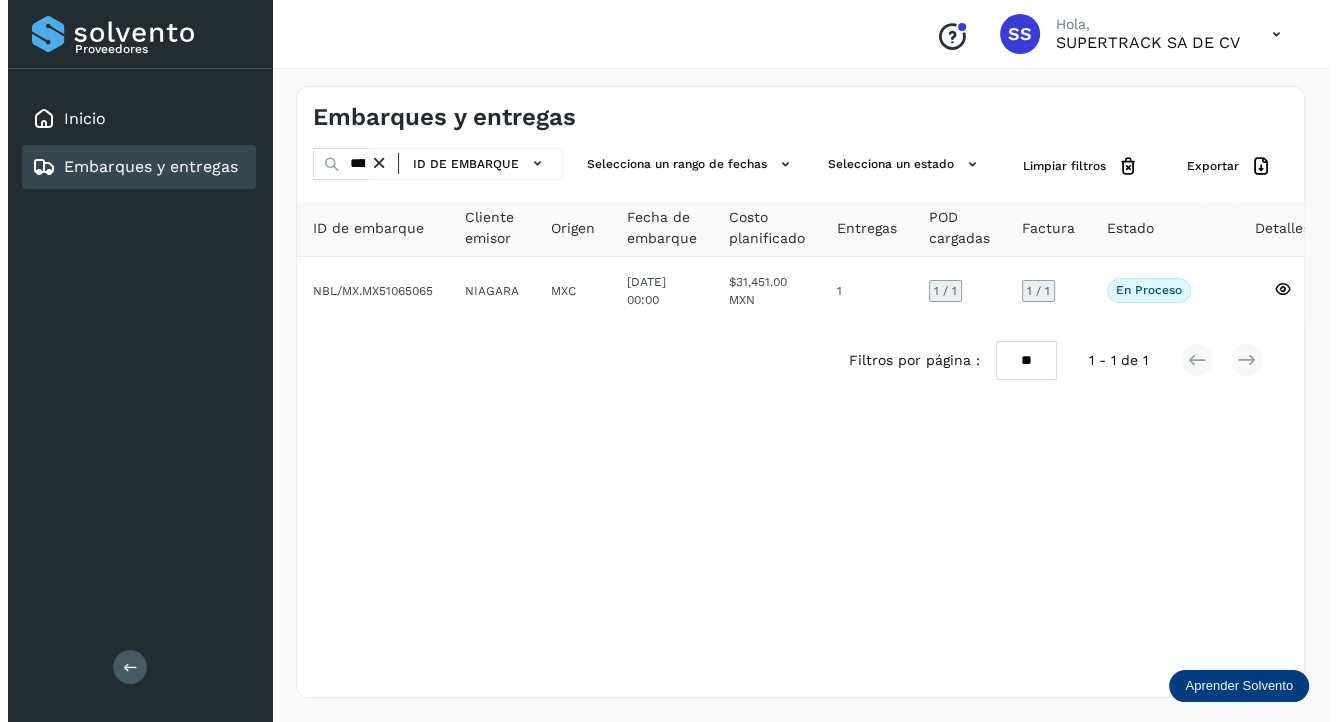scroll, scrollTop: 0, scrollLeft: 0, axis: both 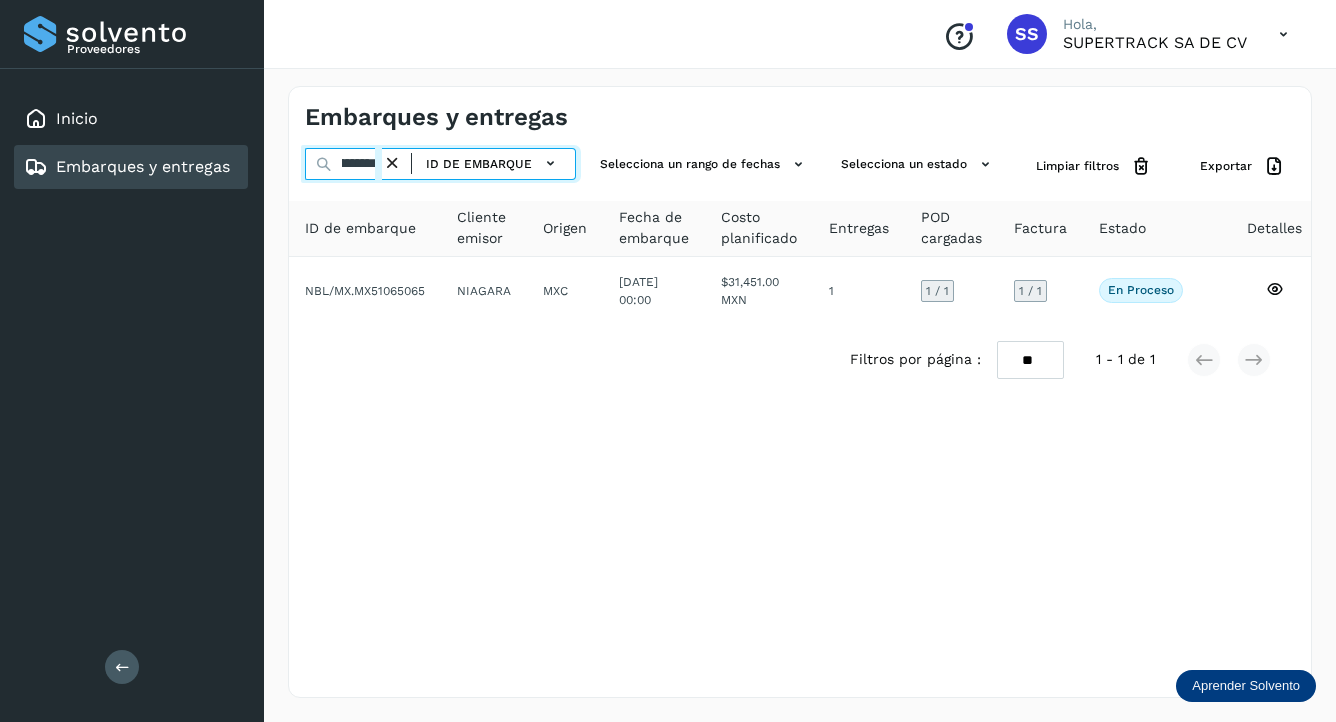 drag, startPoint x: 361, startPoint y: 166, endPoint x: 889, endPoint y: 238, distance: 532.8865 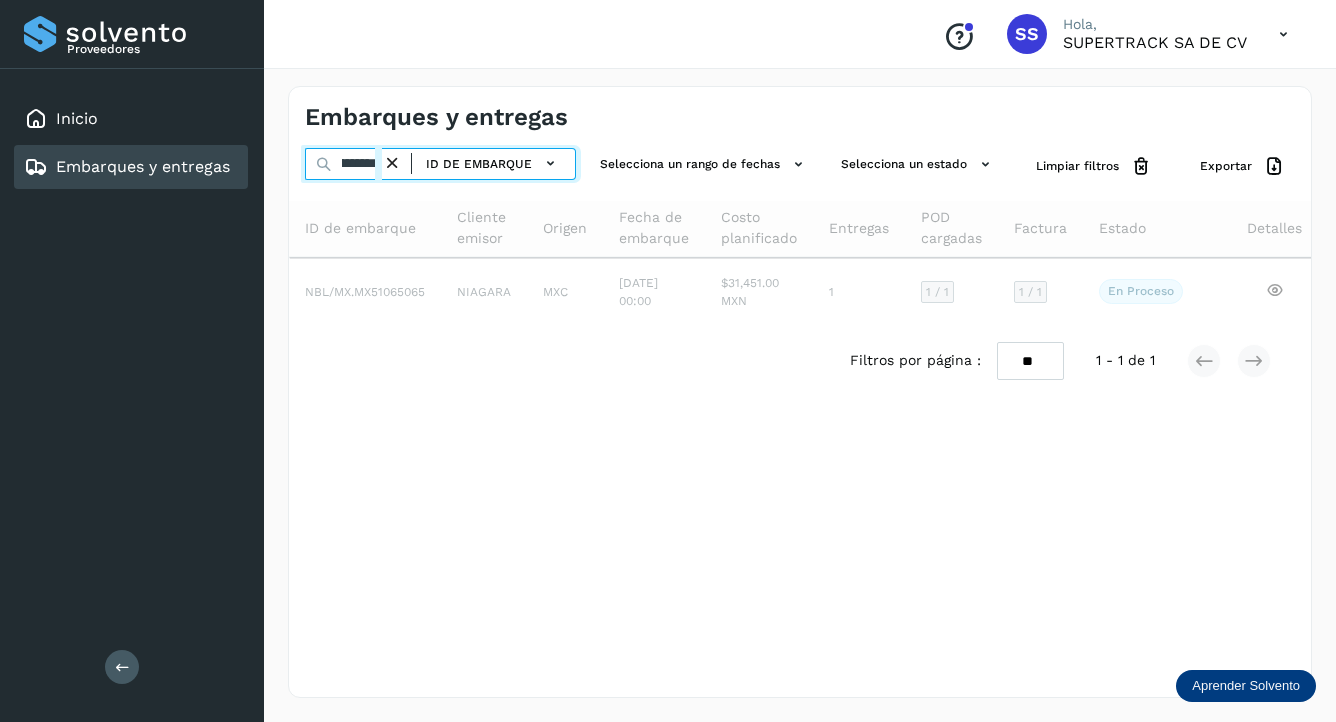 scroll, scrollTop: 0, scrollLeft: 45, axis: horizontal 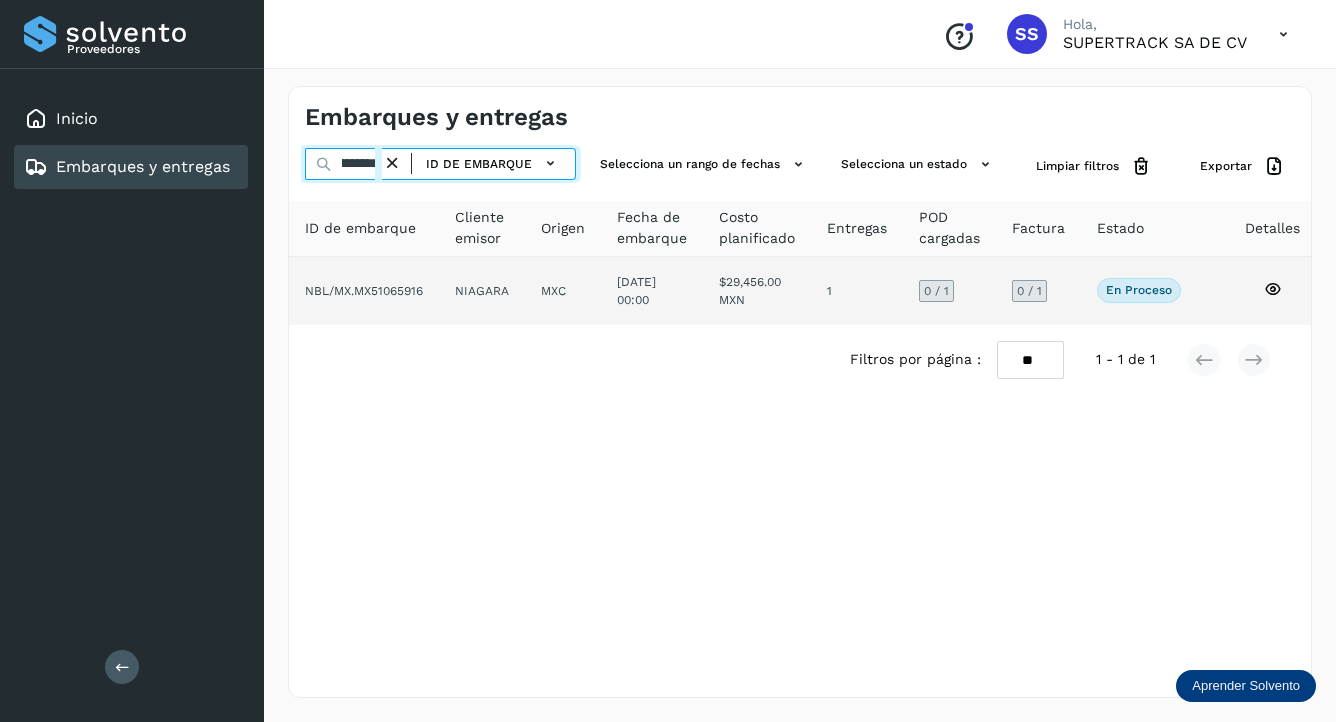 type on "**********" 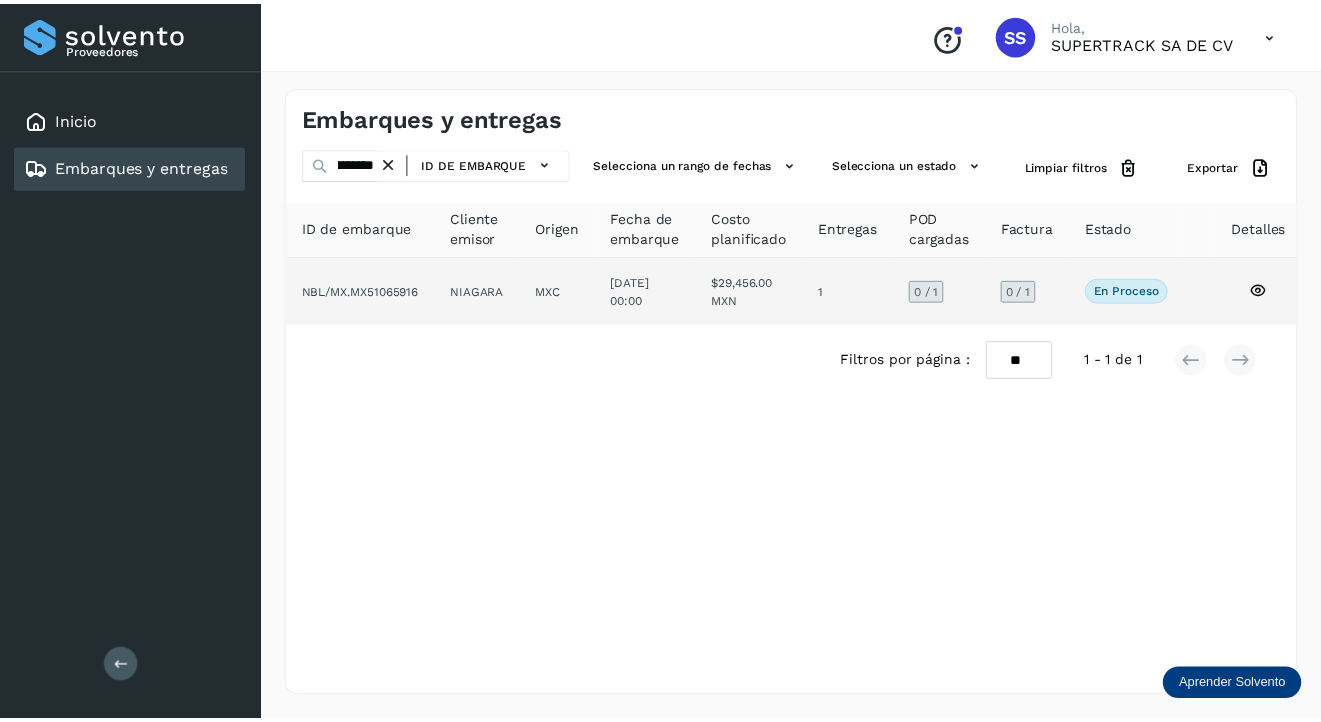 scroll, scrollTop: 0, scrollLeft: 0, axis: both 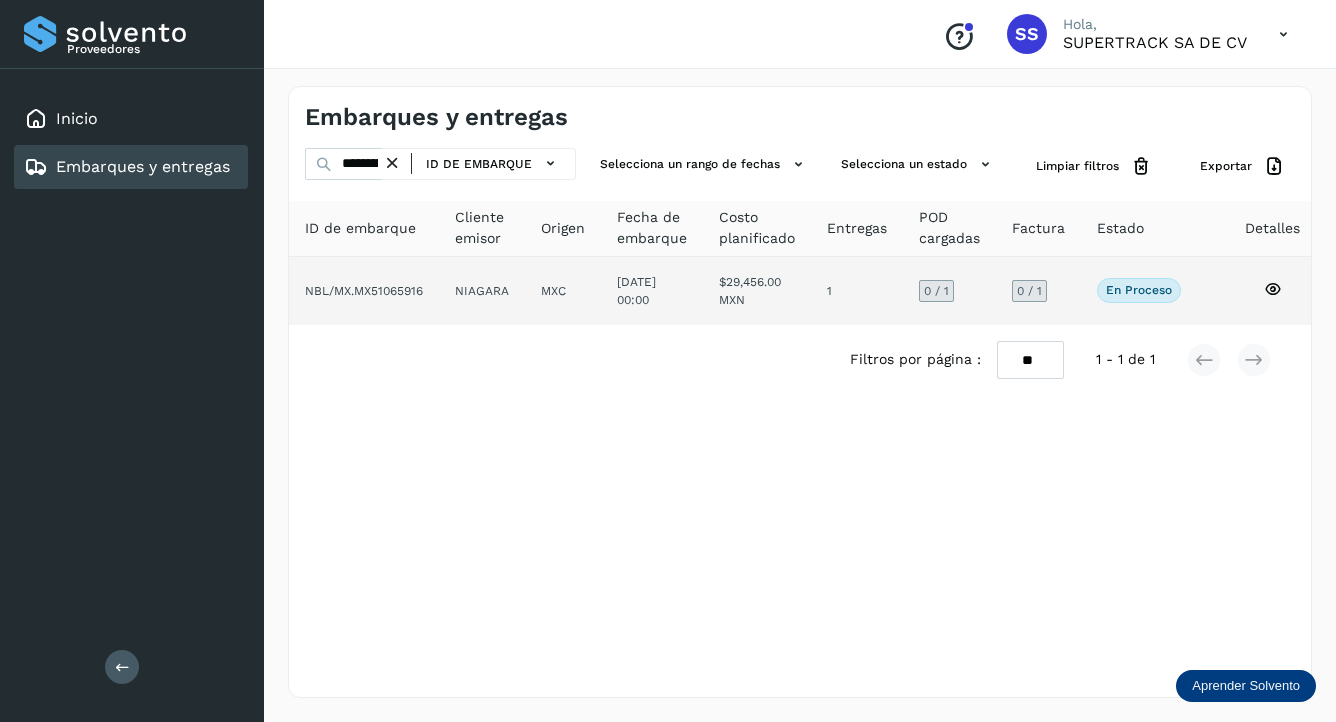 click on "NBL/MX.MX51065916" 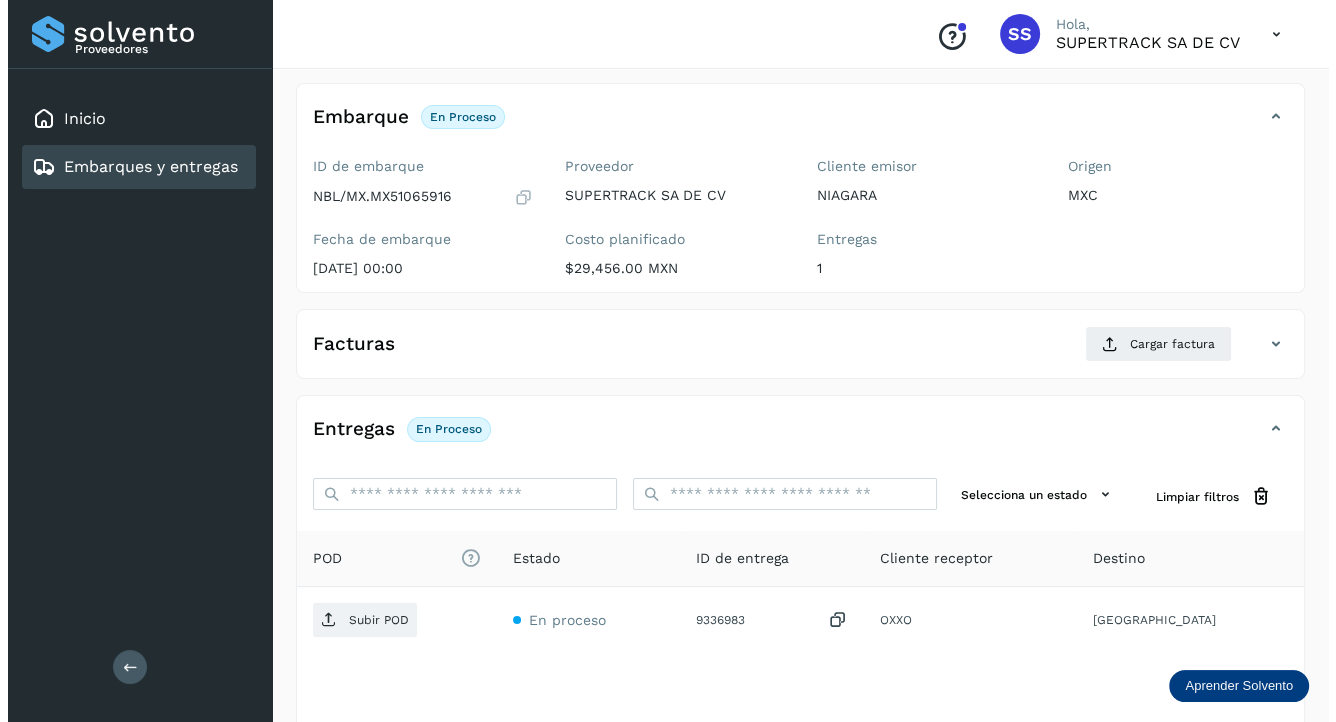 scroll, scrollTop: 200, scrollLeft: 0, axis: vertical 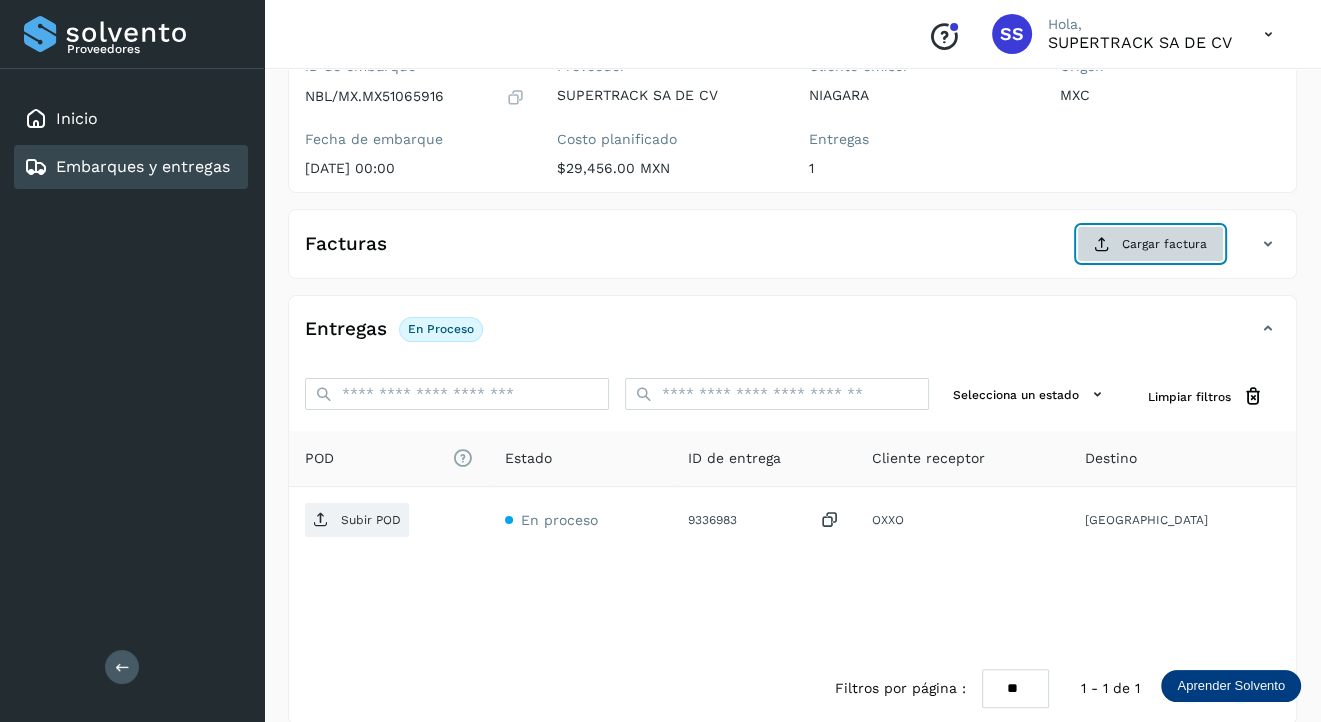 click on "Cargar factura" 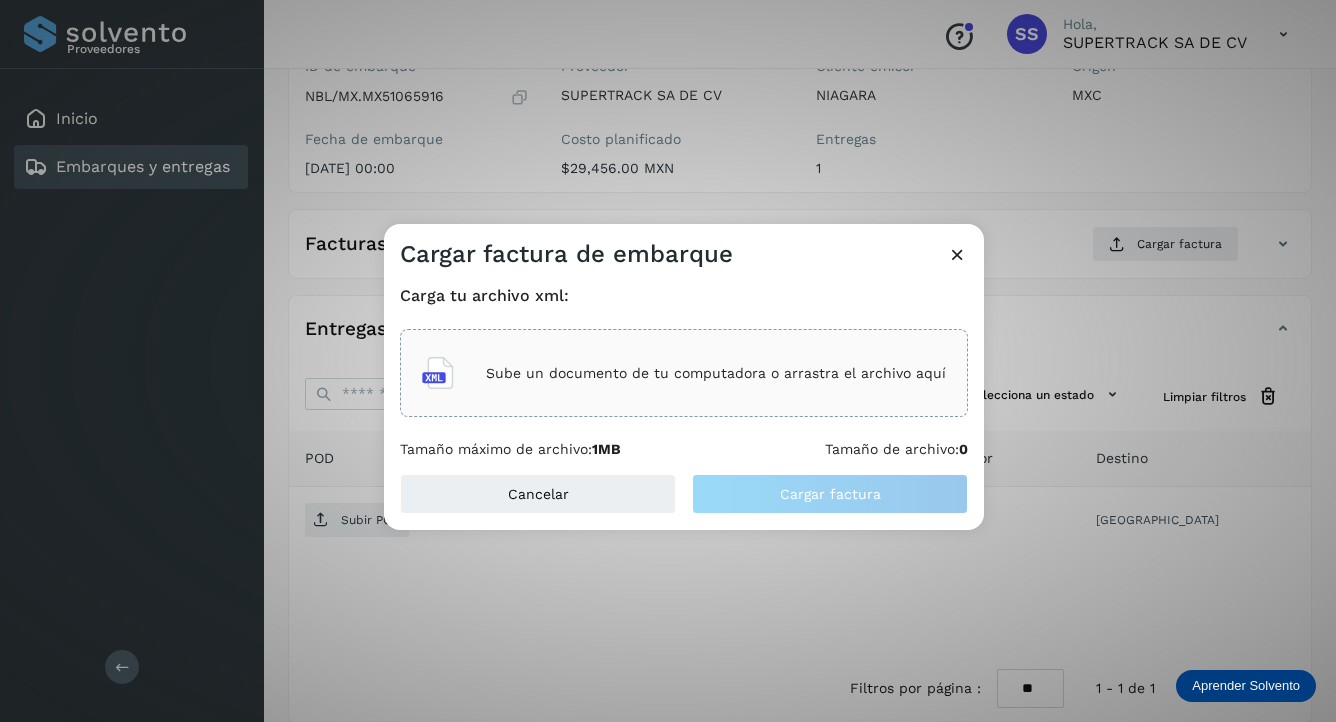 click on "Sube un documento de tu computadora o arrastra el archivo aquí" at bounding box center (716, 373) 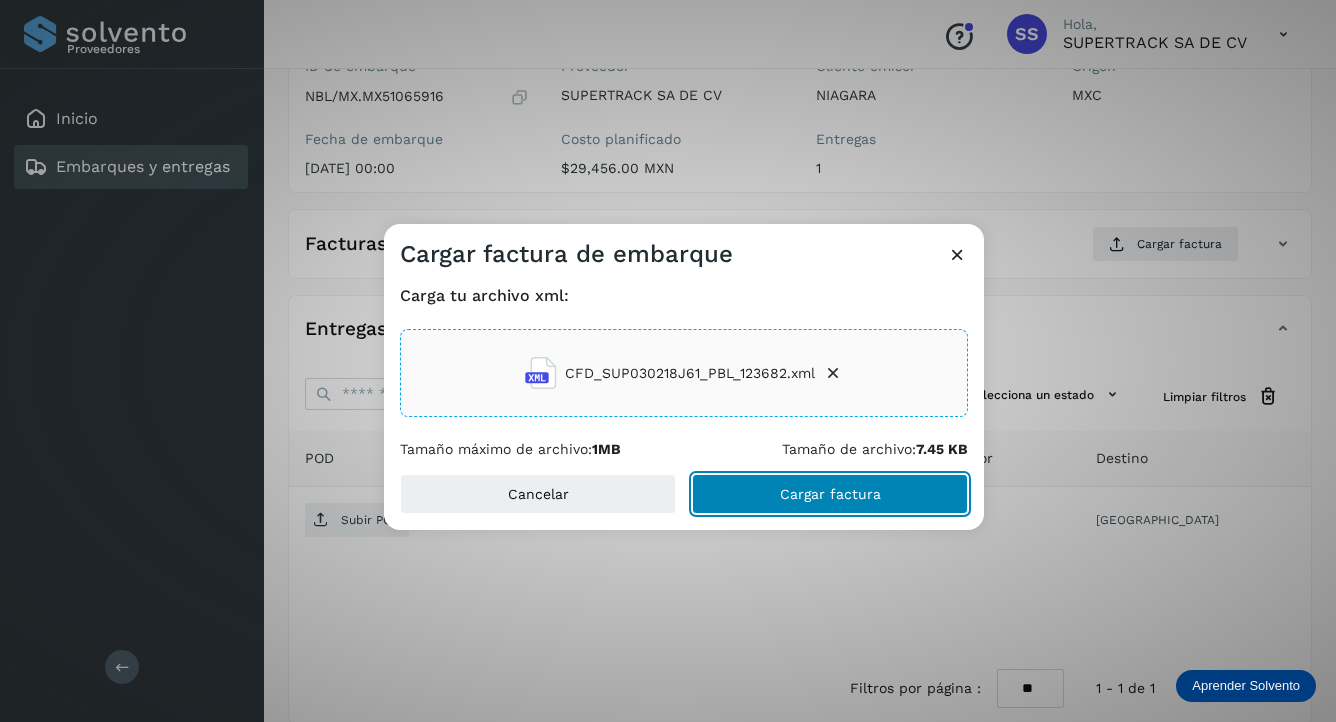 click on "Cargar factura" 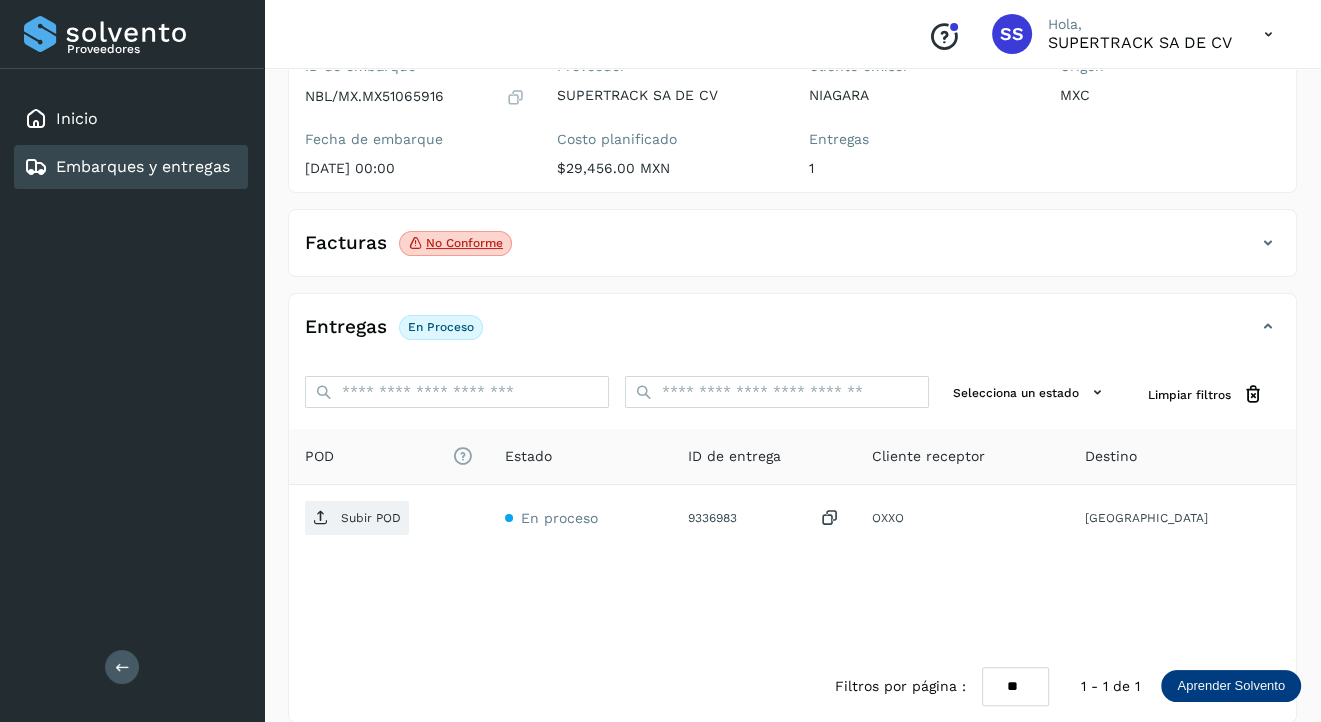 scroll, scrollTop: 223, scrollLeft: 0, axis: vertical 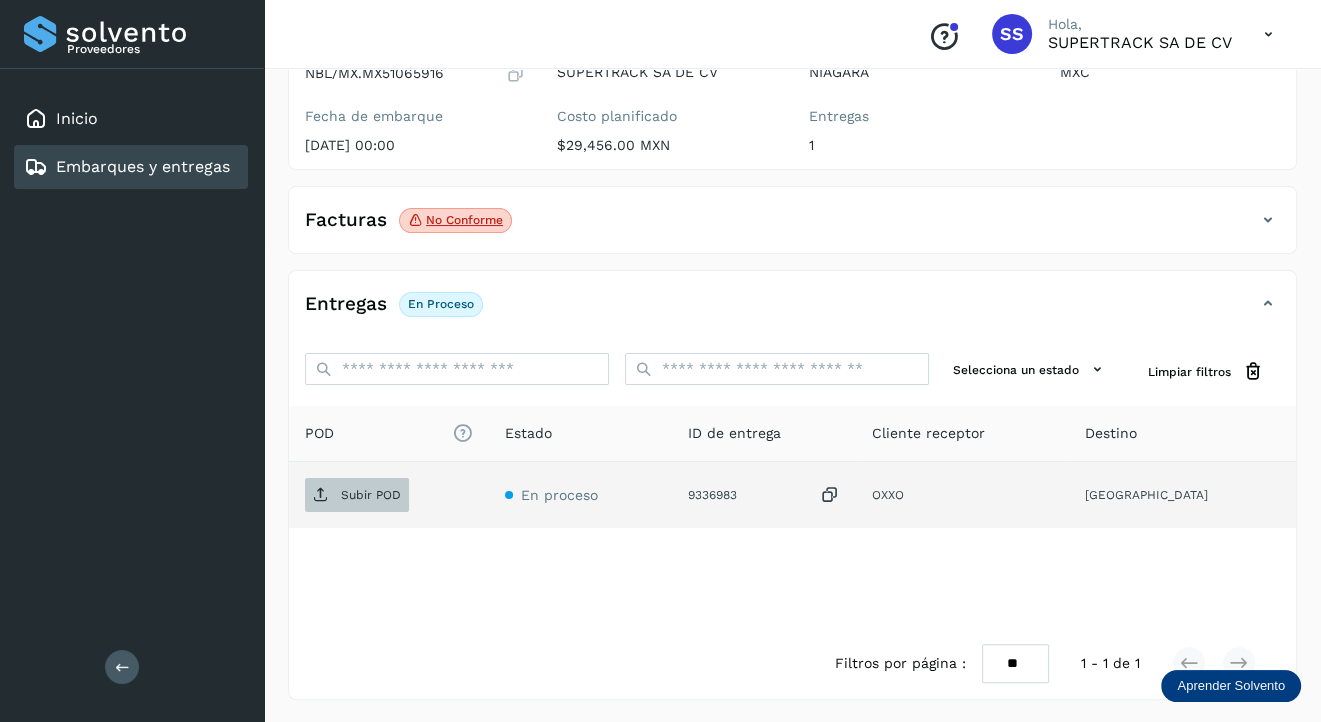 click on "Subir POD" at bounding box center [371, 495] 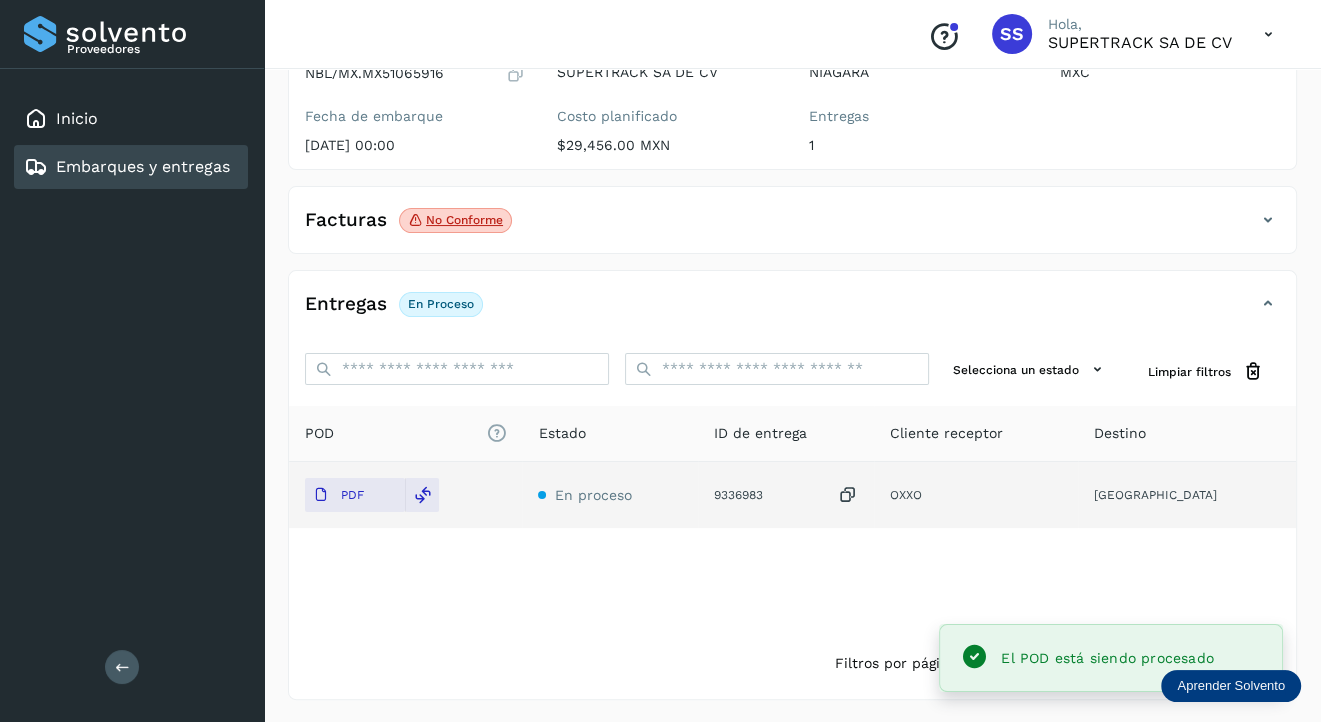 click on "Embarques y entregas" at bounding box center [143, 166] 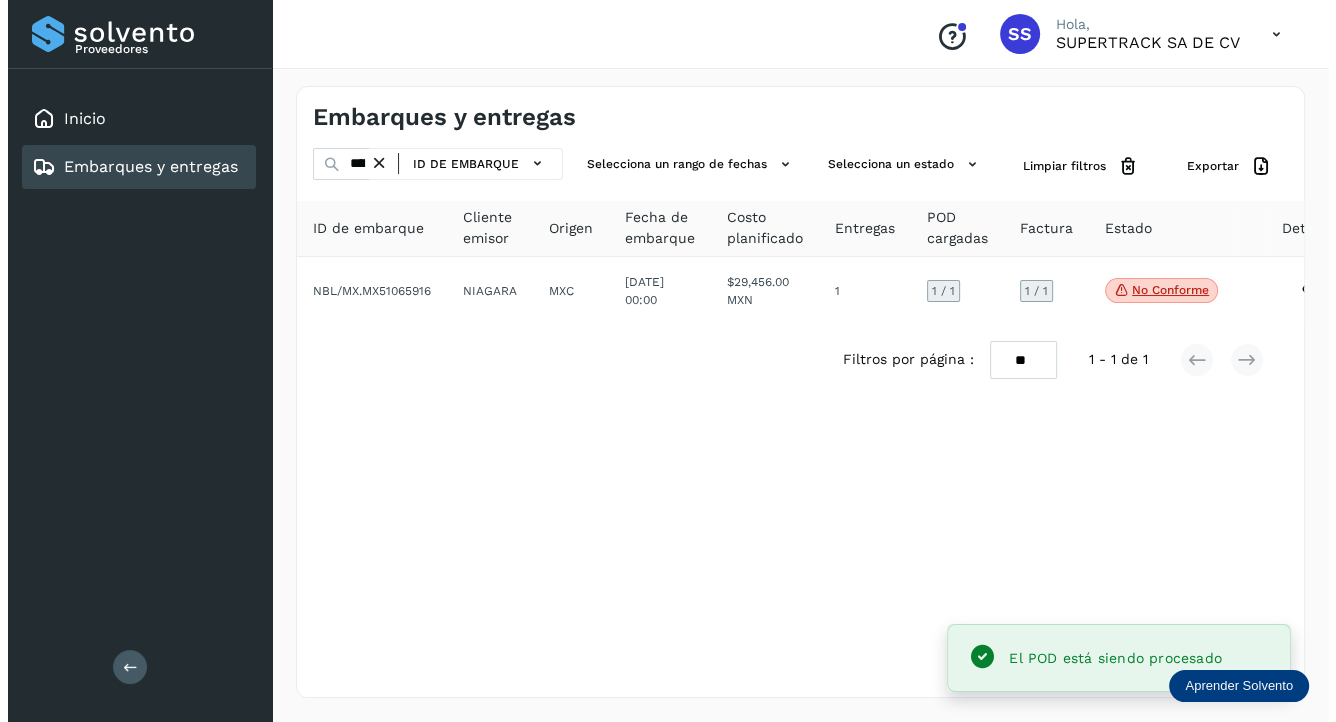 scroll, scrollTop: 0, scrollLeft: 0, axis: both 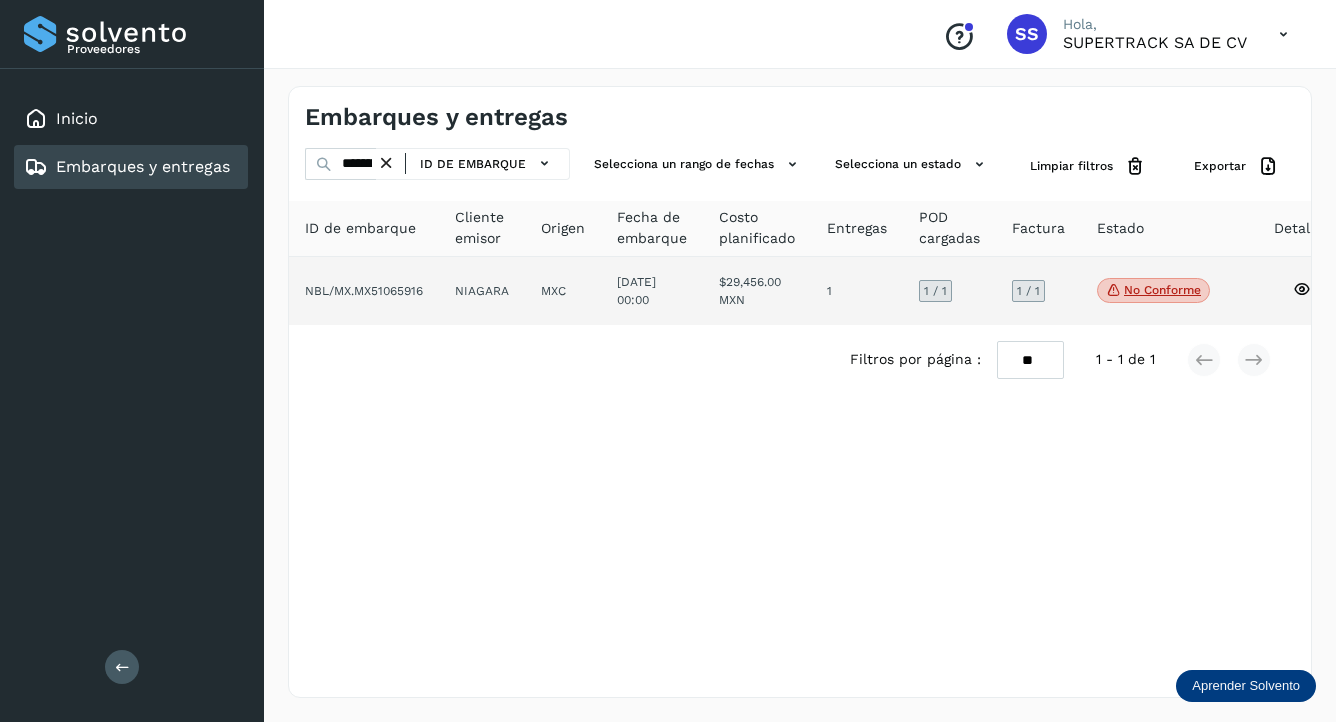 click on "No conforme" 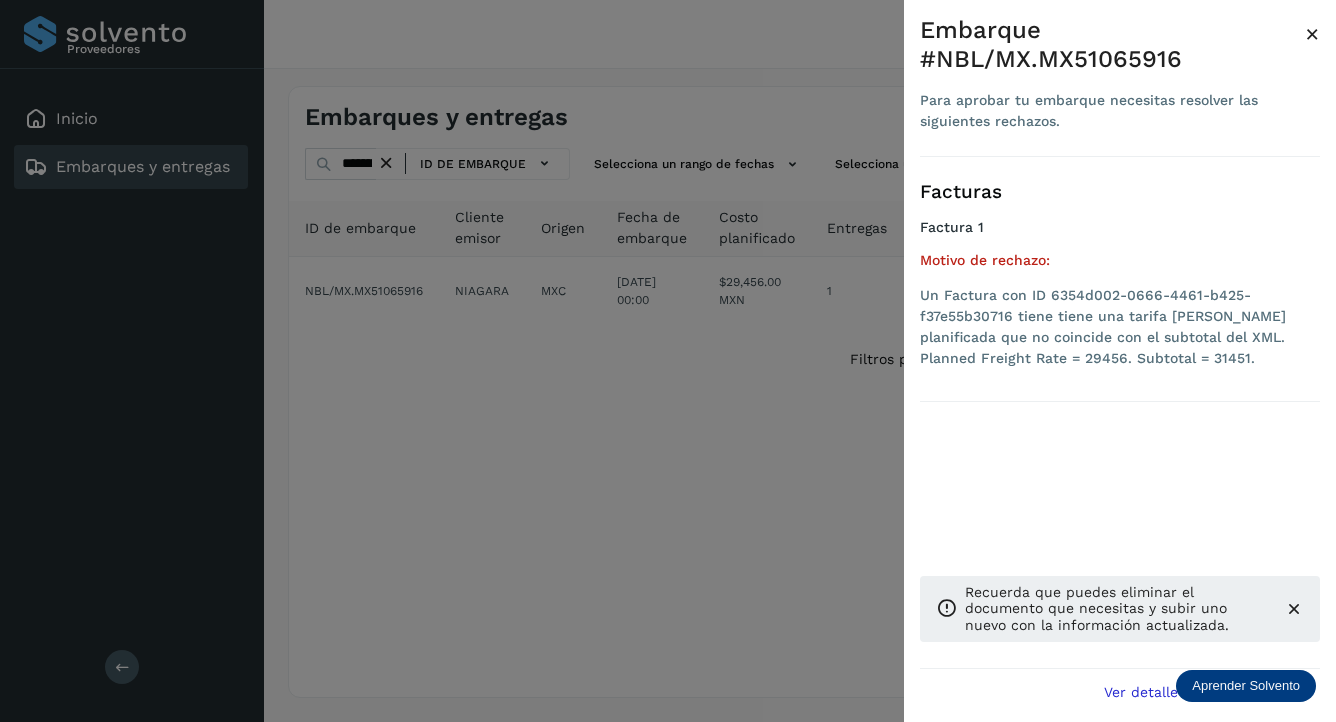 click at bounding box center (1294, 609) 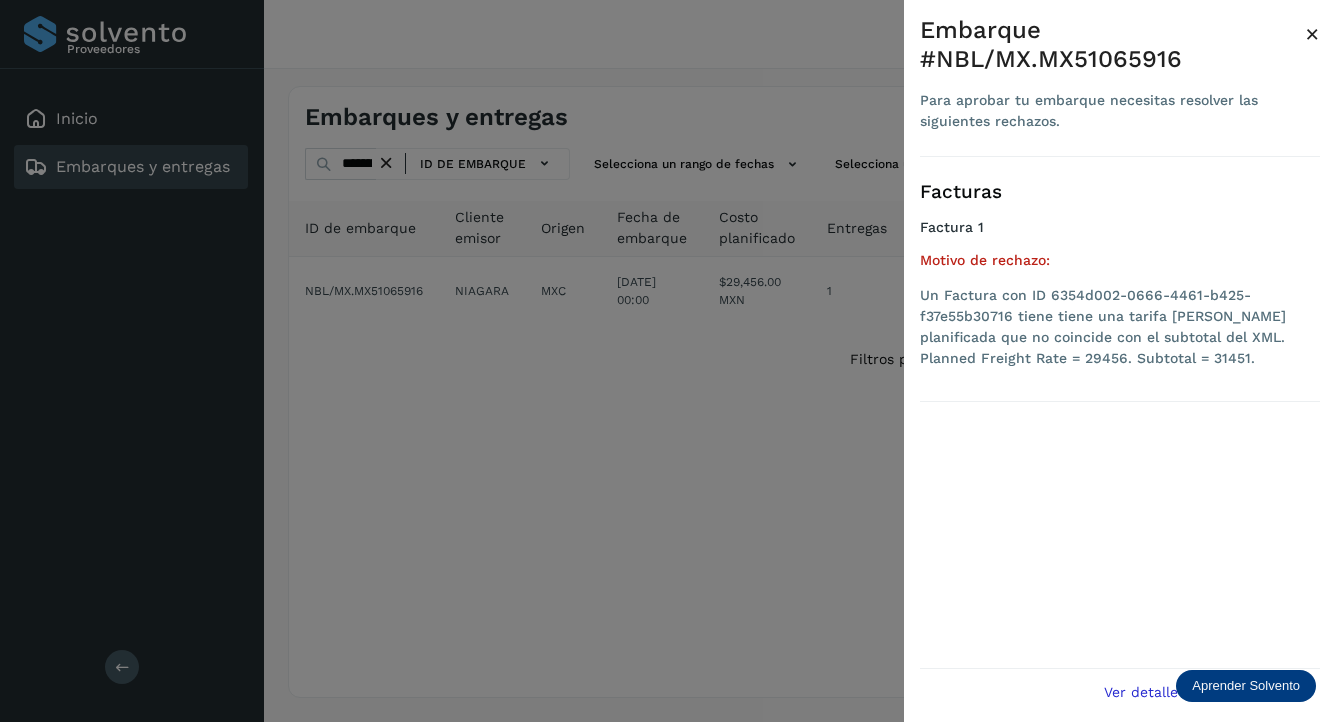 click at bounding box center (668, 361) 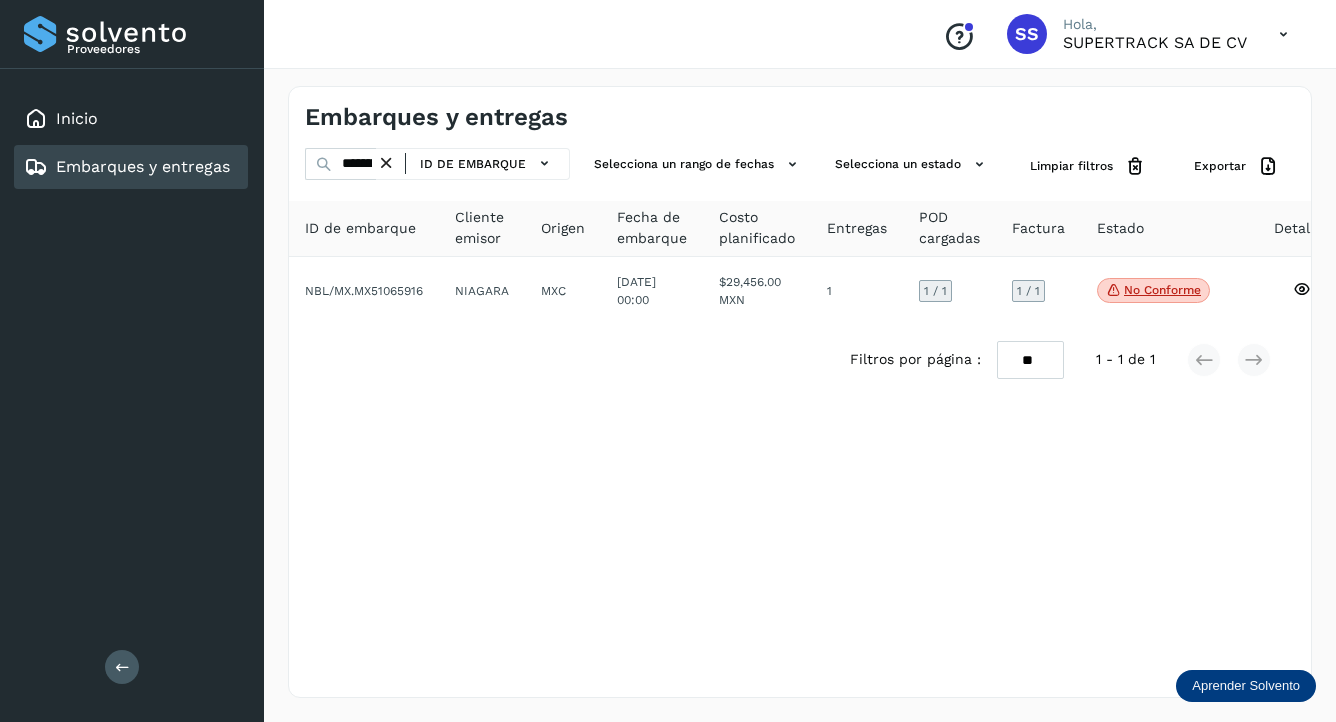 click on "Embarques y entregas" at bounding box center (143, 166) 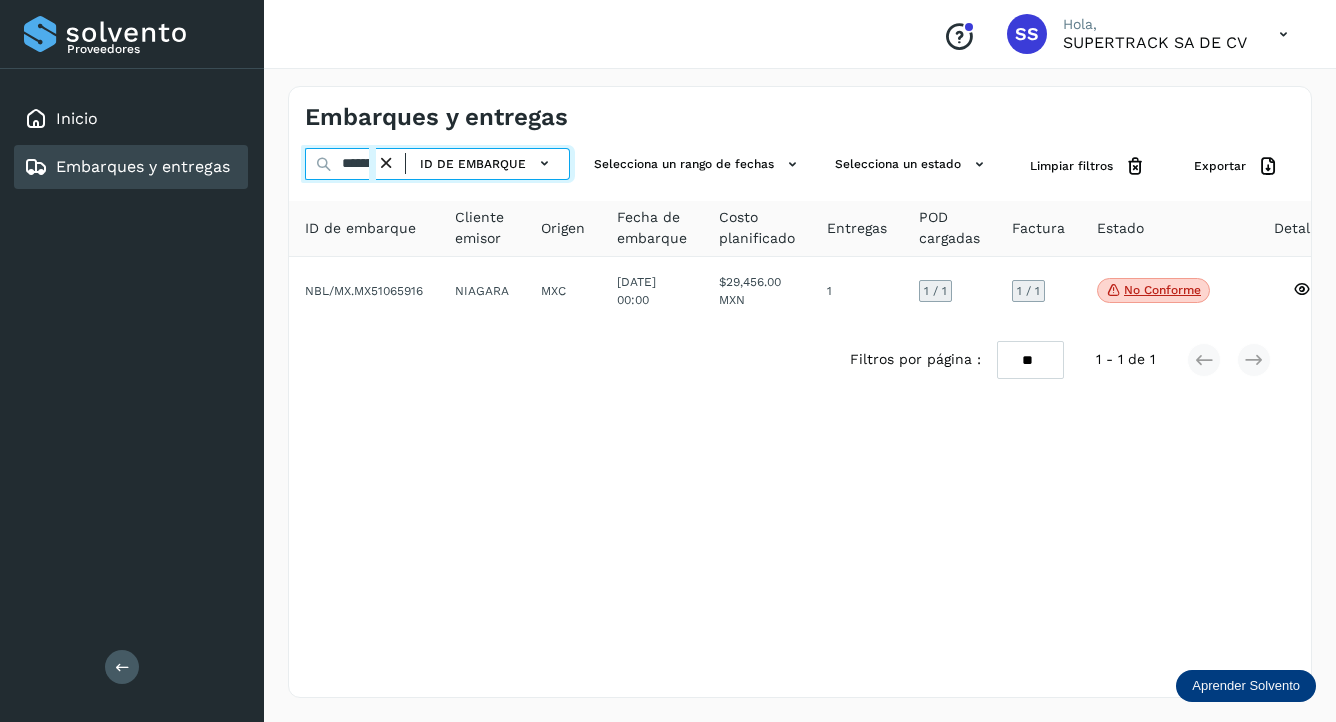 scroll, scrollTop: 0, scrollLeft: 45, axis: horizontal 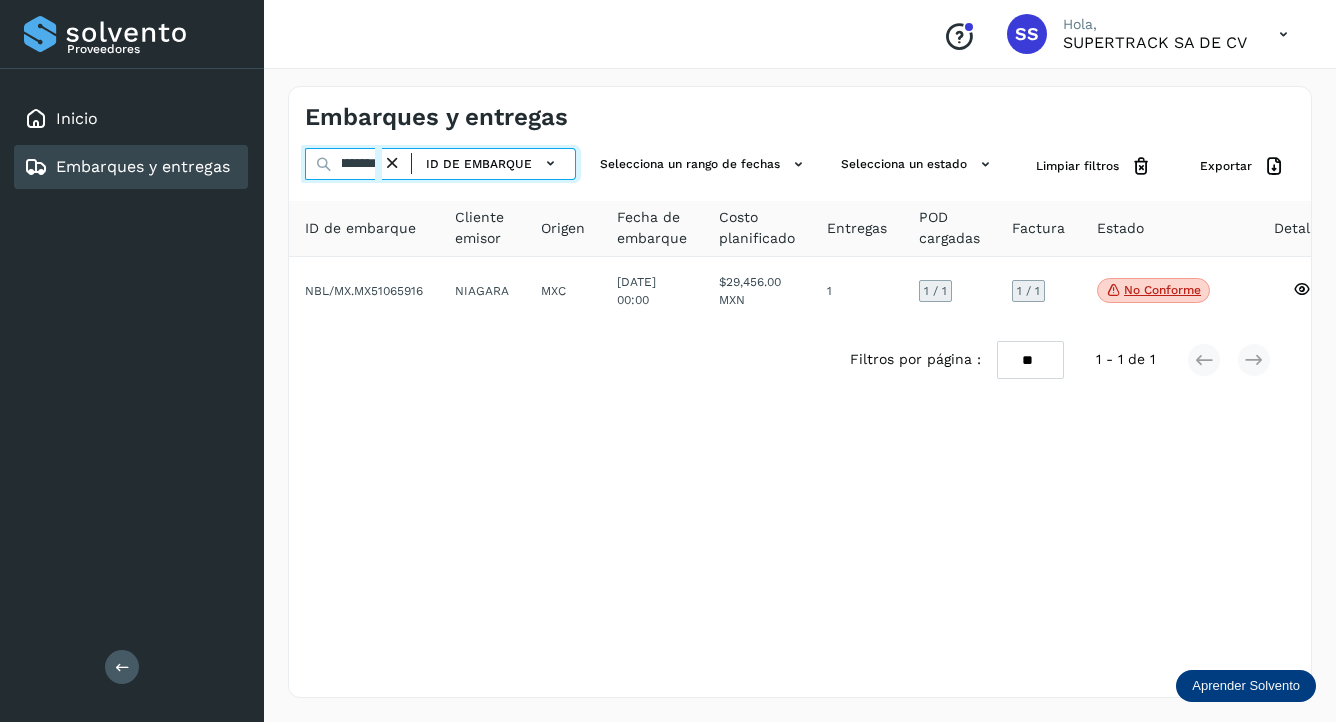 drag, startPoint x: 364, startPoint y: 160, endPoint x: 755, endPoint y: 203, distance: 393.35733 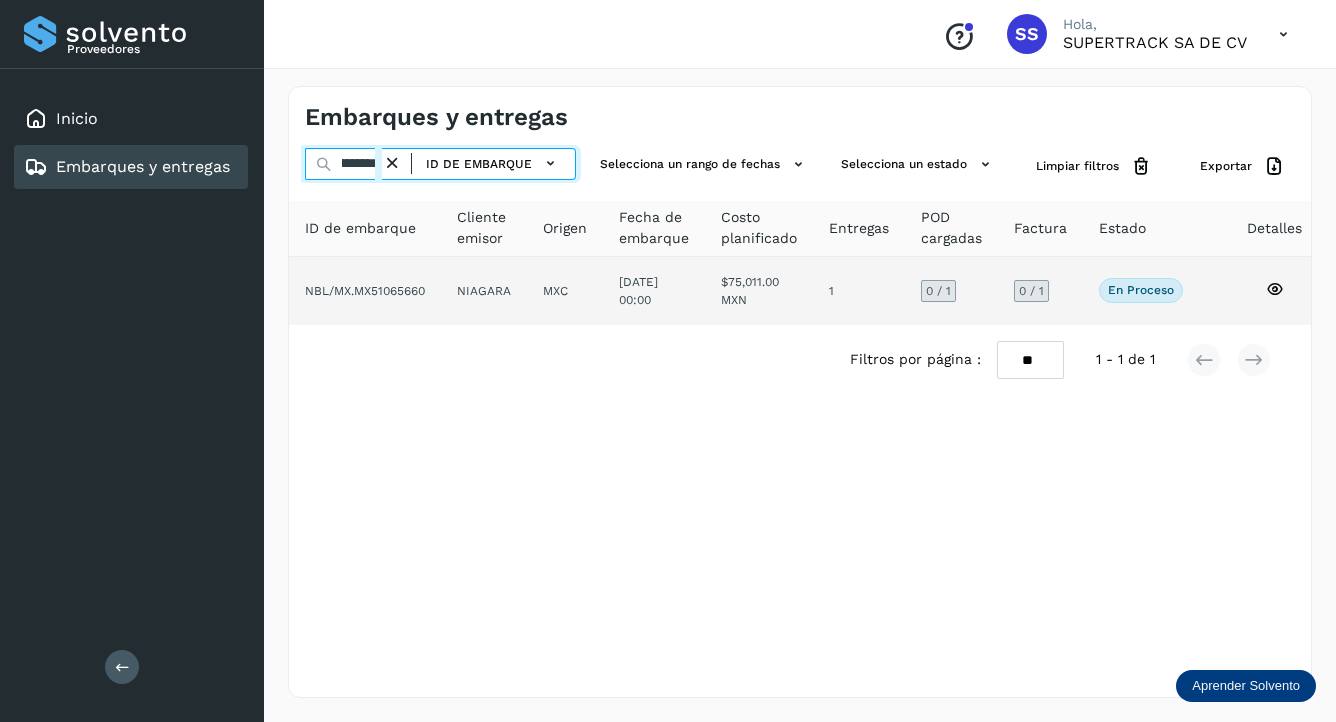 type on "**********" 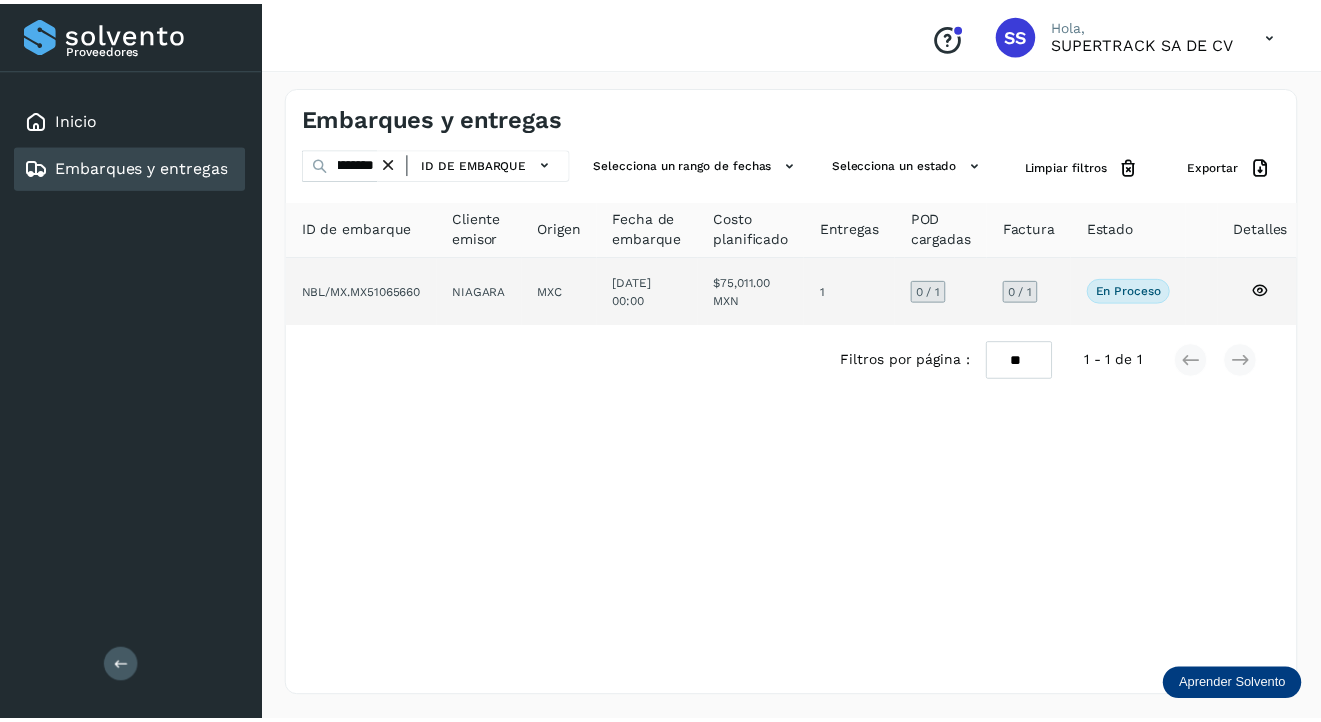 scroll, scrollTop: 0, scrollLeft: 0, axis: both 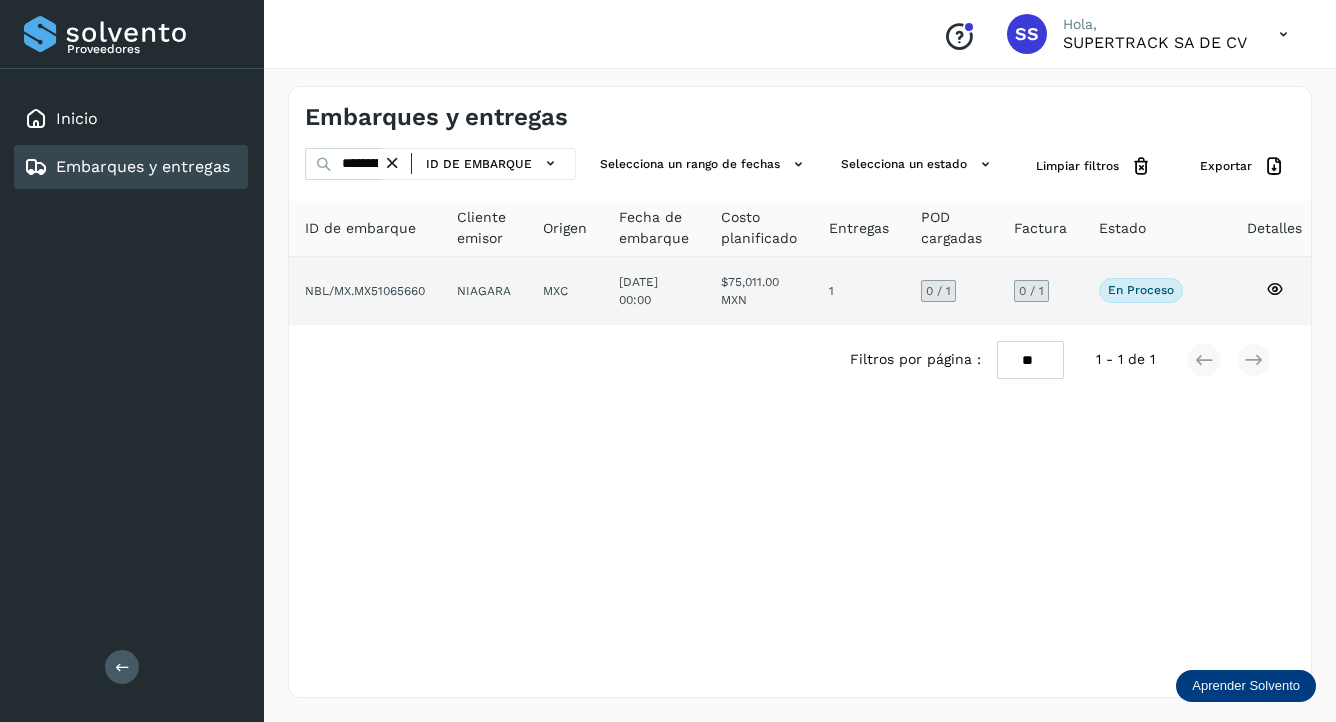 click on "NBL/MX.MX51065660" 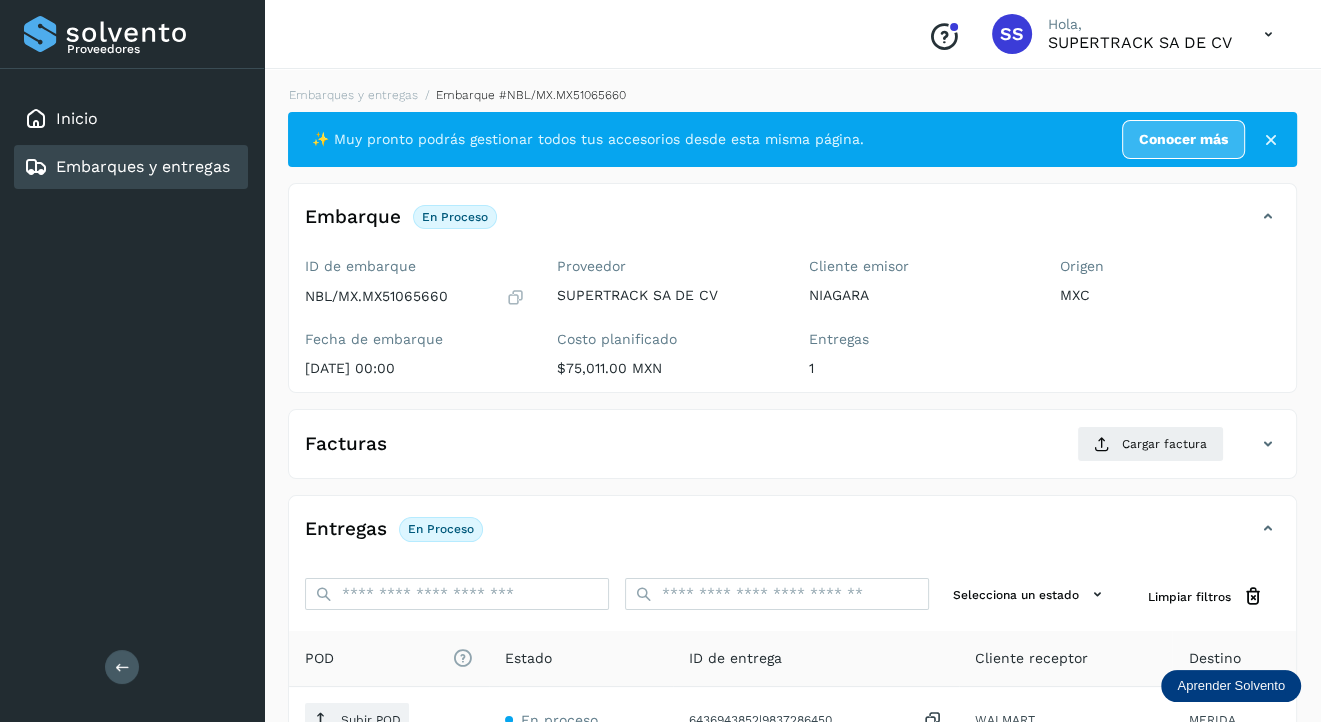 scroll, scrollTop: 100, scrollLeft: 0, axis: vertical 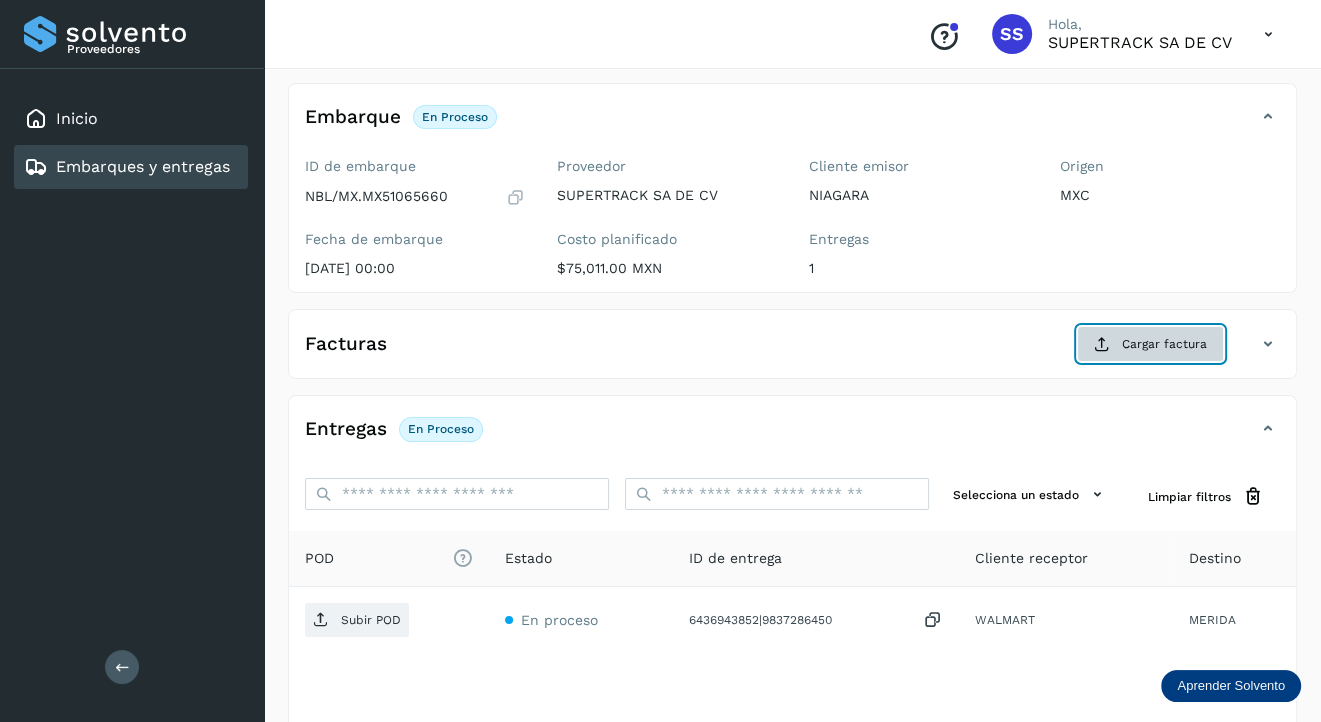click on "Cargar factura" at bounding box center (1150, 344) 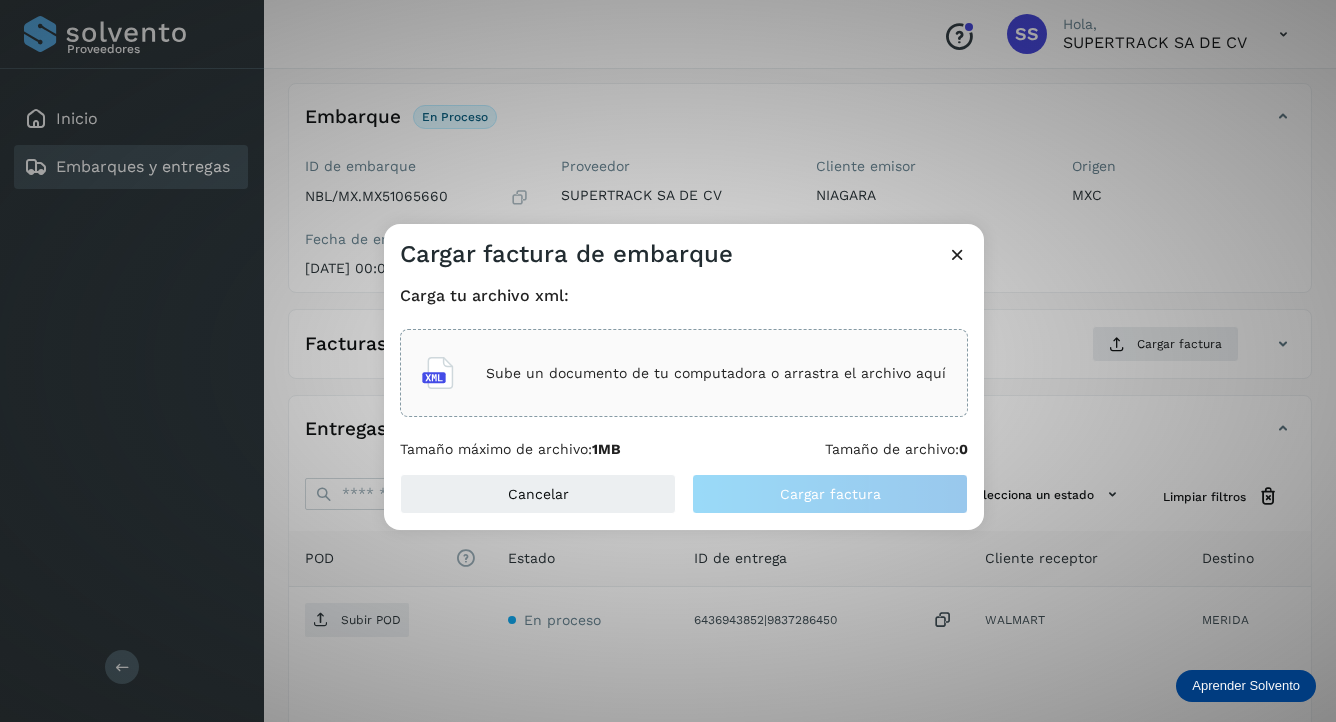 click on "Sube un documento de tu computadora o arrastra el archivo aquí" 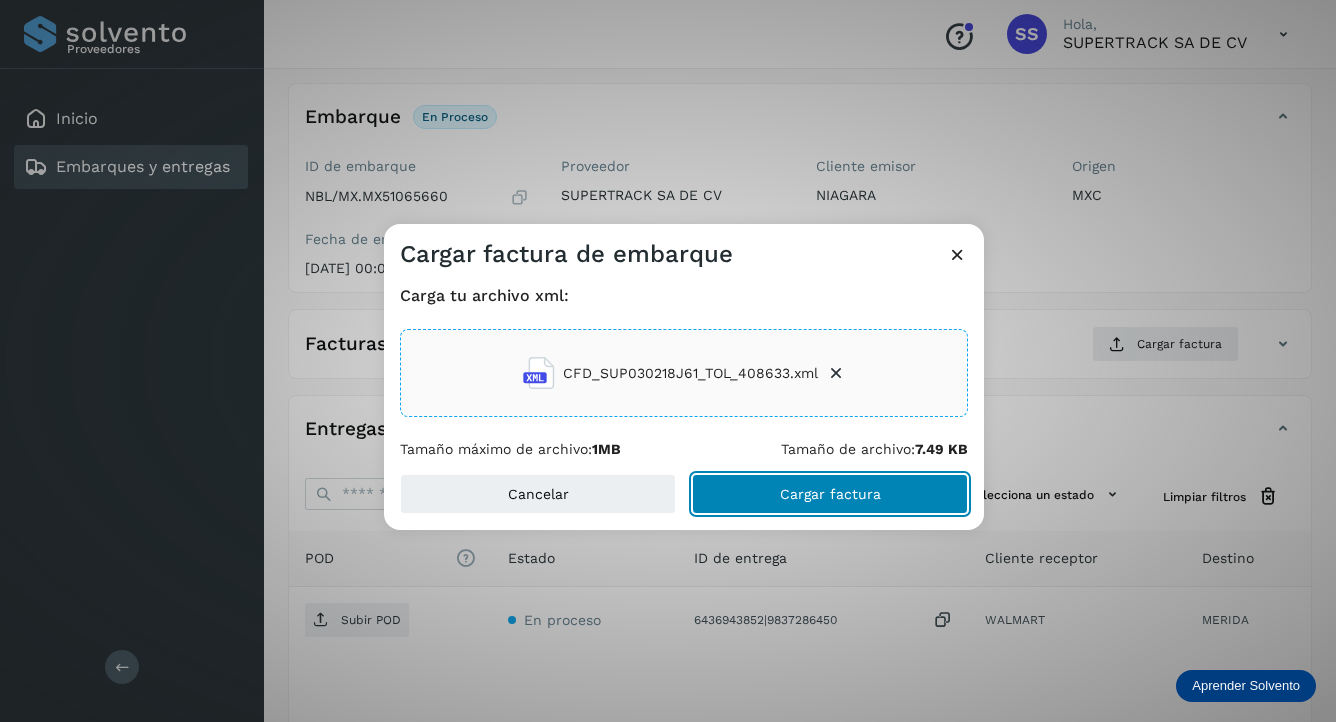 click on "Cargar factura" 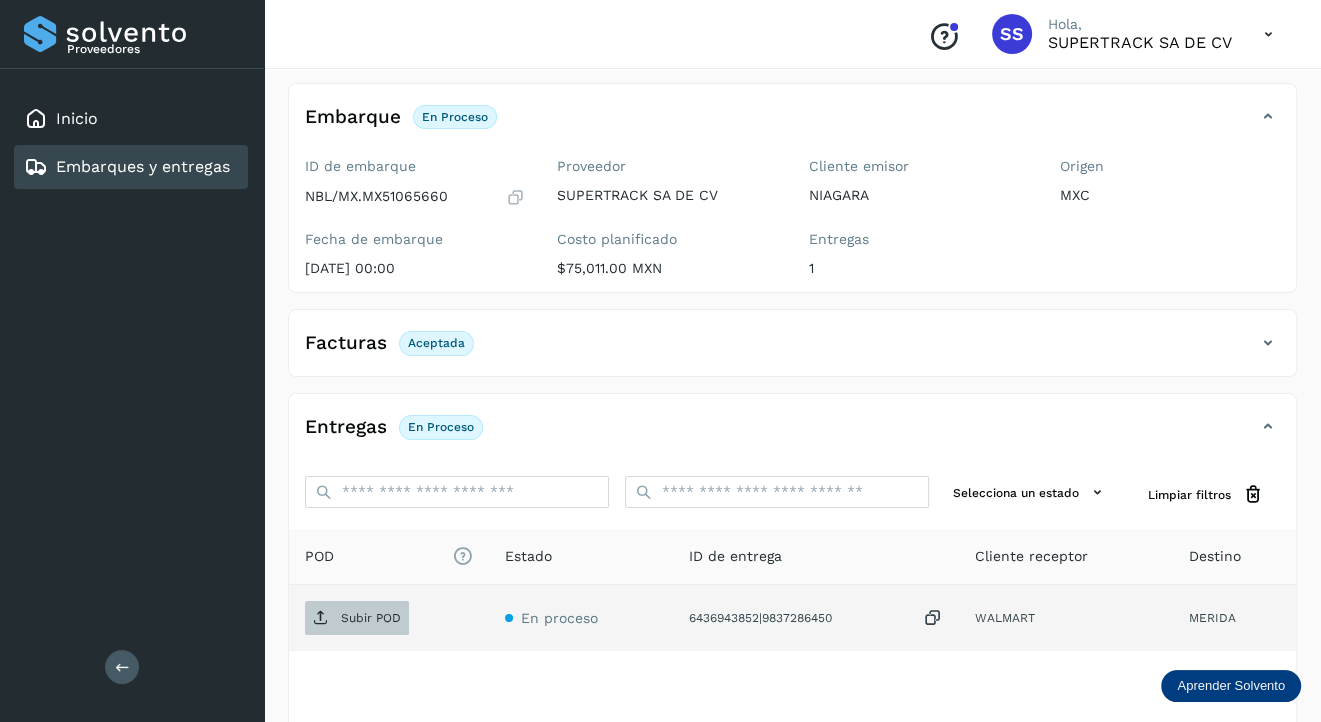 click on "Subir POD" at bounding box center [371, 618] 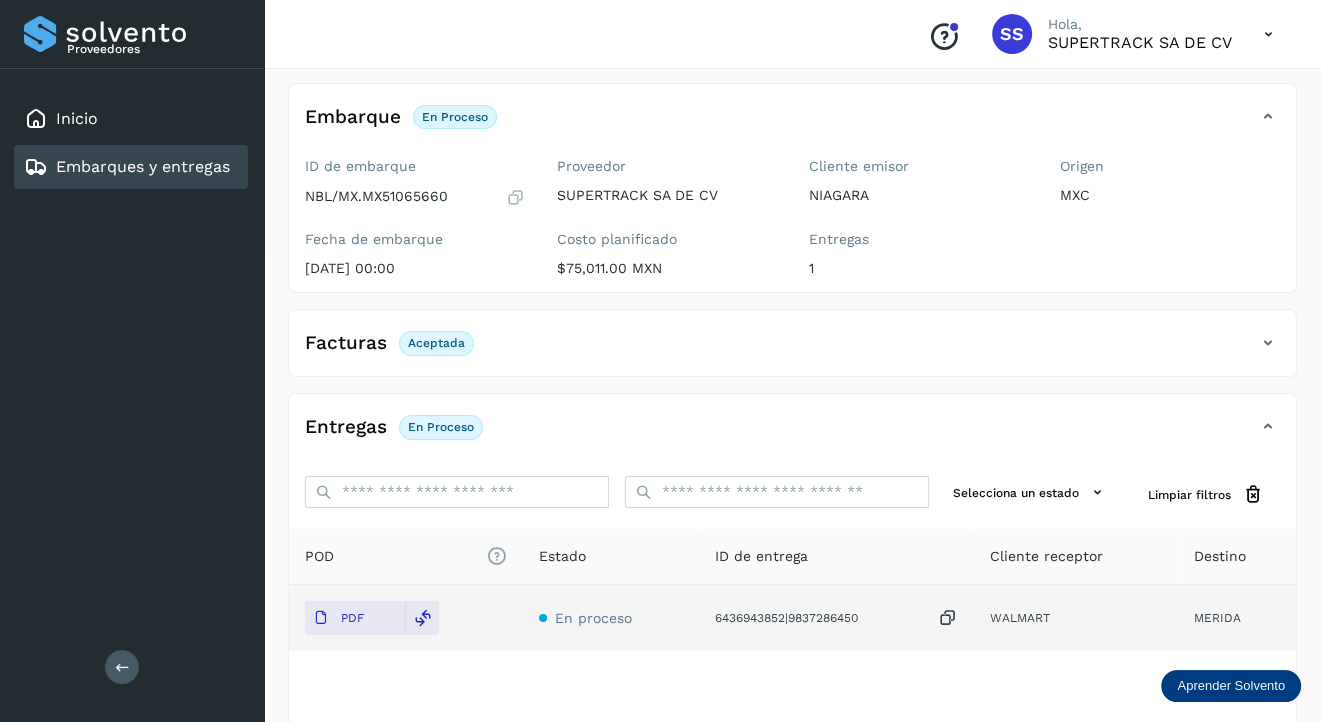 click on "Embarques y entregas" at bounding box center [143, 166] 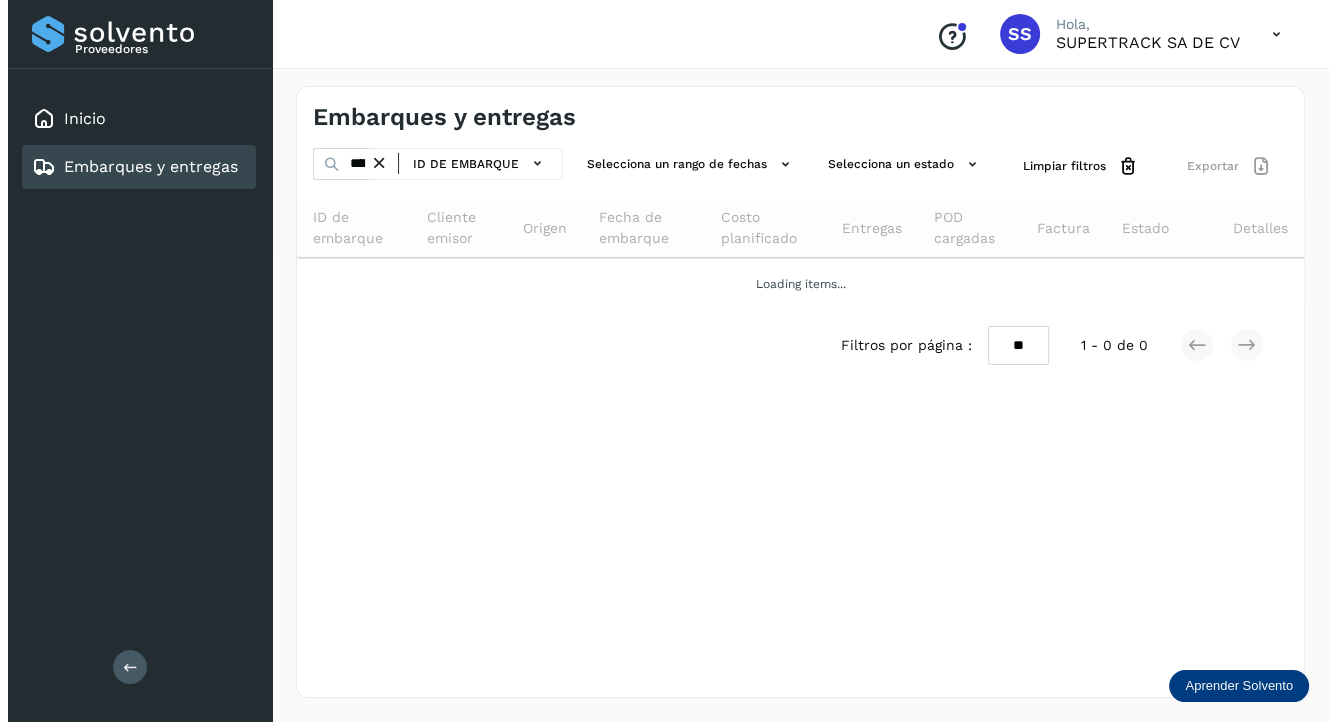 scroll, scrollTop: 0, scrollLeft: 0, axis: both 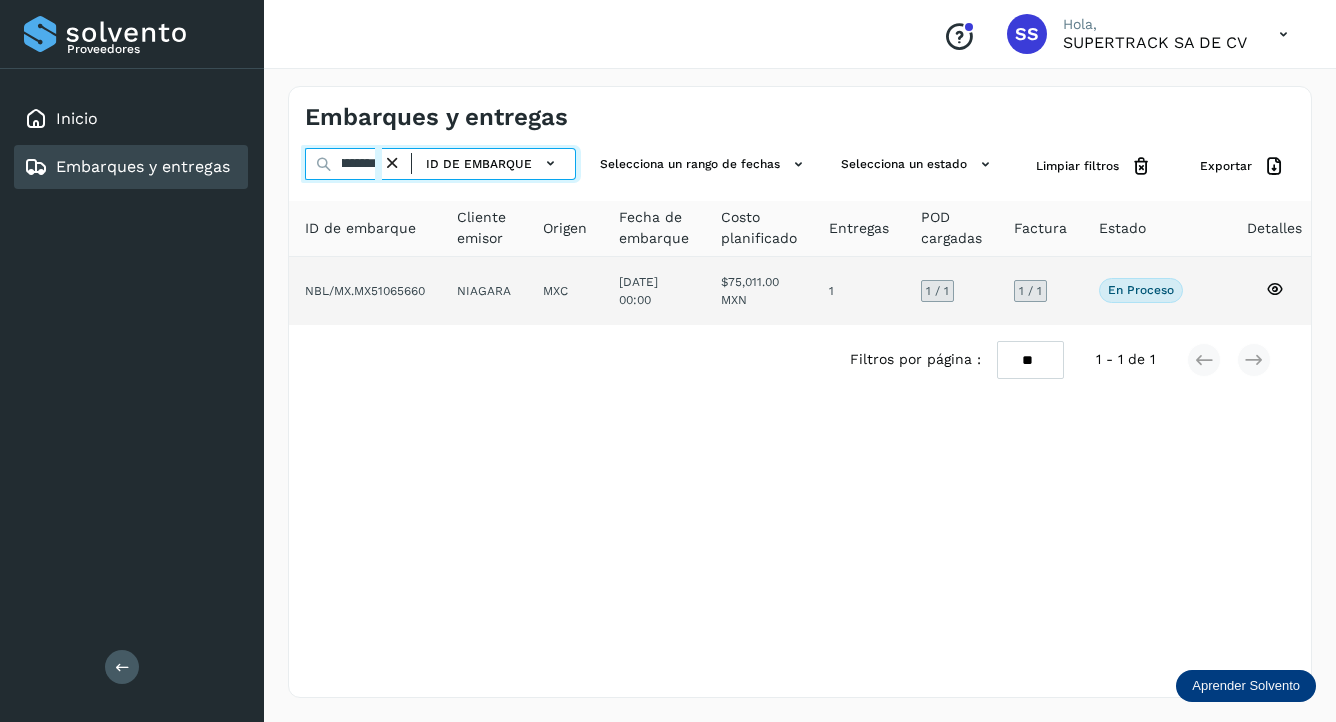 drag, startPoint x: 365, startPoint y: 161, endPoint x: 1142, endPoint y: 258, distance: 783.0313 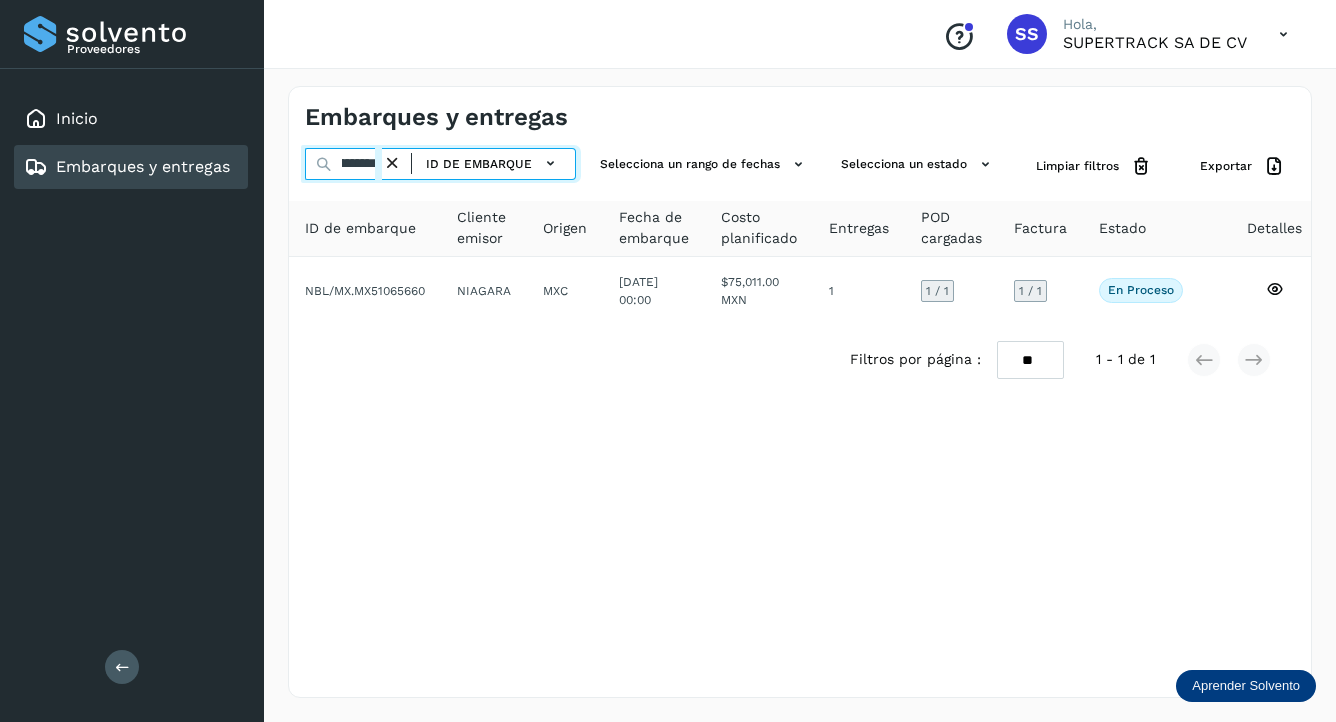scroll, scrollTop: 0, scrollLeft: 48, axis: horizontal 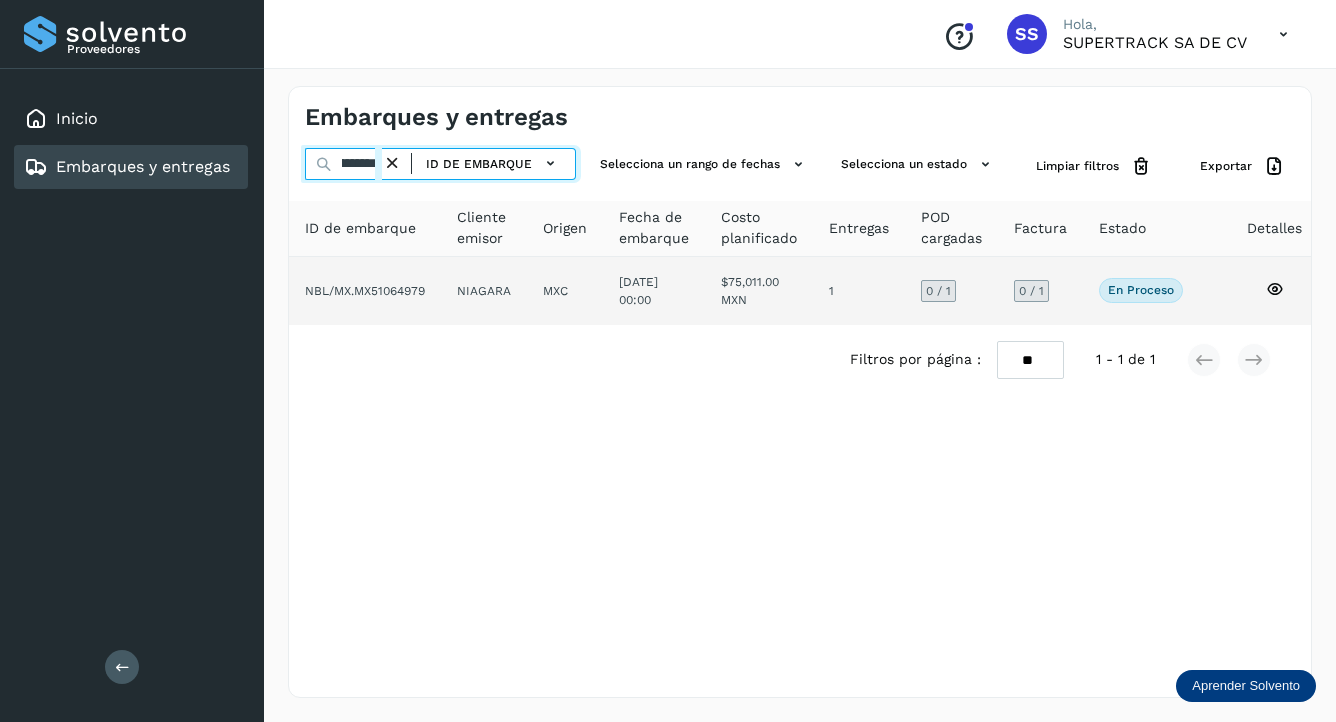 type on "**********" 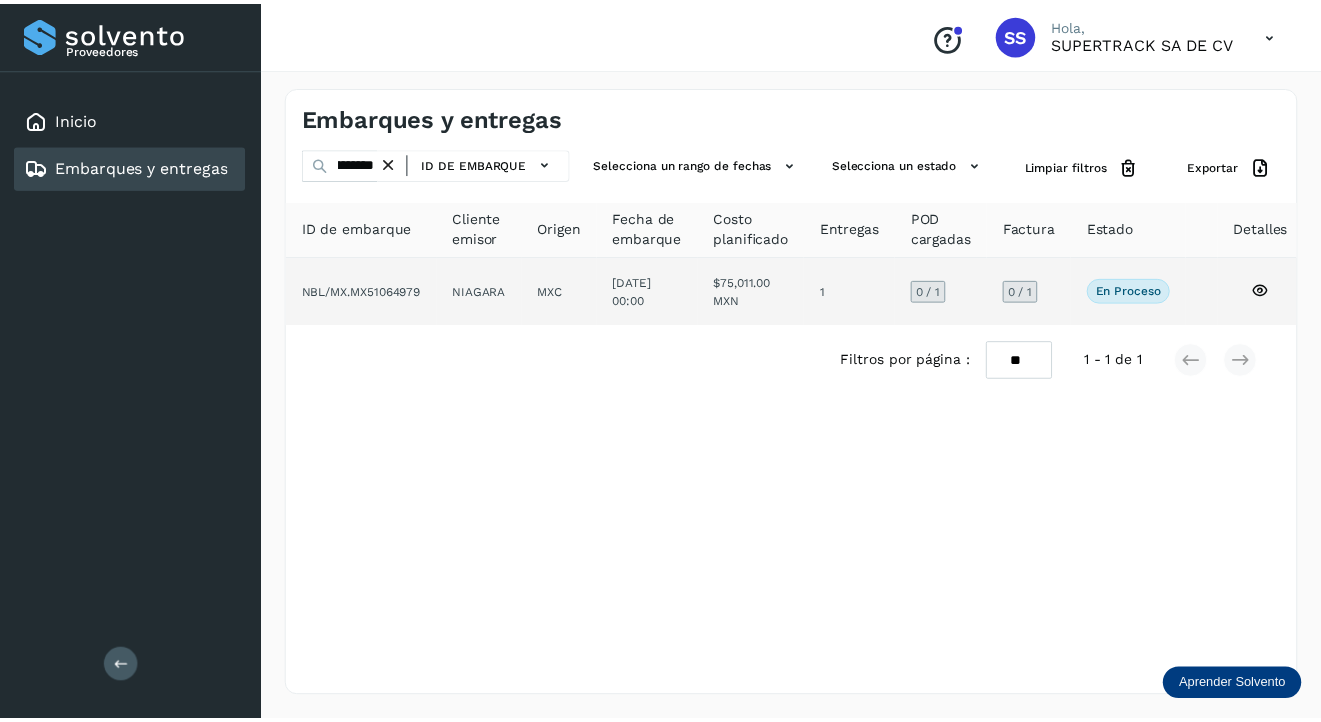 scroll, scrollTop: 0, scrollLeft: 0, axis: both 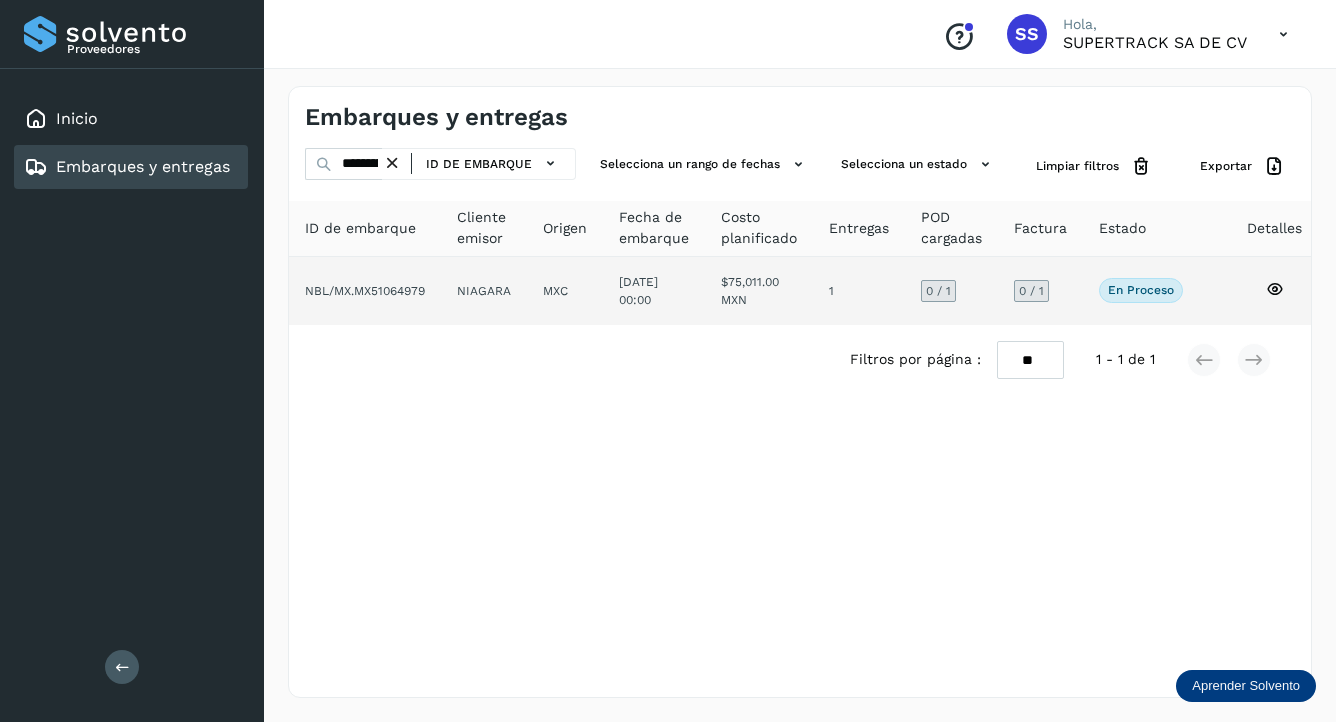 click on "NIAGARA" 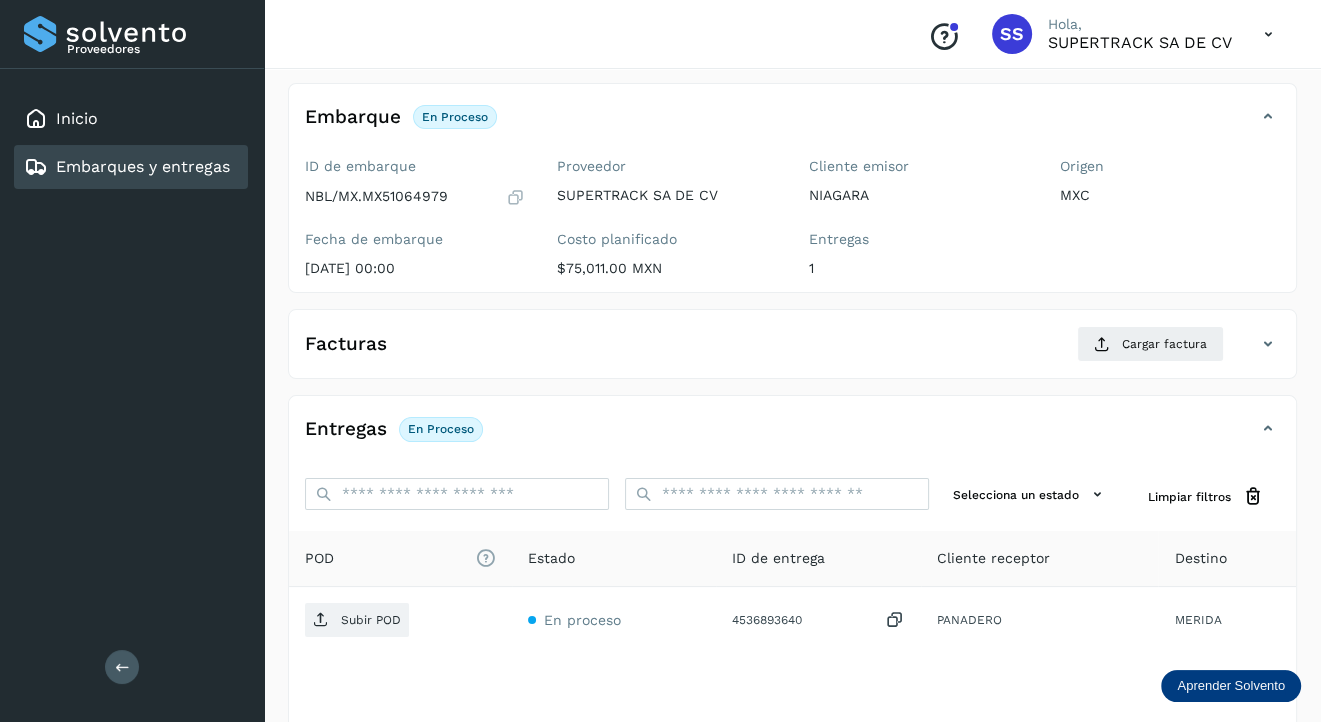 scroll, scrollTop: 200, scrollLeft: 0, axis: vertical 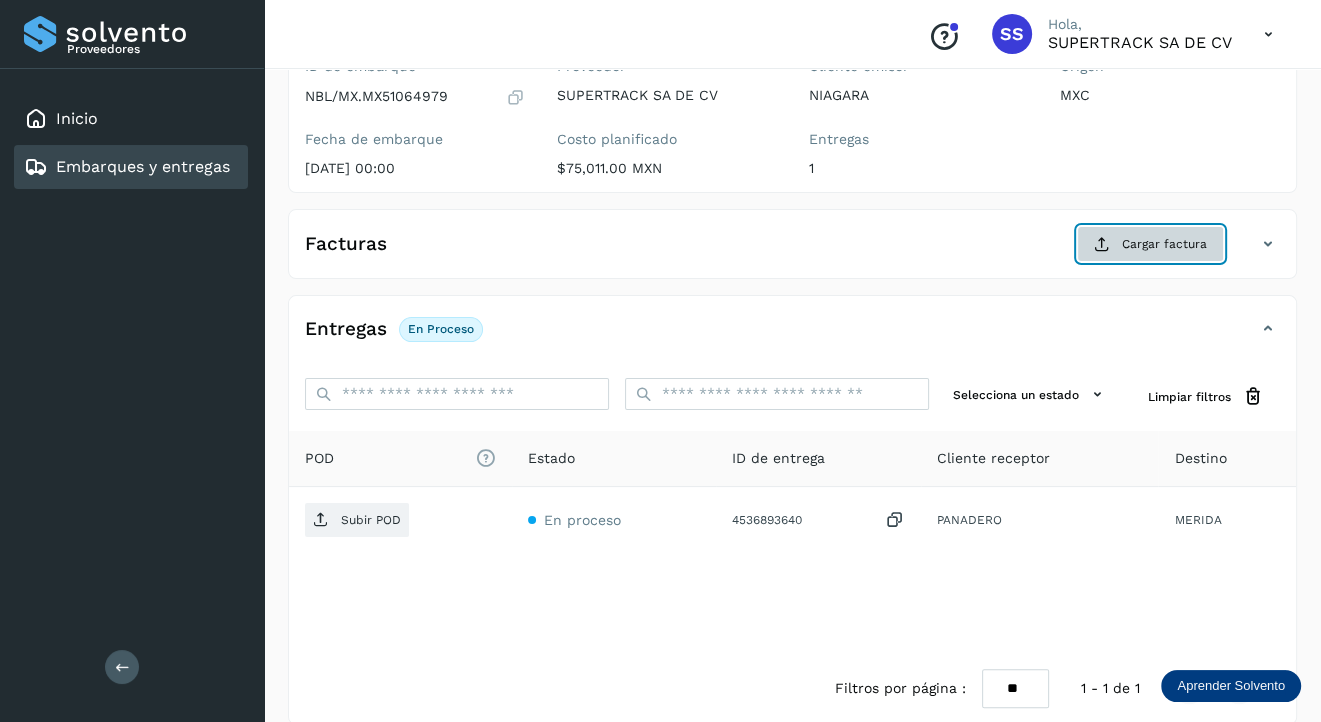 click on "Cargar factura" 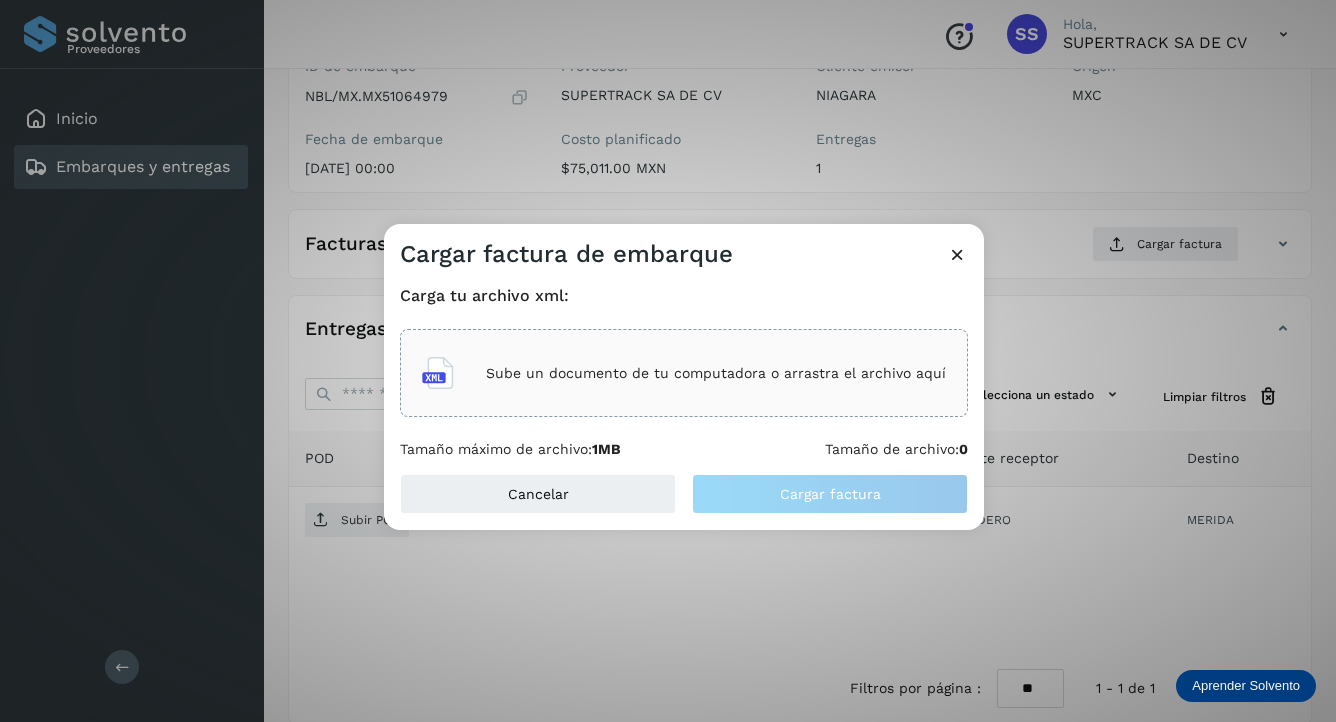 click on "Sube un documento de tu computadora o arrastra el archivo aquí" 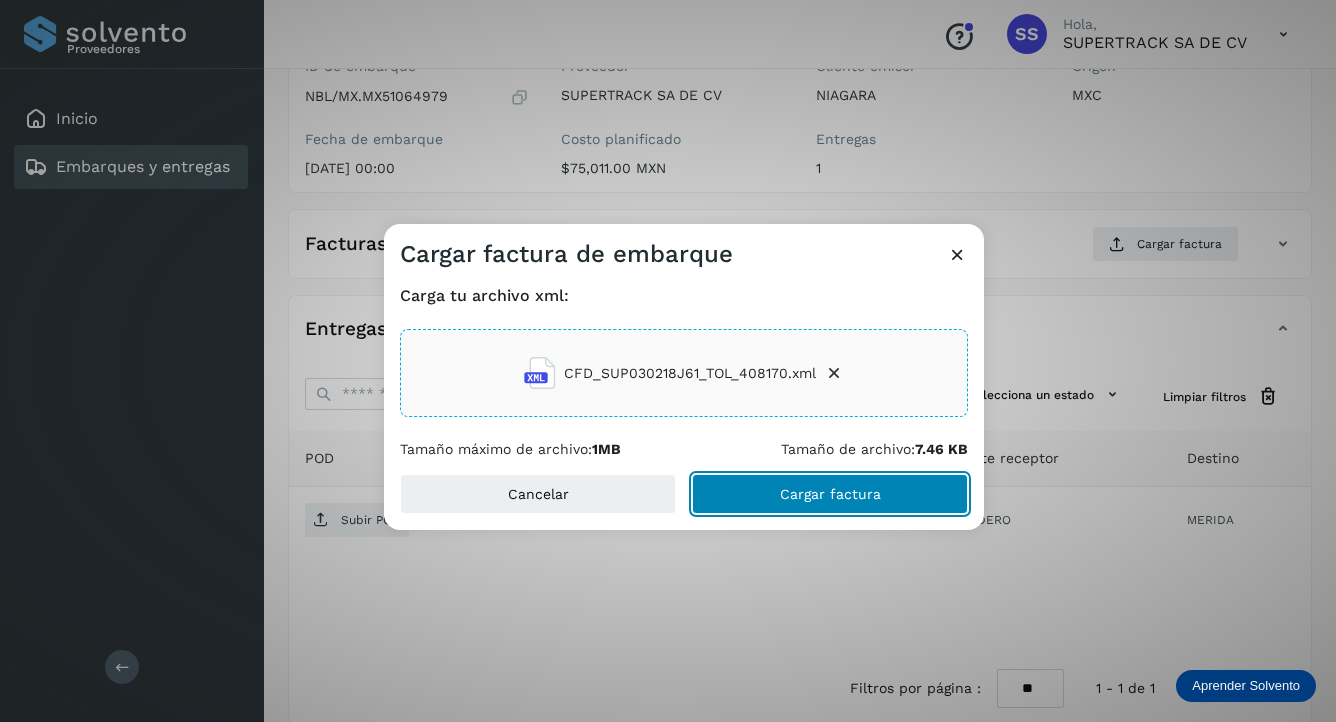 click on "Cargar factura" 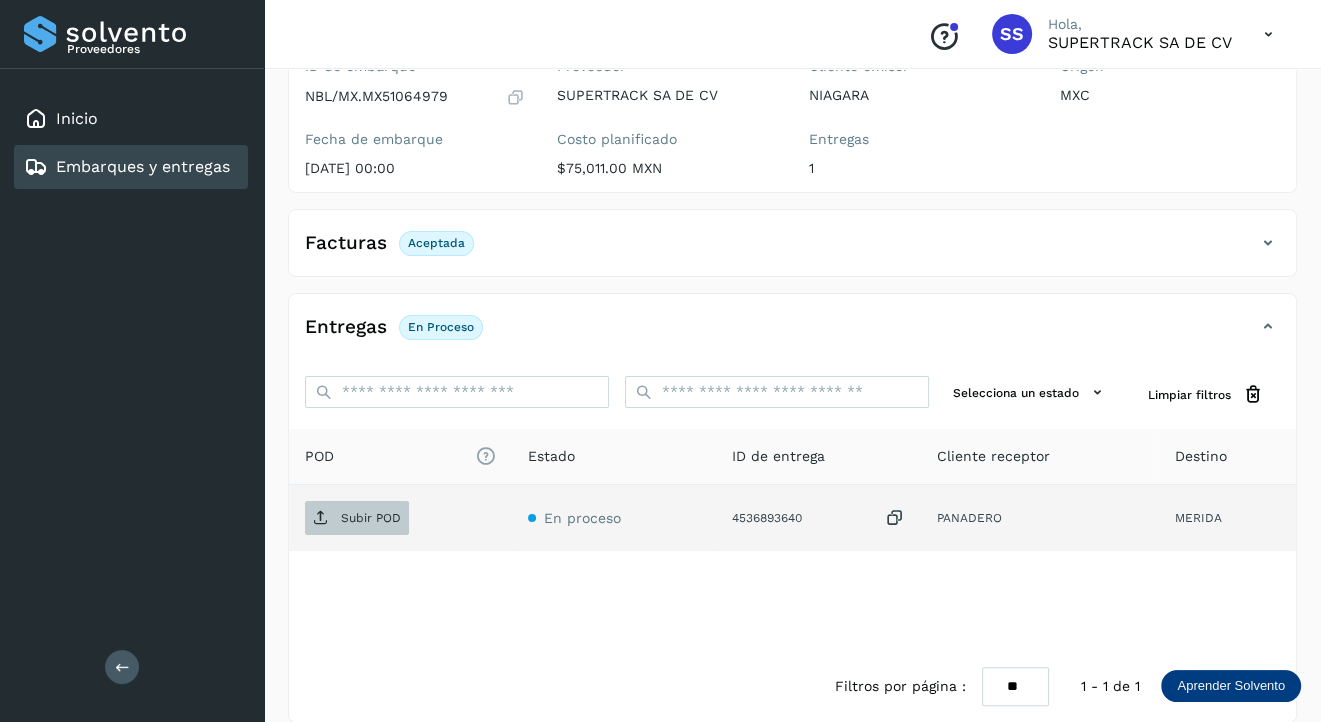 click on "Subir POD" at bounding box center [371, 518] 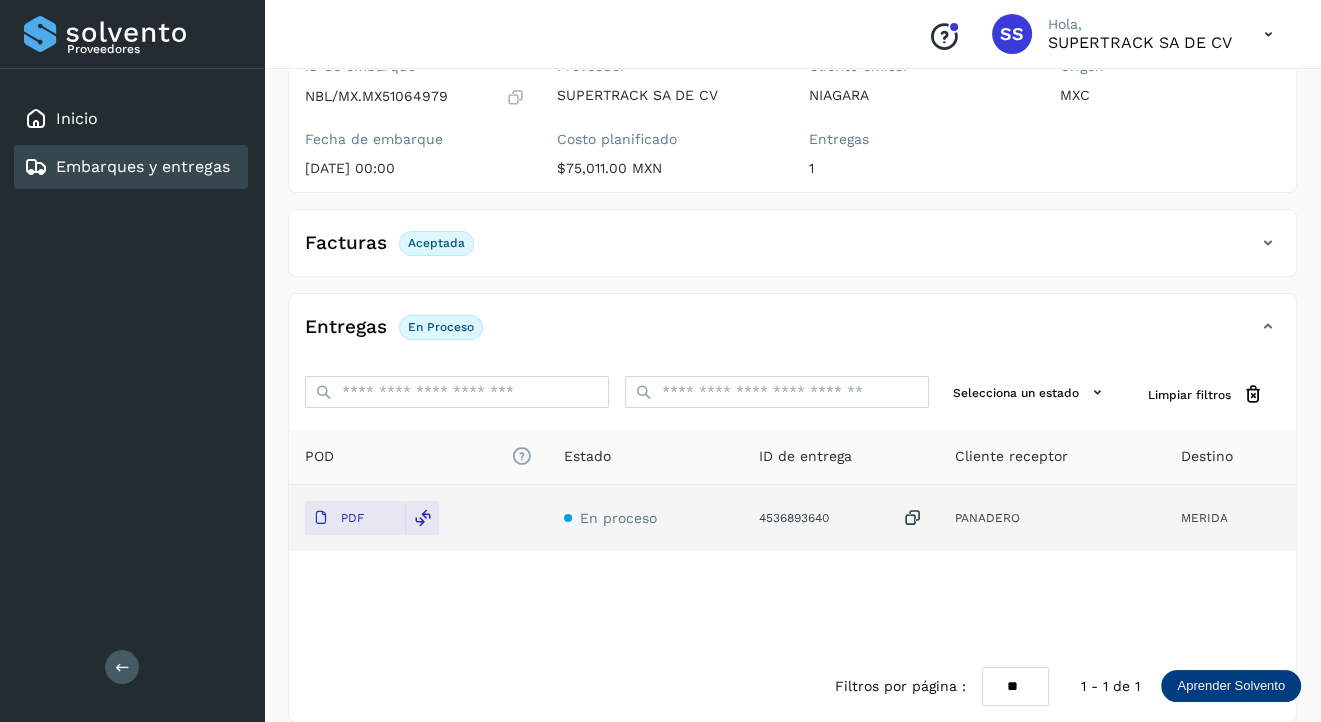 click on "Embarques y entregas" 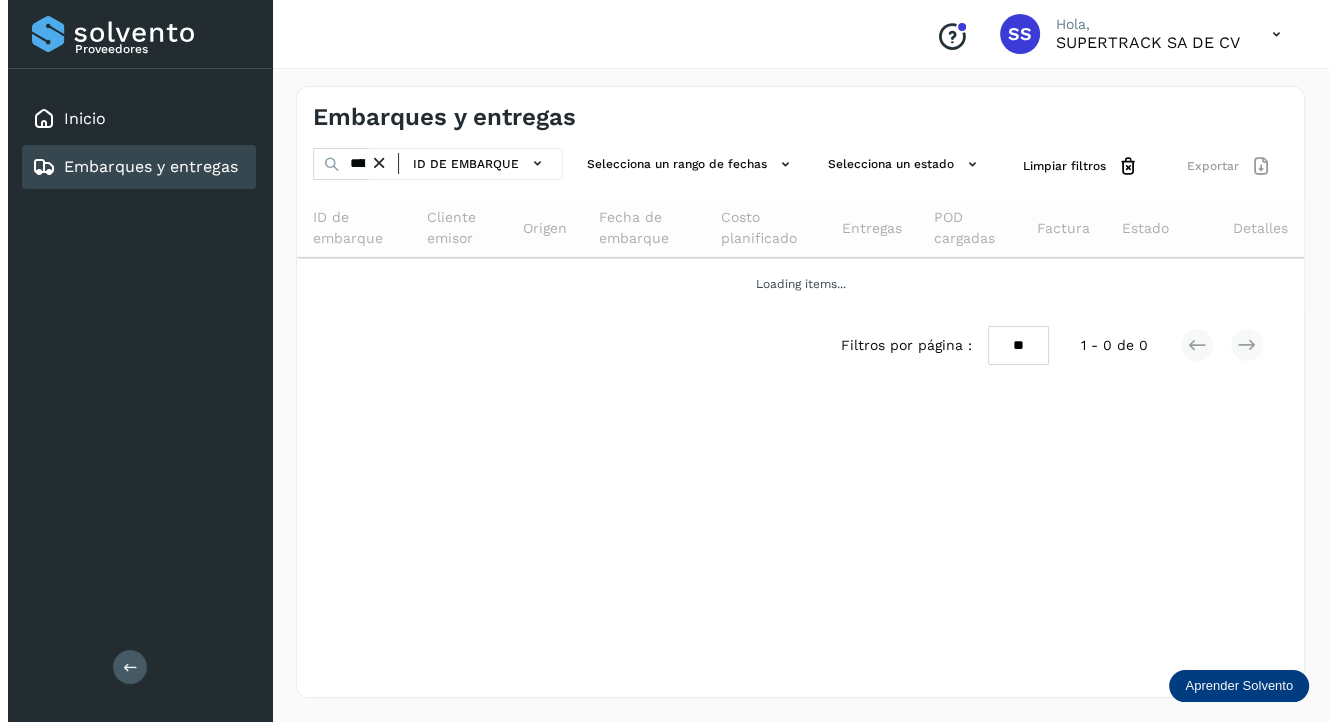 scroll, scrollTop: 0, scrollLeft: 0, axis: both 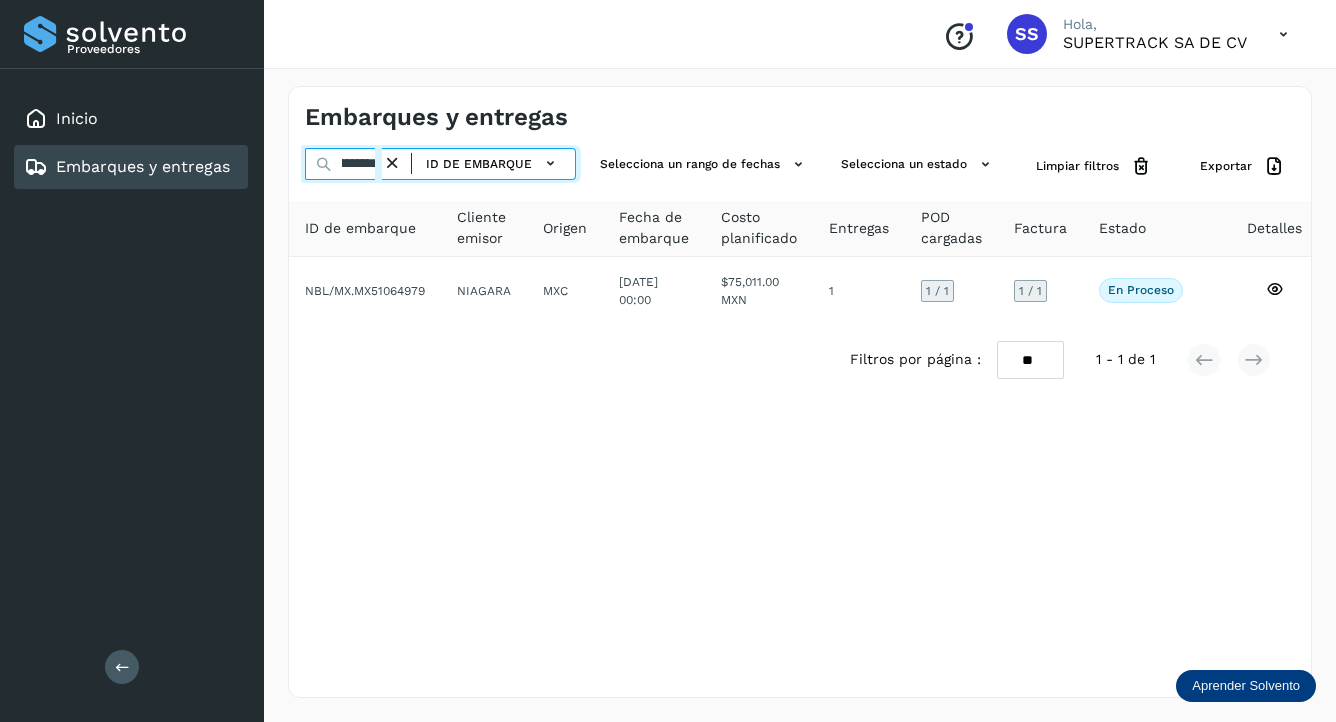 drag, startPoint x: 364, startPoint y: 162, endPoint x: 709, endPoint y: 206, distance: 347.7945 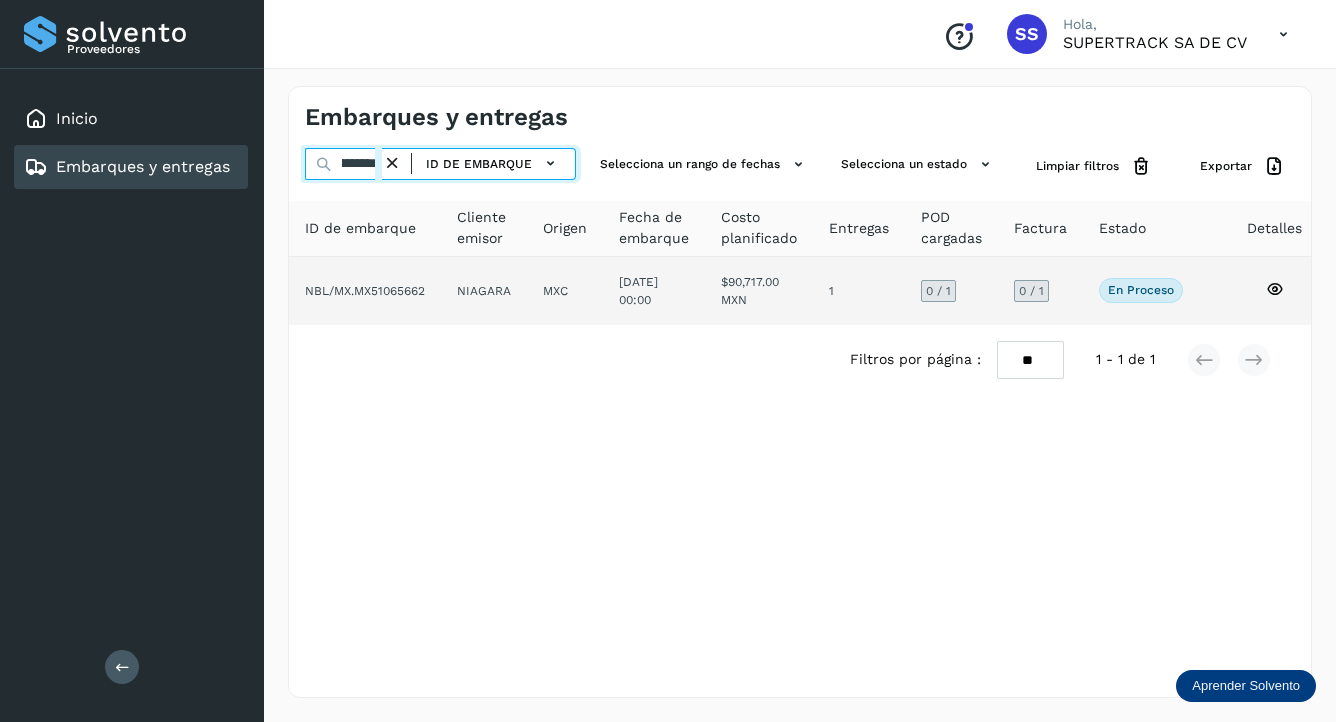 type on "**********" 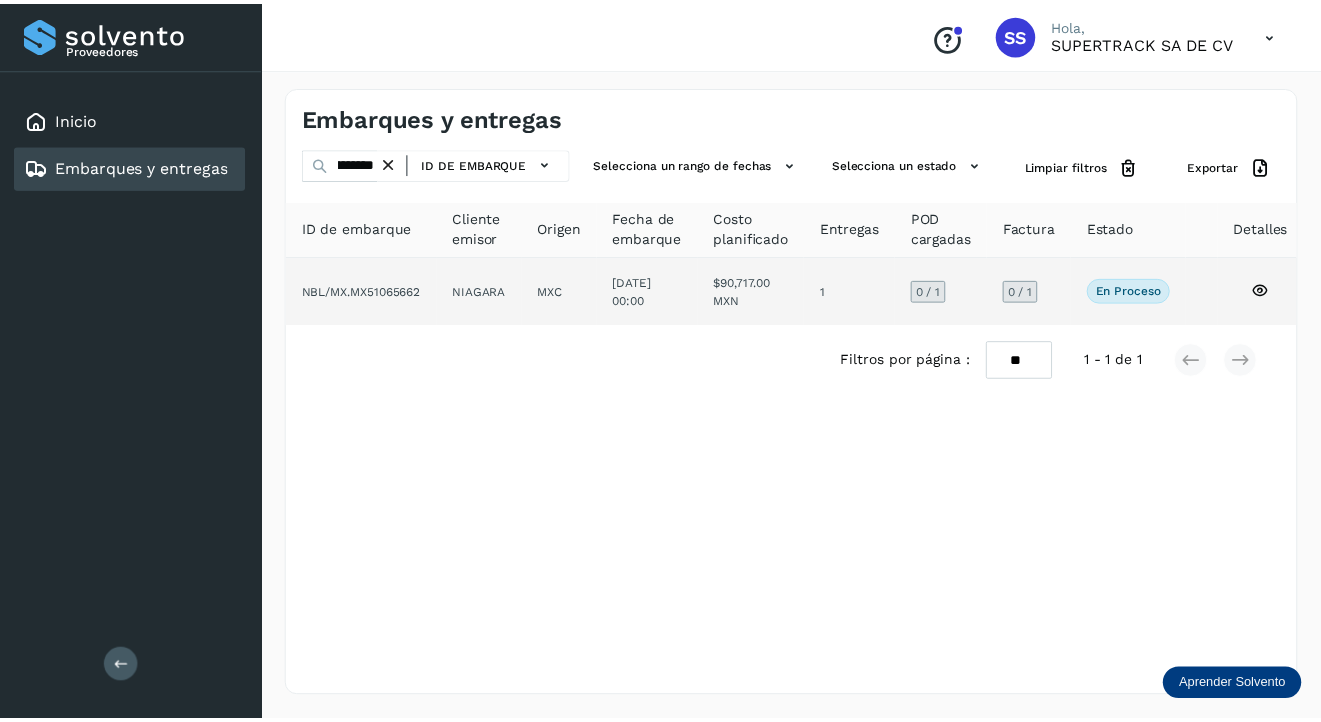 scroll, scrollTop: 0, scrollLeft: 0, axis: both 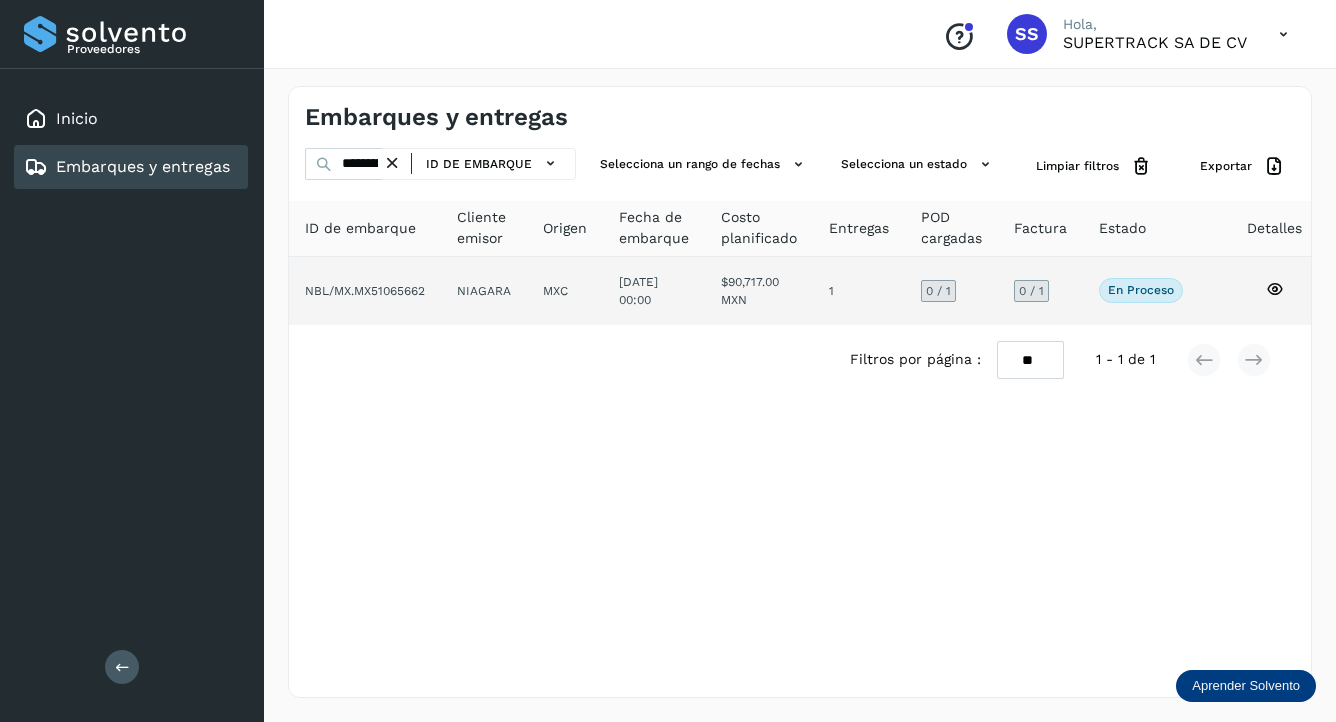 click on "NIAGARA" 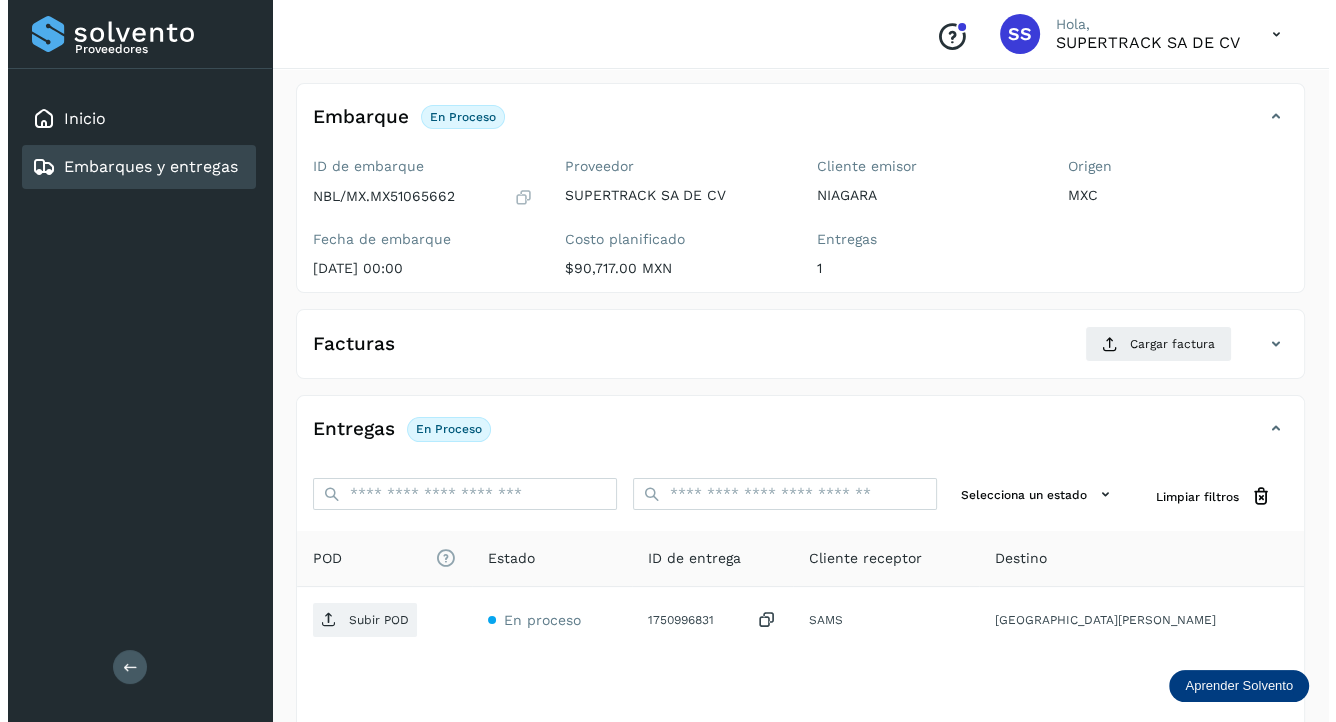 scroll, scrollTop: 224, scrollLeft: 0, axis: vertical 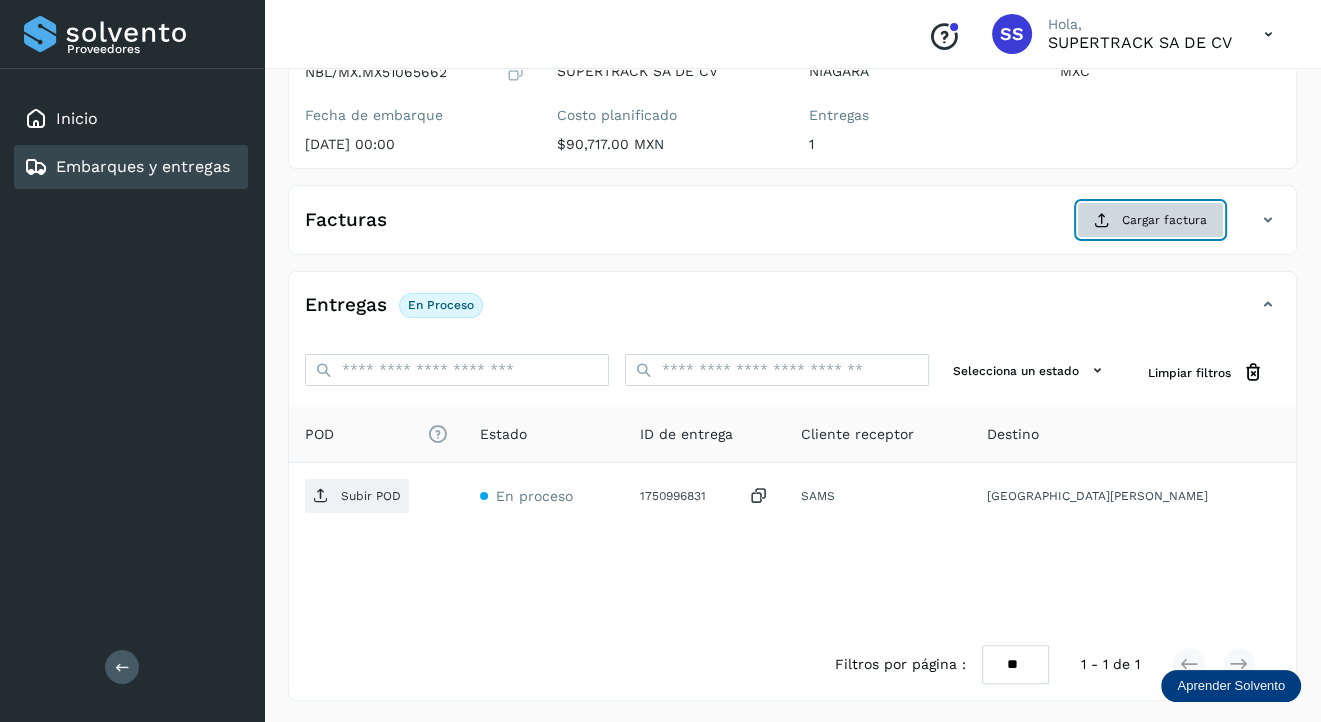 click on "Cargar factura" 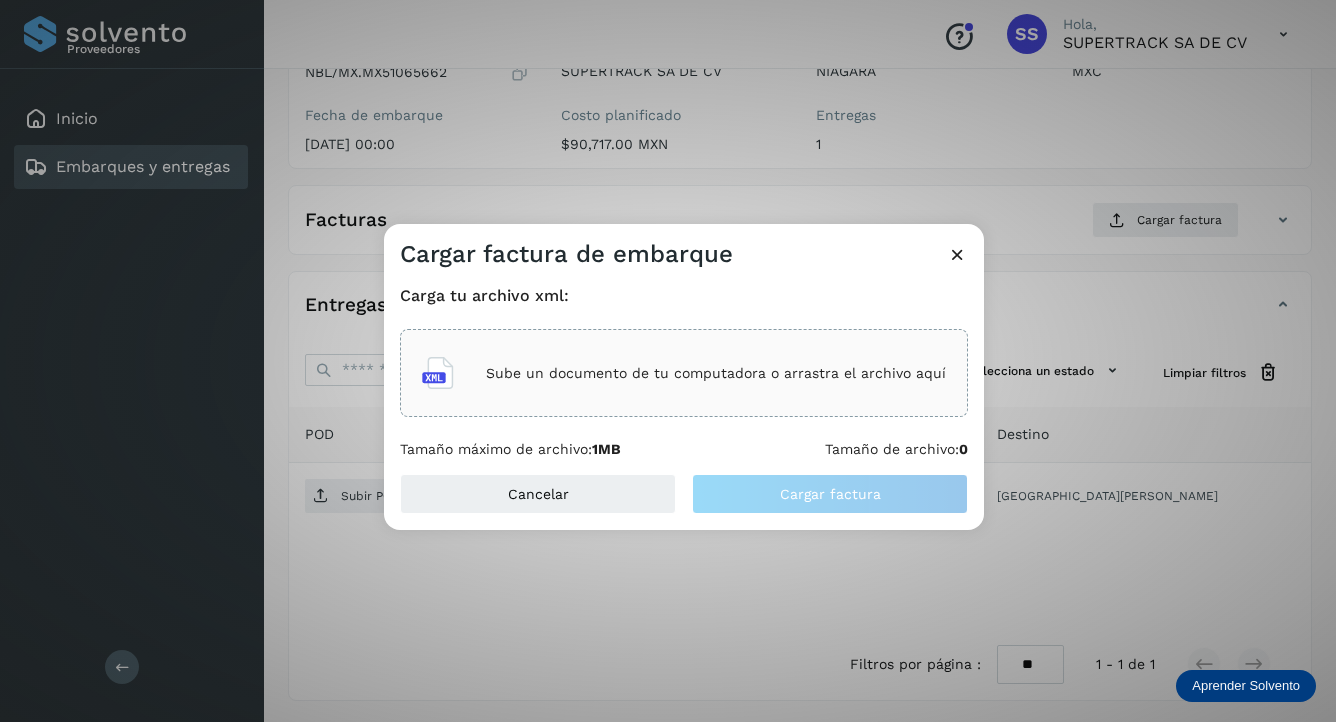 click on "Sube un documento de tu computadora o arrastra el archivo aquí" 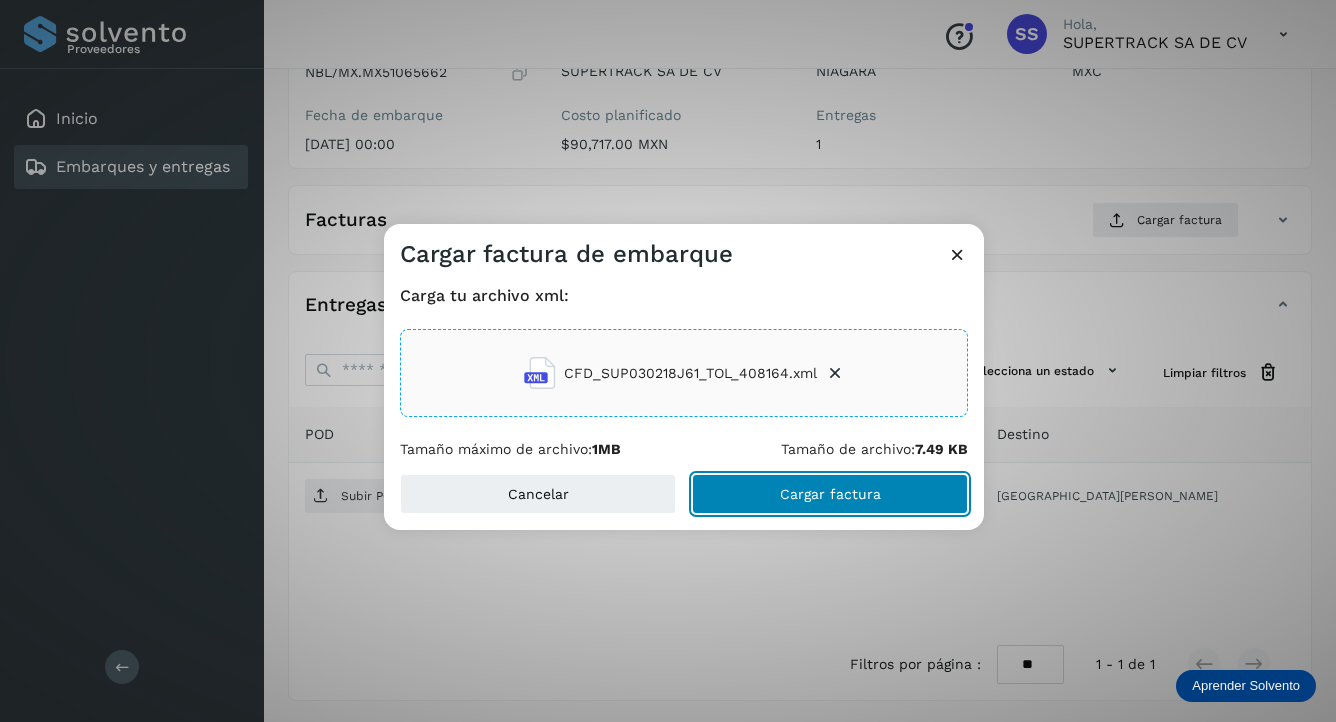click on "Cargar factura" 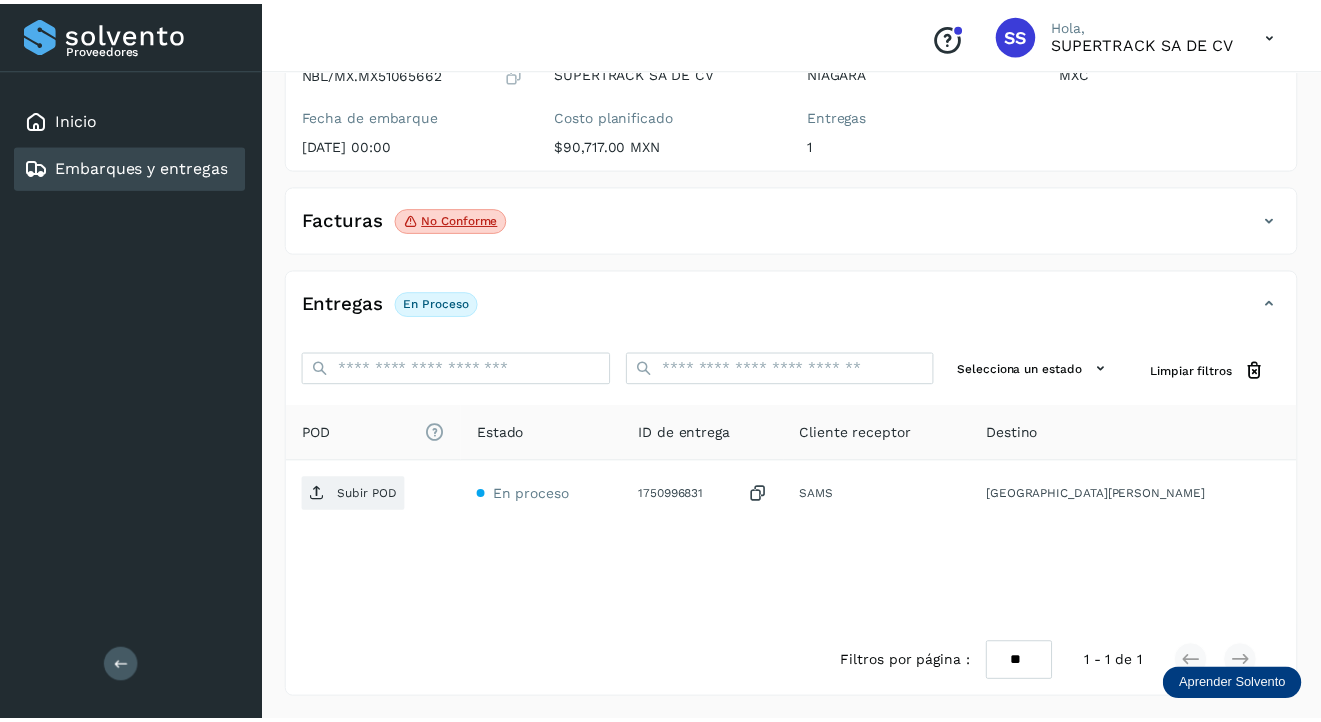 scroll, scrollTop: 223, scrollLeft: 0, axis: vertical 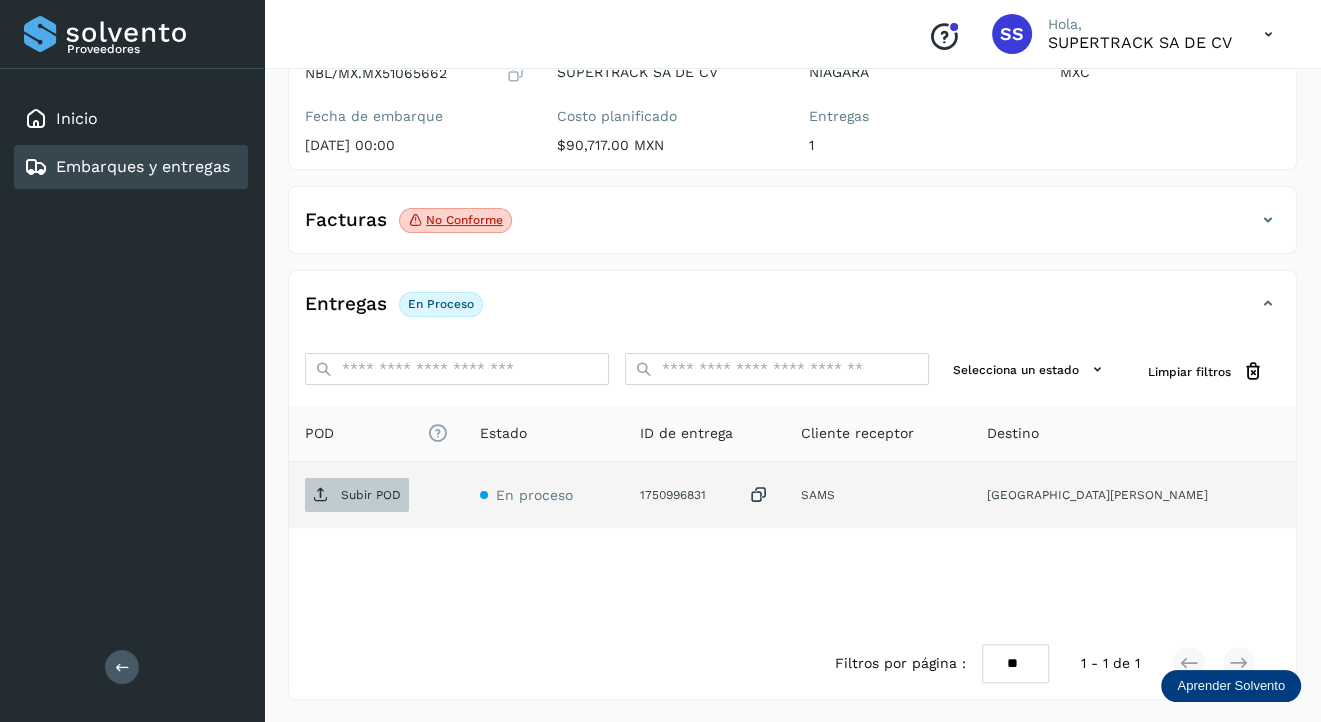 click on "Subir POD" at bounding box center (371, 495) 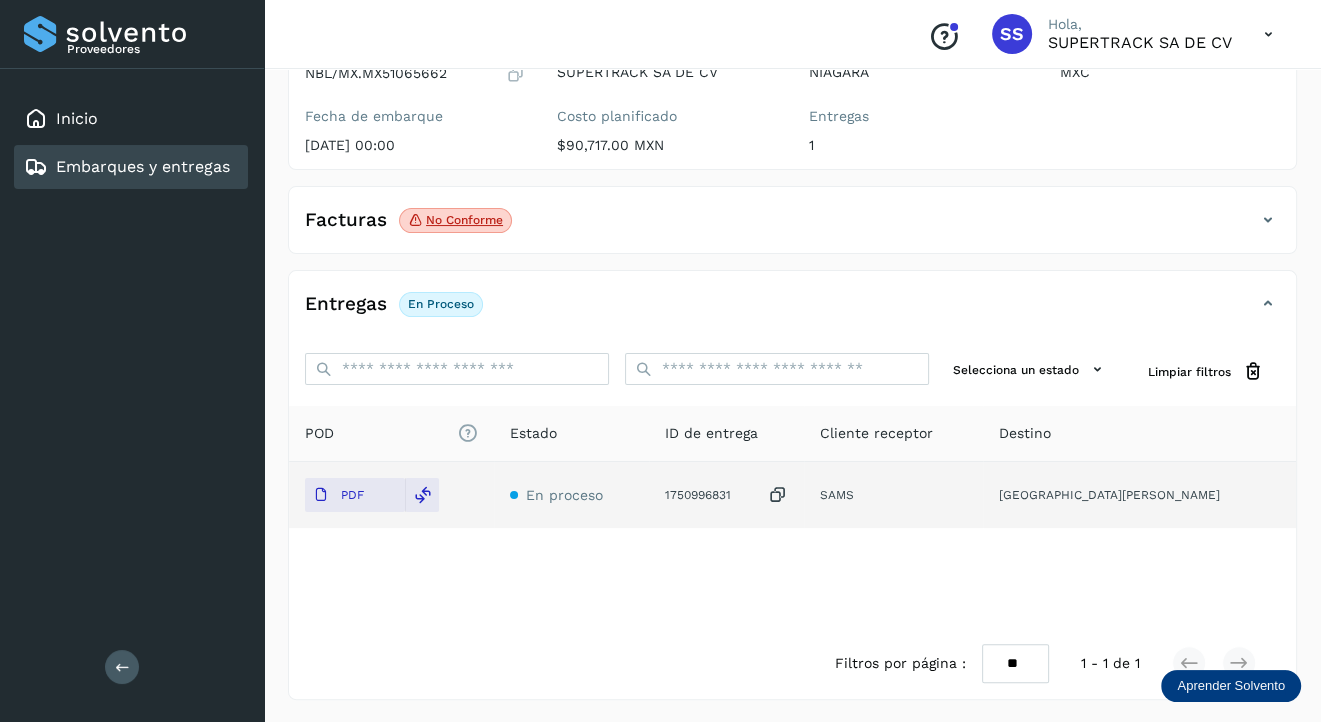 click on "Embarques y entregas" at bounding box center (127, 167) 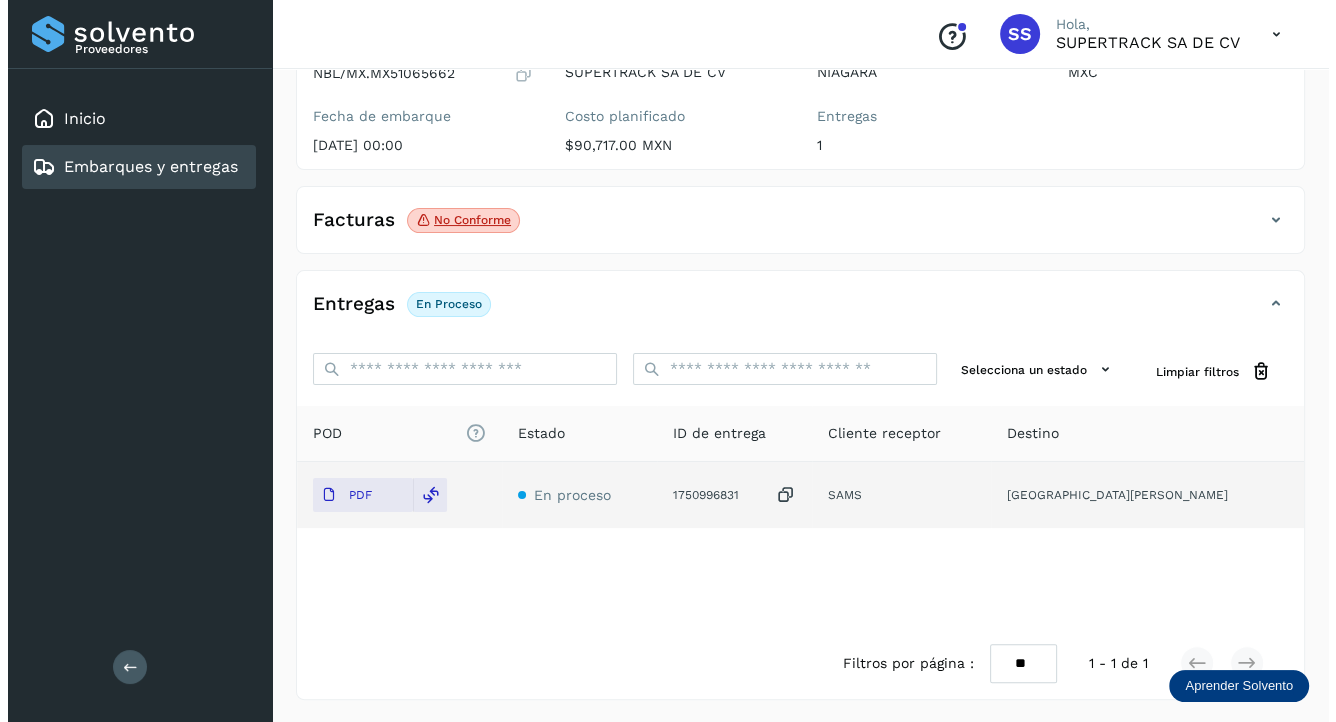 scroll, scrollTop: 0, scrollLeft: 0, axis: both 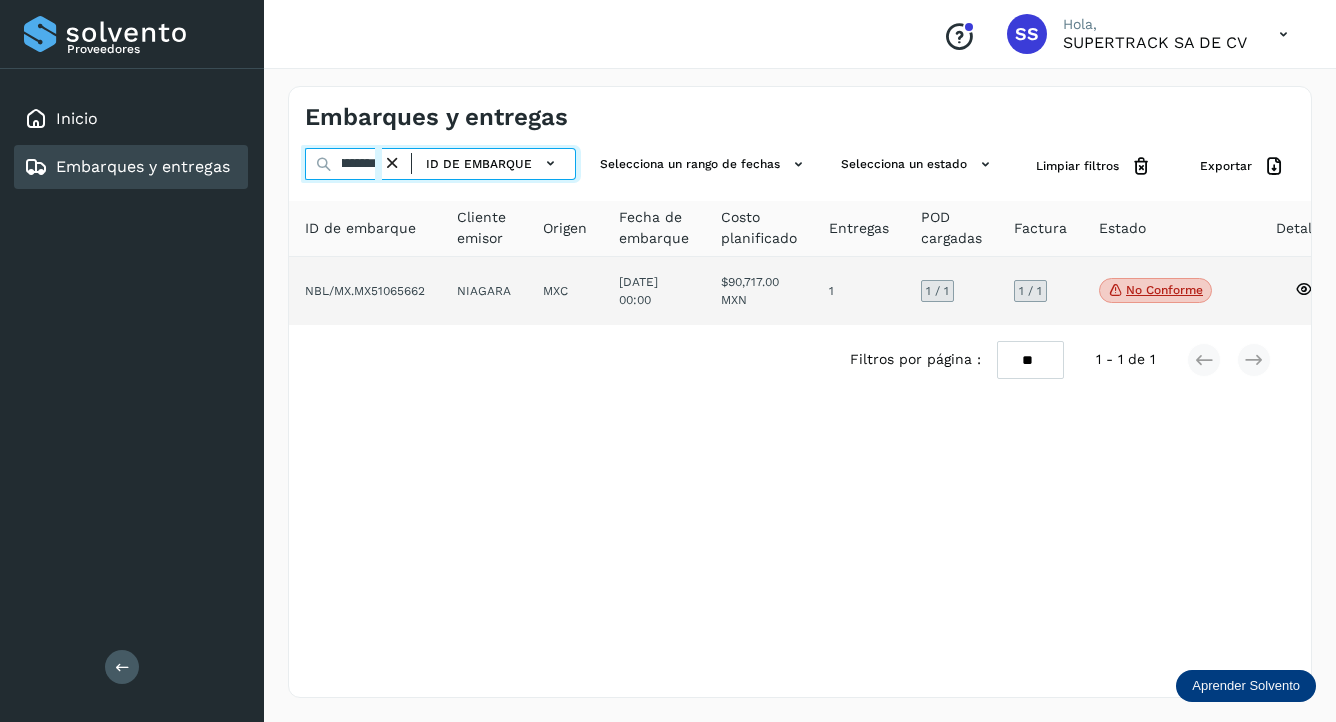 drag, startPoint x: 363, startPoint y: 164, endPoint x: 1032, endPoint y: 274, distance: 677.98303 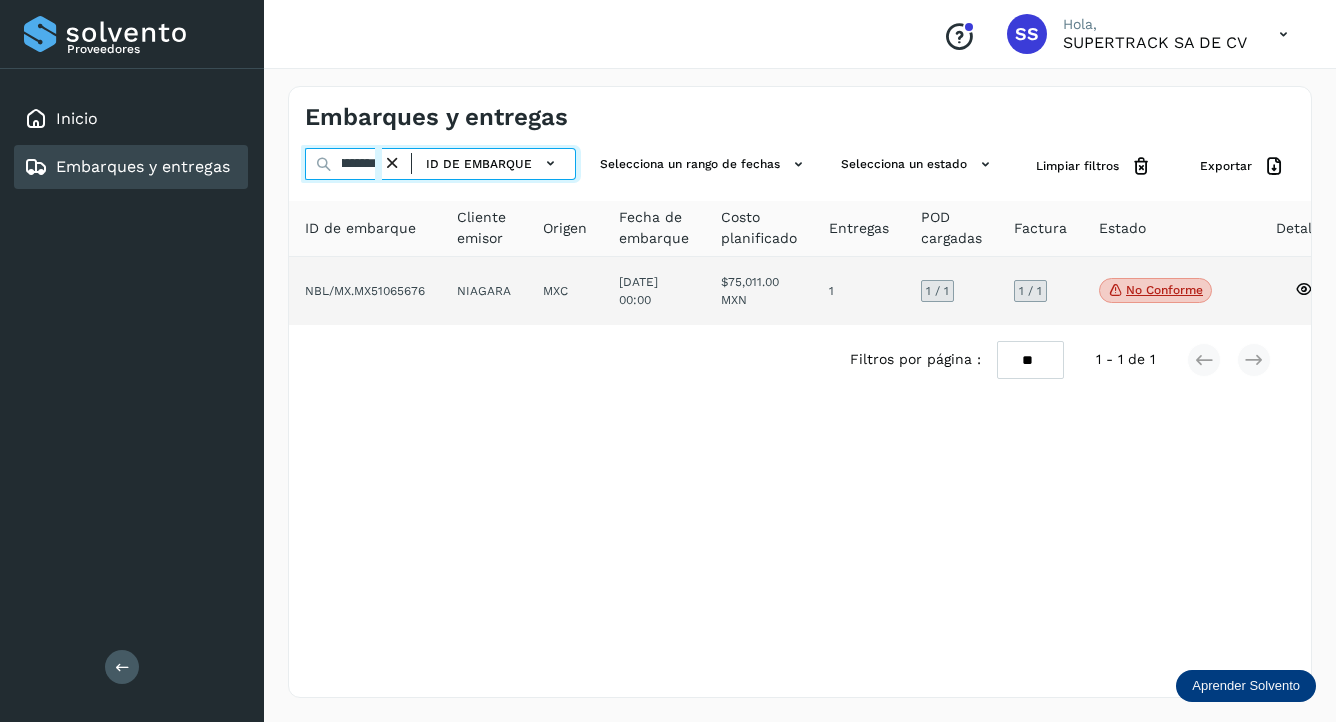 type on "**********" 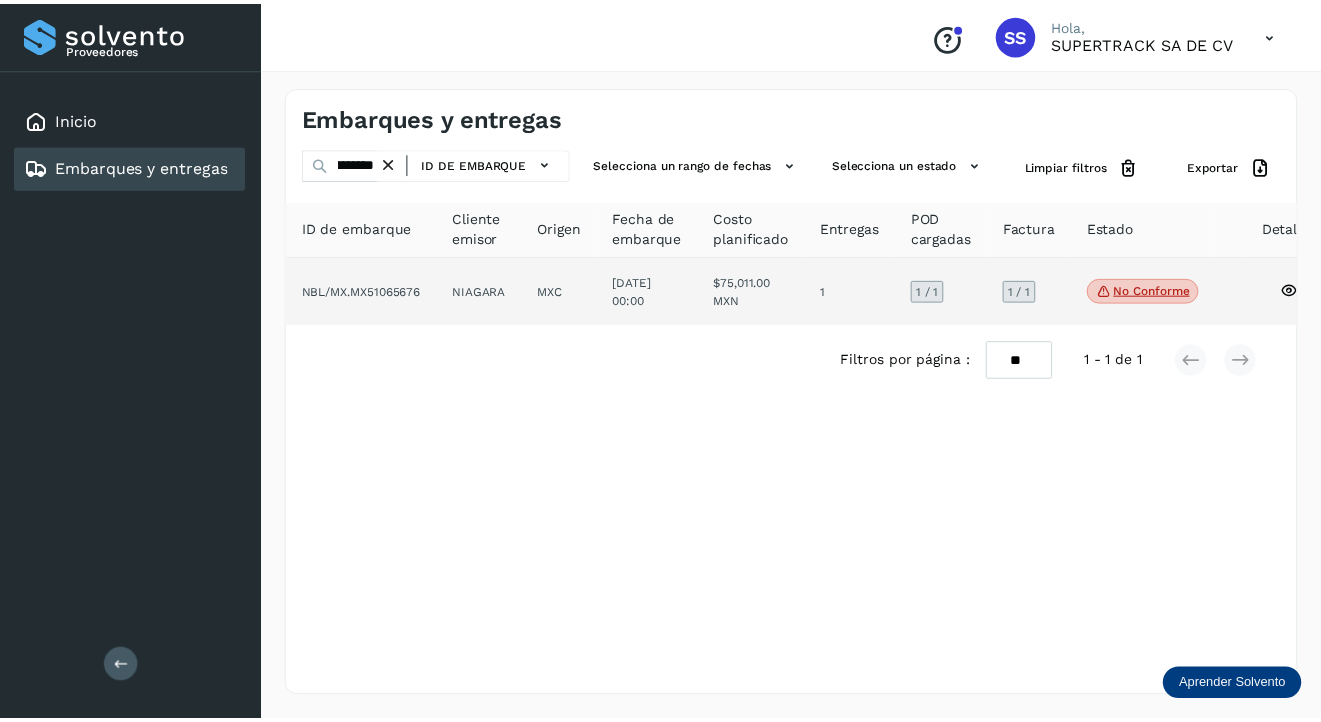 scroll, scrollTop: 0, scrollLeft: 0, axis: both 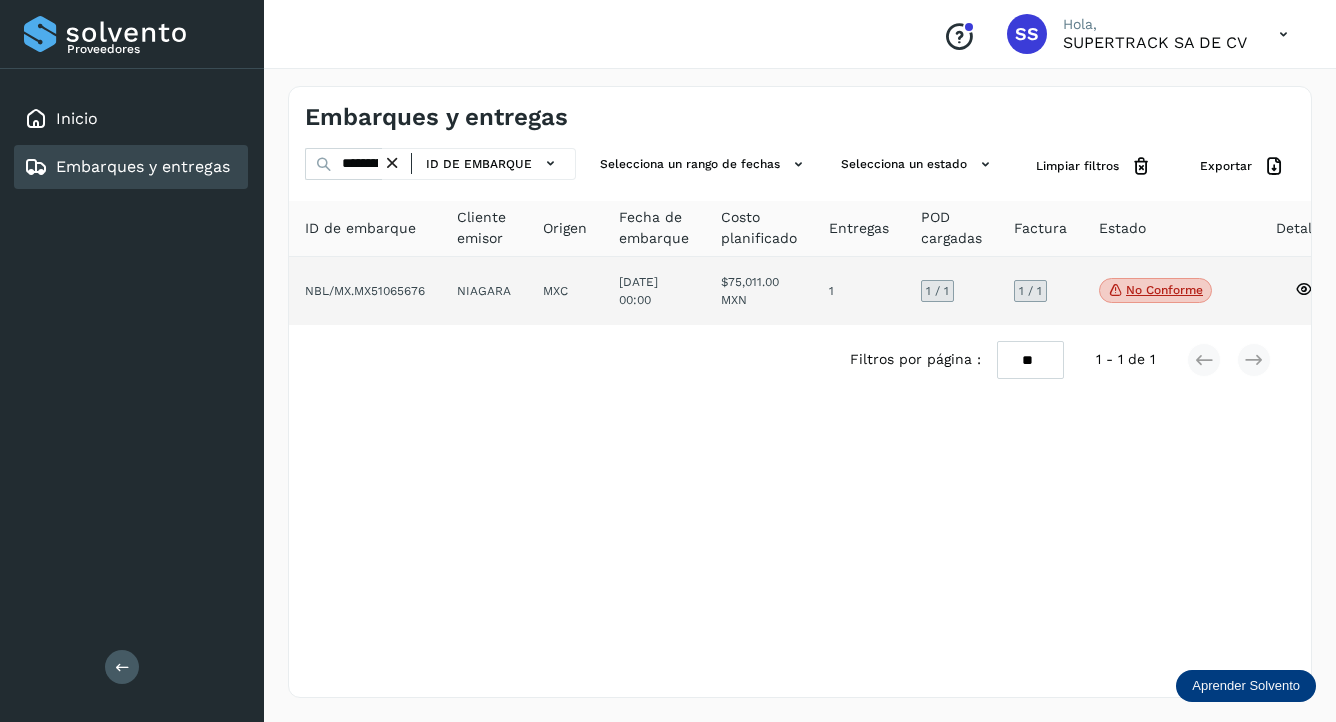 click on "NBL/MX.MX51065676" 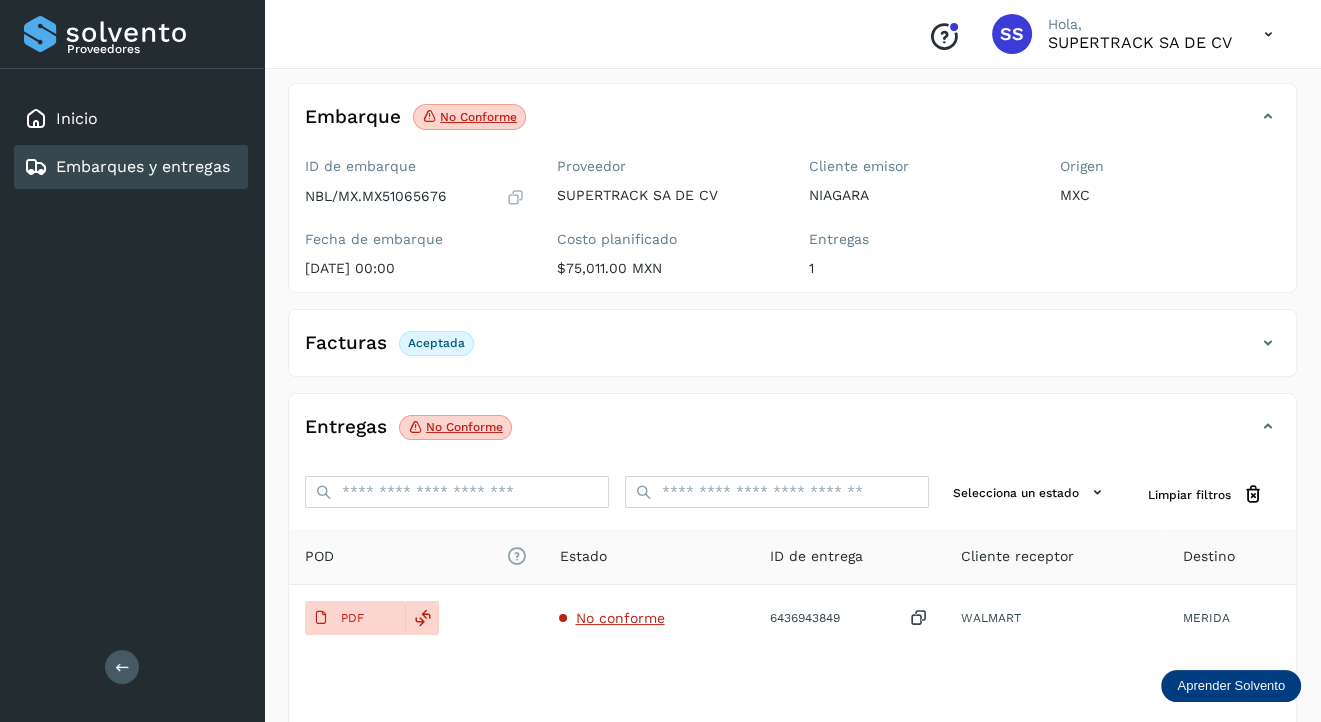 scroll, scrollTop: 200, scrollLeft: 0, axis: vertical 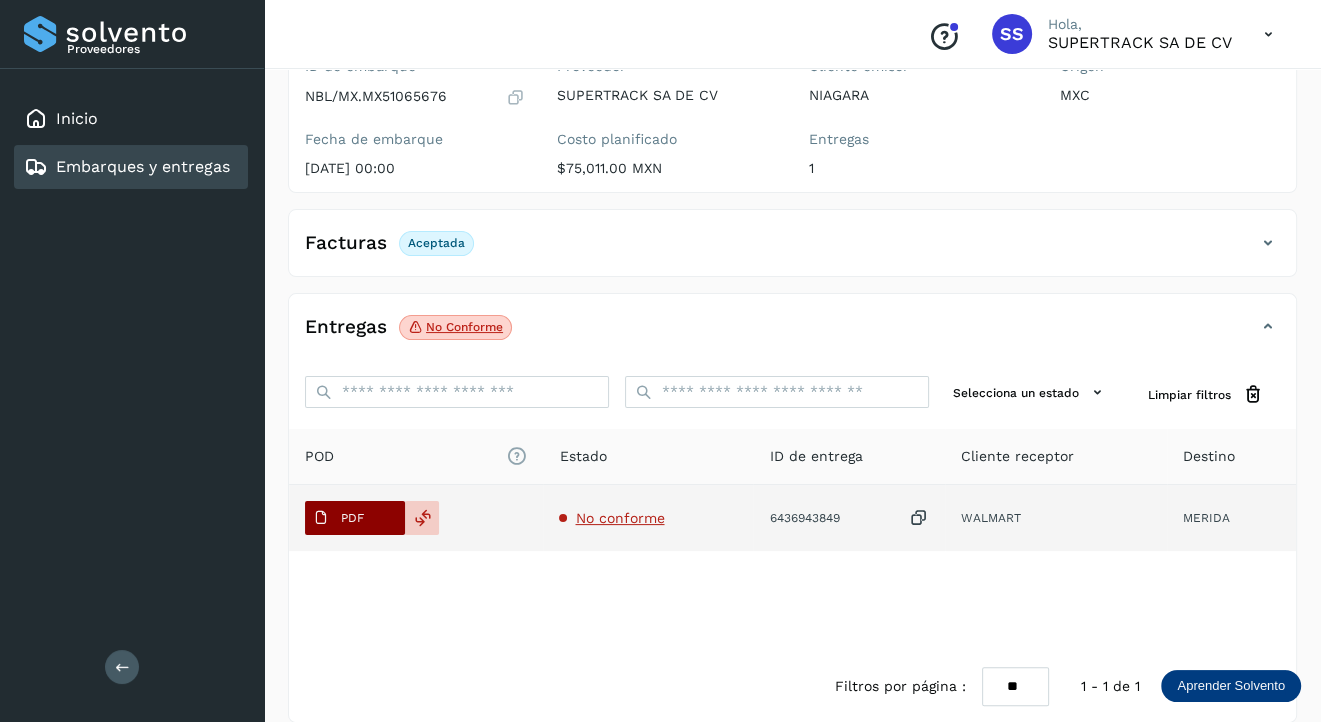 click on "PDF" at bounding box center [355, 518] 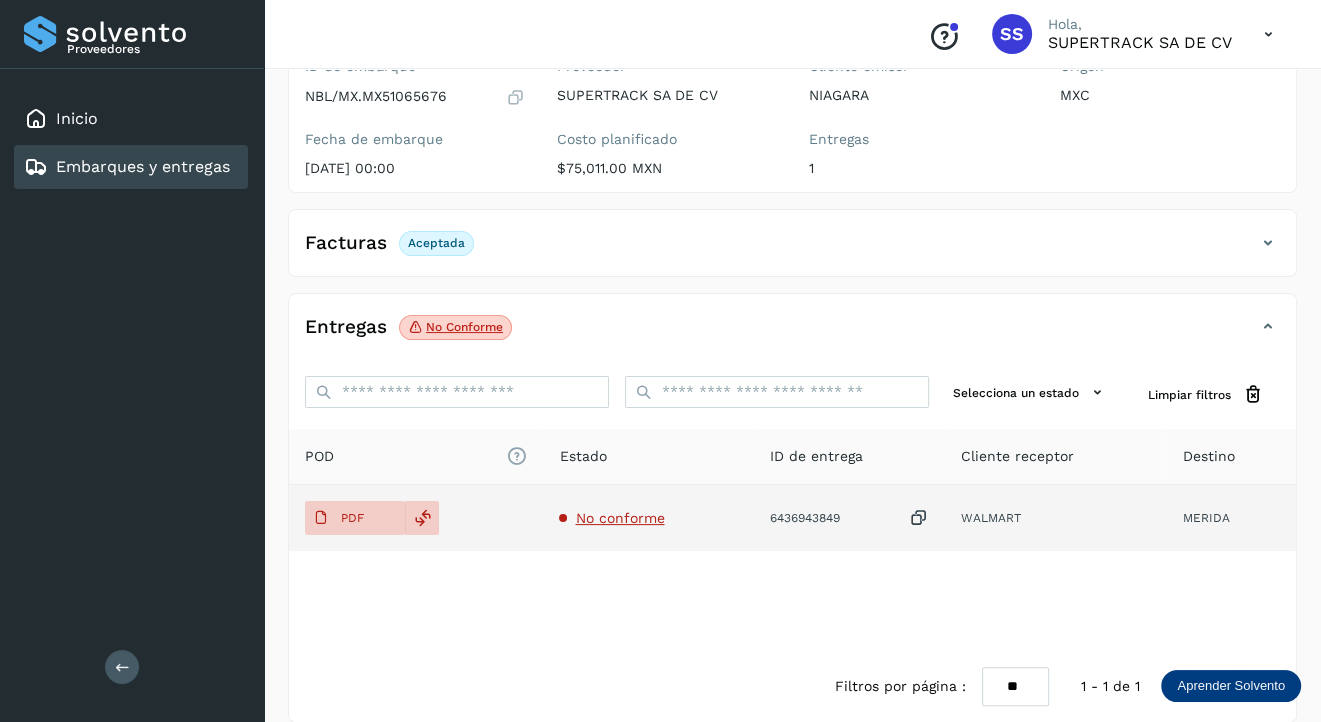 click on "No conforme" at bounding box center (619, 518) 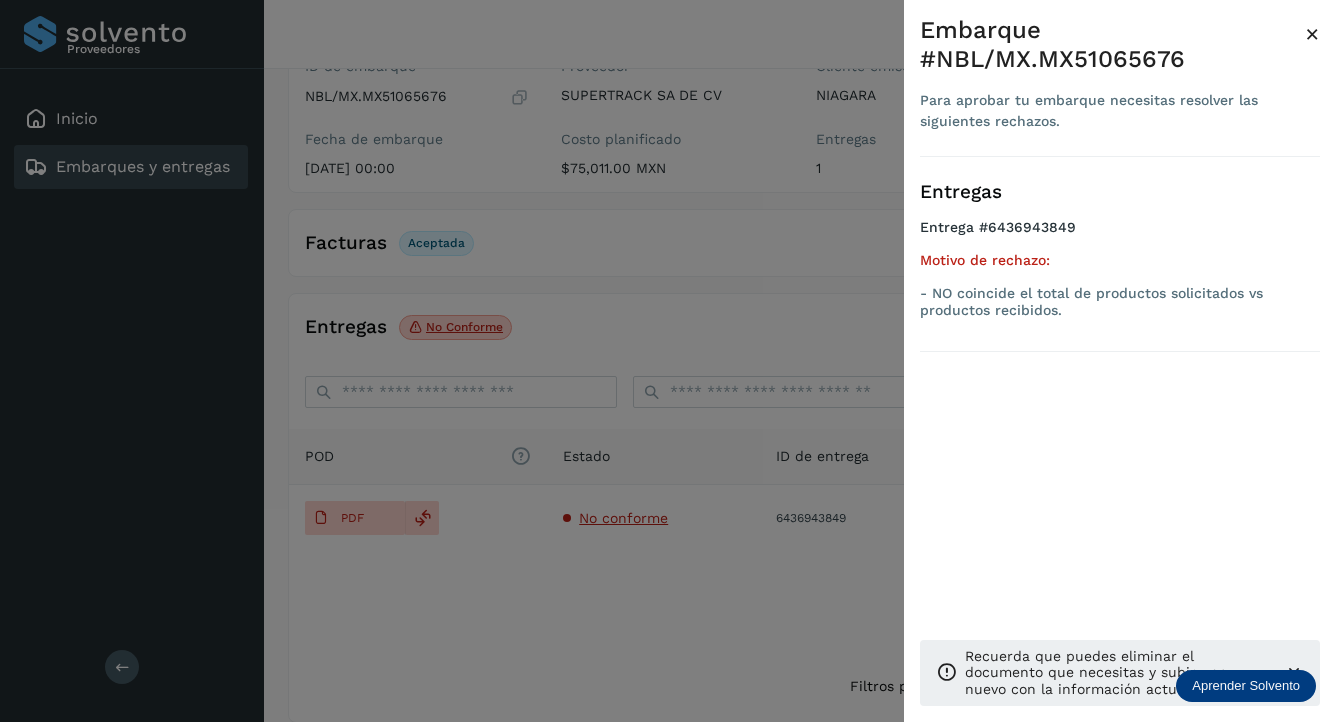 click at bounding box center [668, 361] 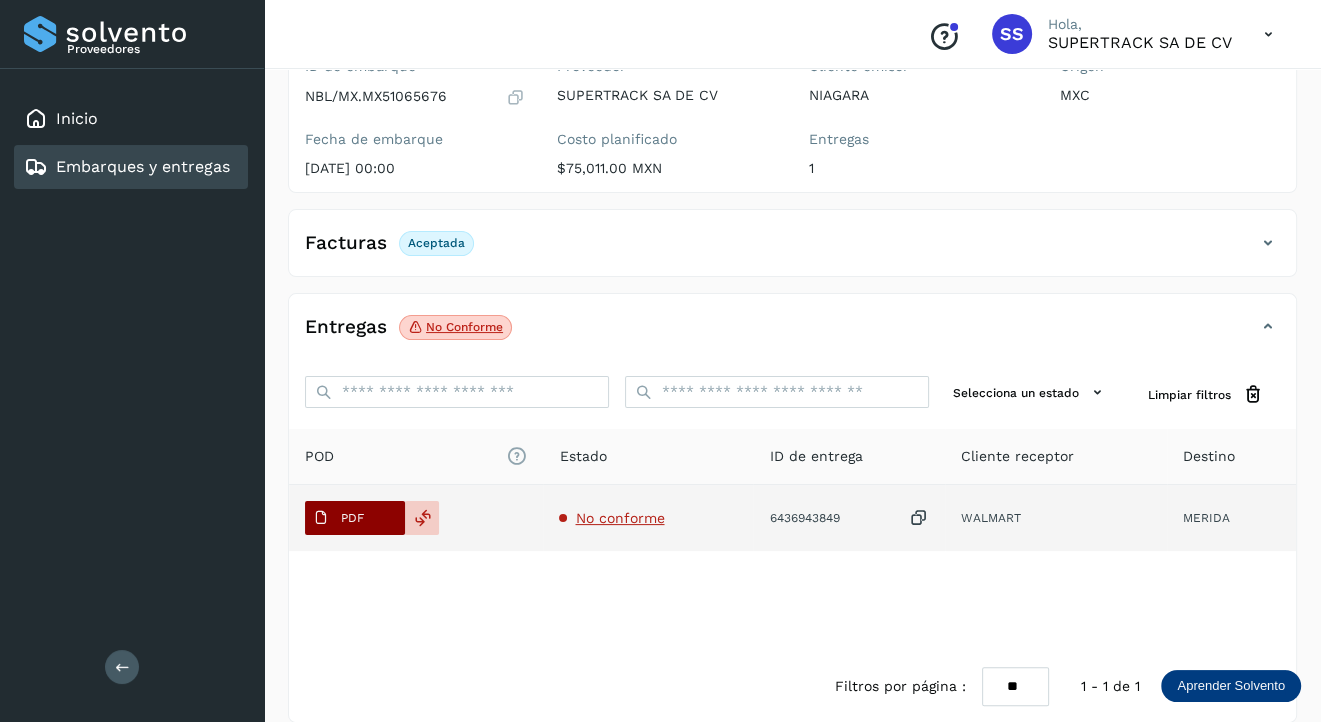 click on "PDF" at bounding box center (355, 518) 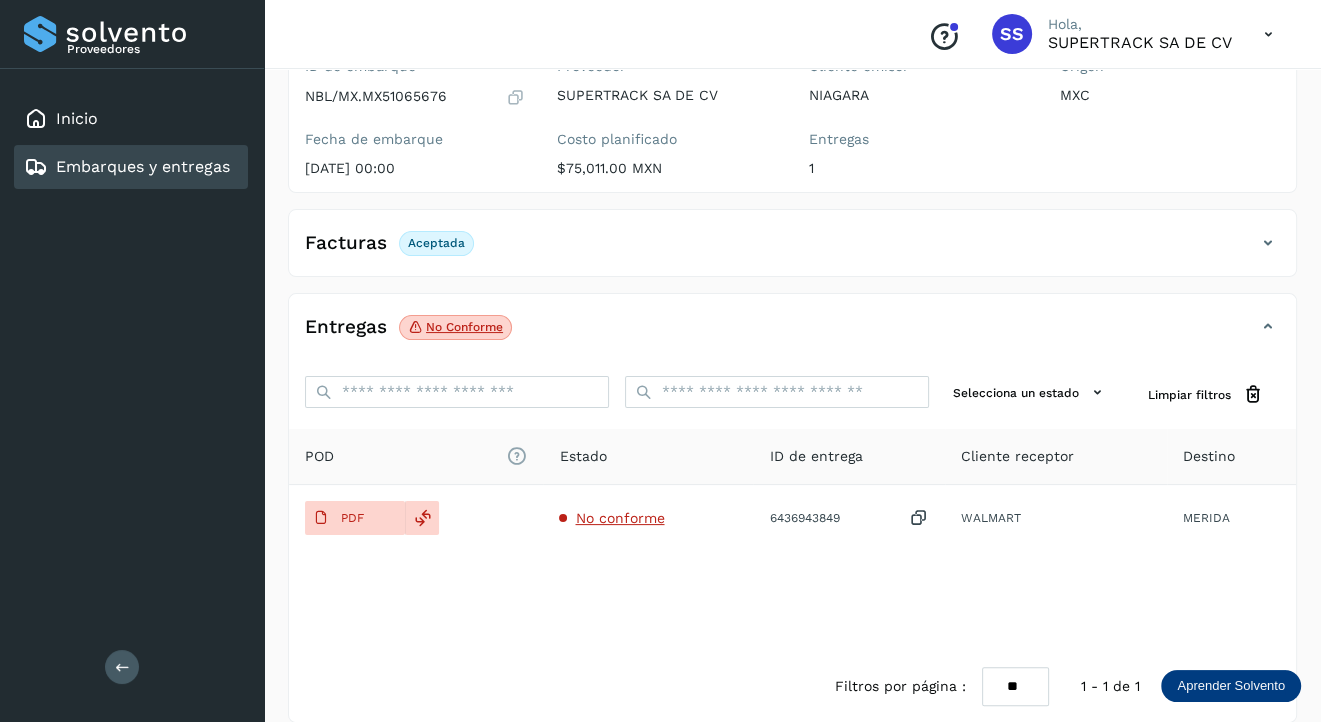 click on "Embarques y entregas" at bounding box center [143, 166] 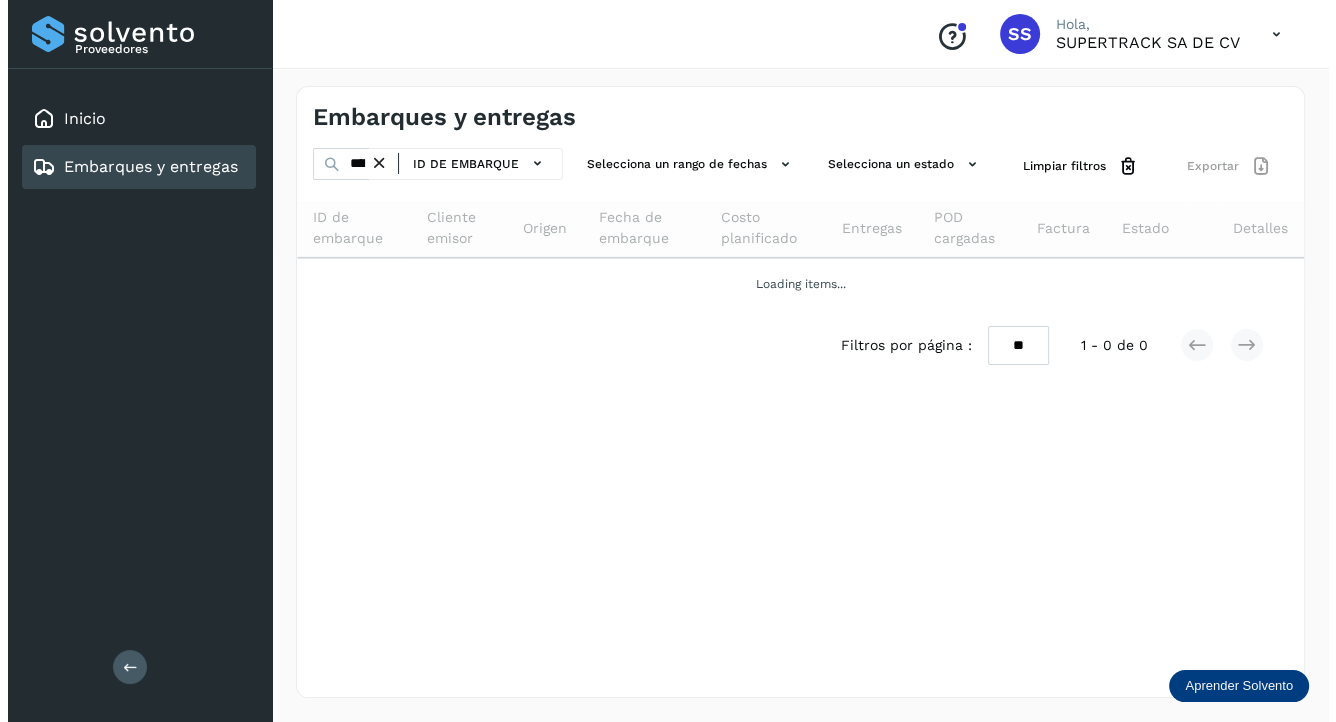 scroll, scrollTop: 0, scrollLeft: 0, axis: both 